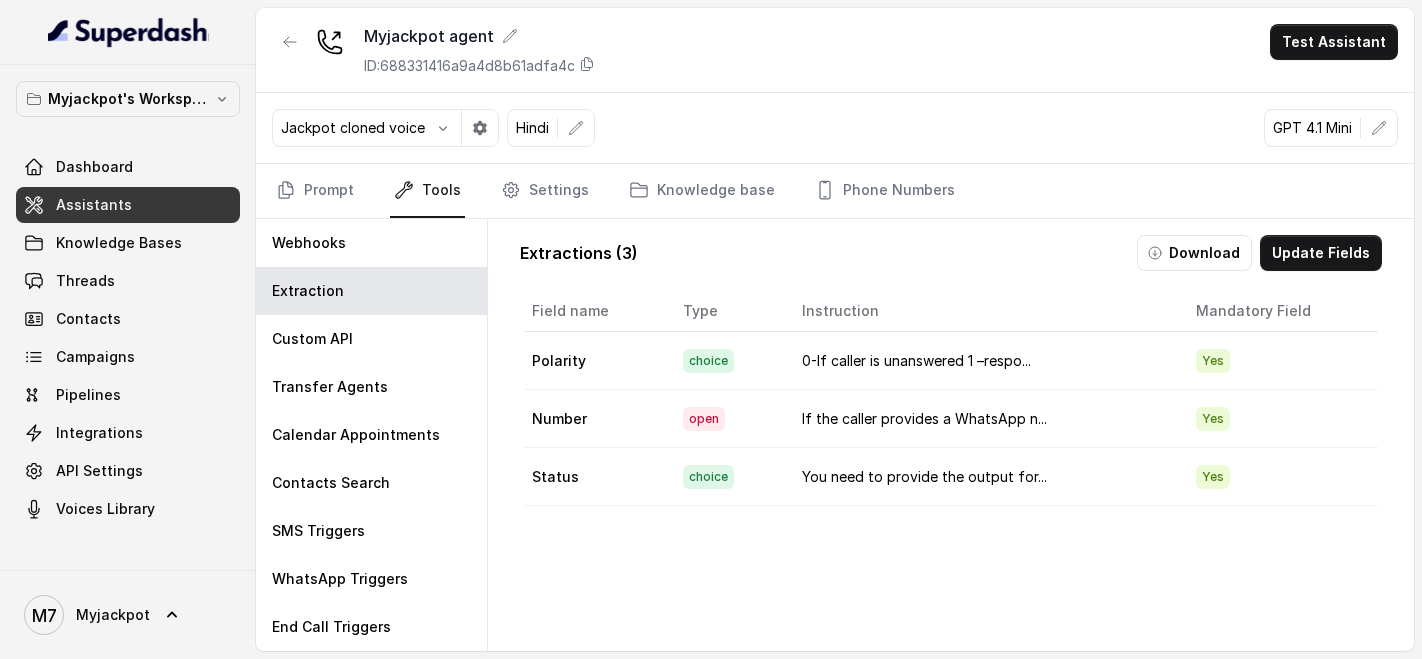 scroll, scrollTop: 0, scrollLeft: 0, axis: both 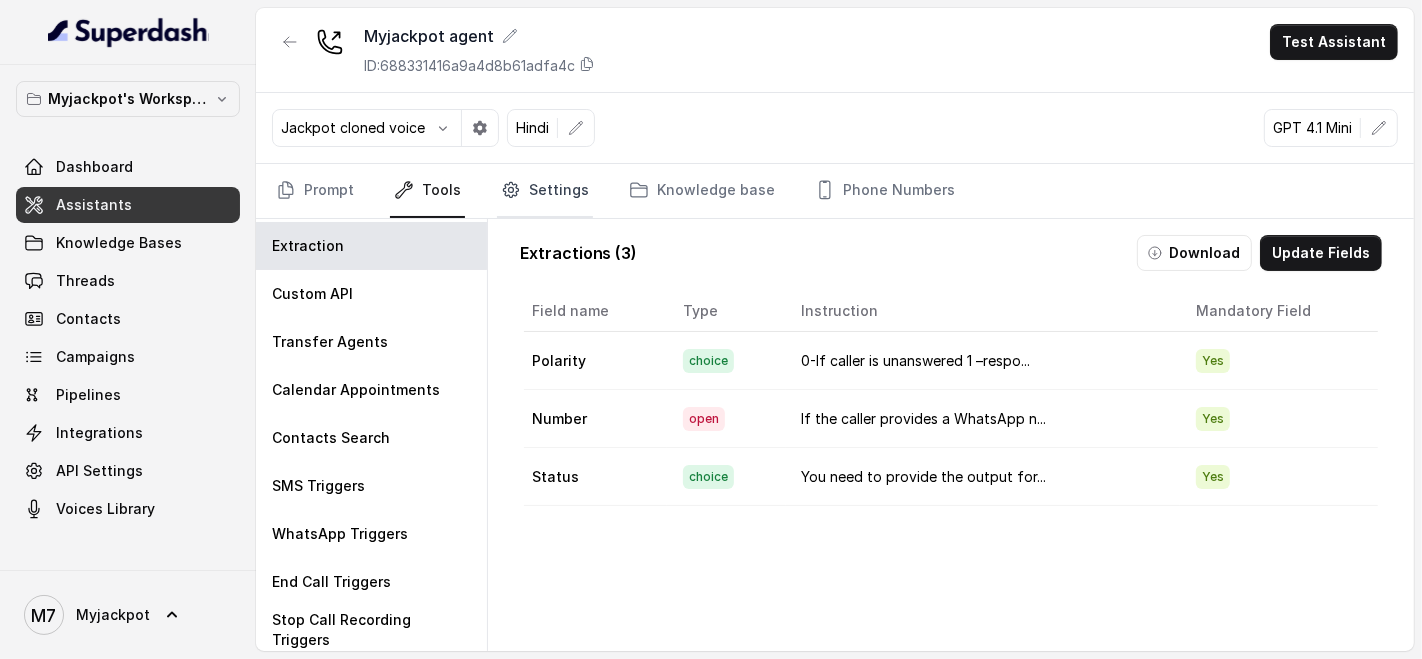 click on "Settings" at bounding box center (545, 191) 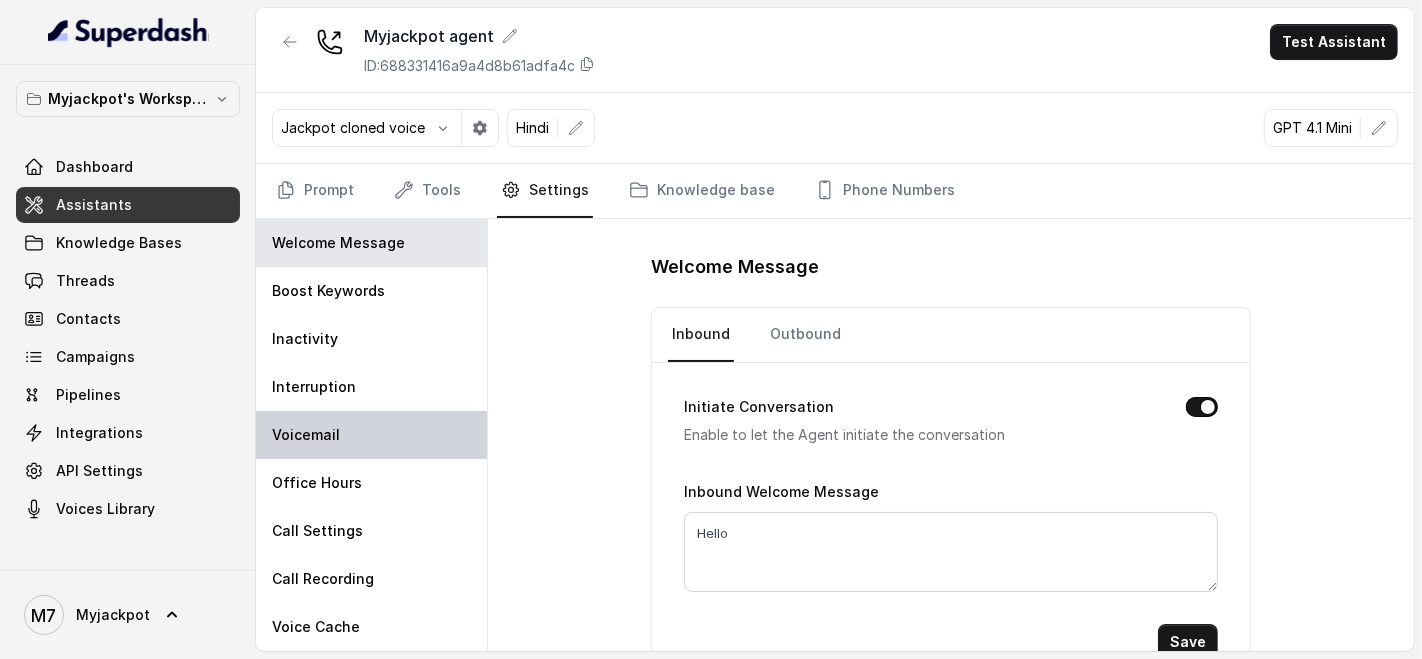 click on "Voicemail" at bounding box center (371, 435) 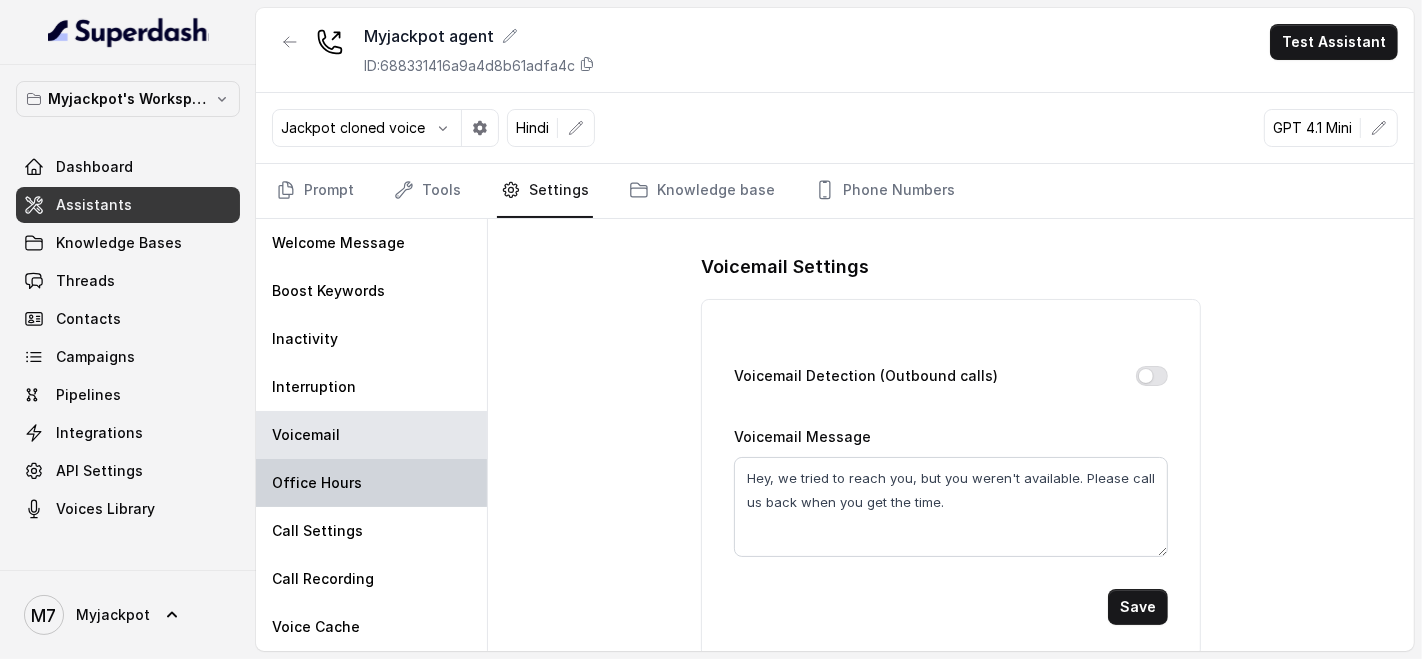 click on "Office Hours" at bounding box center [317, 483] 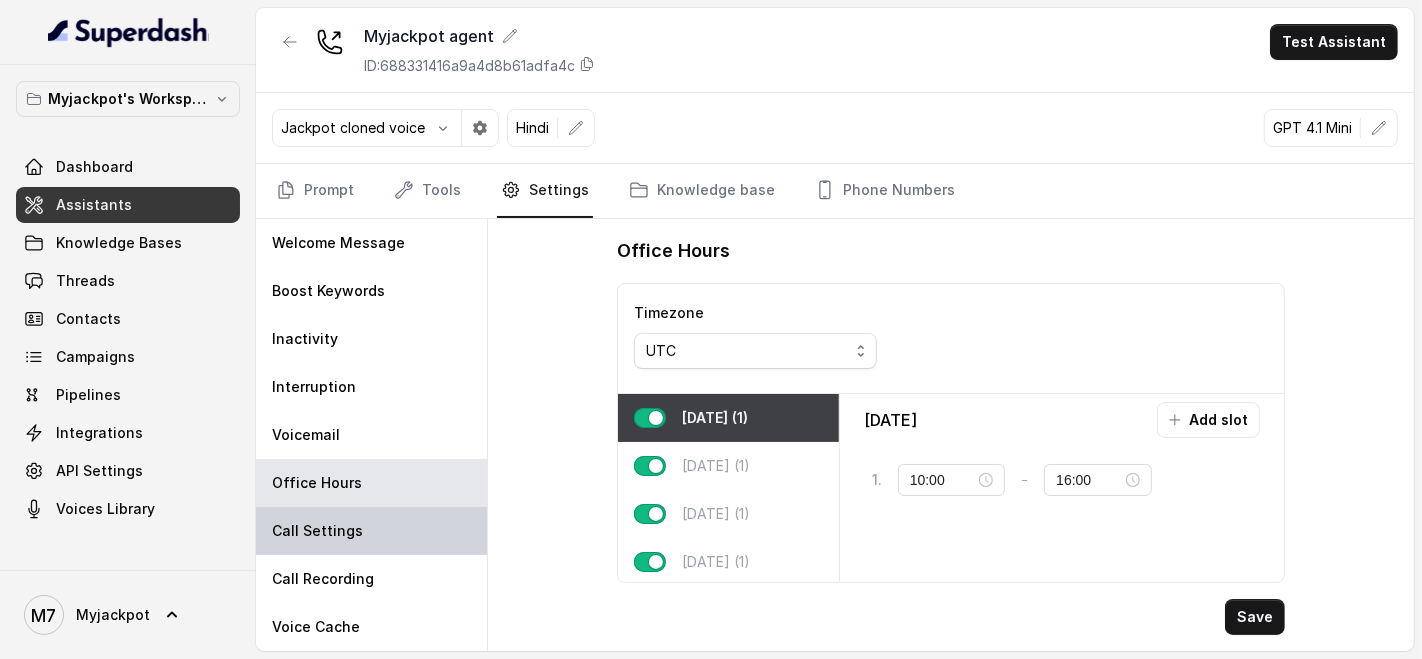 click on "Call Settings" at bounding box center (371, 531) 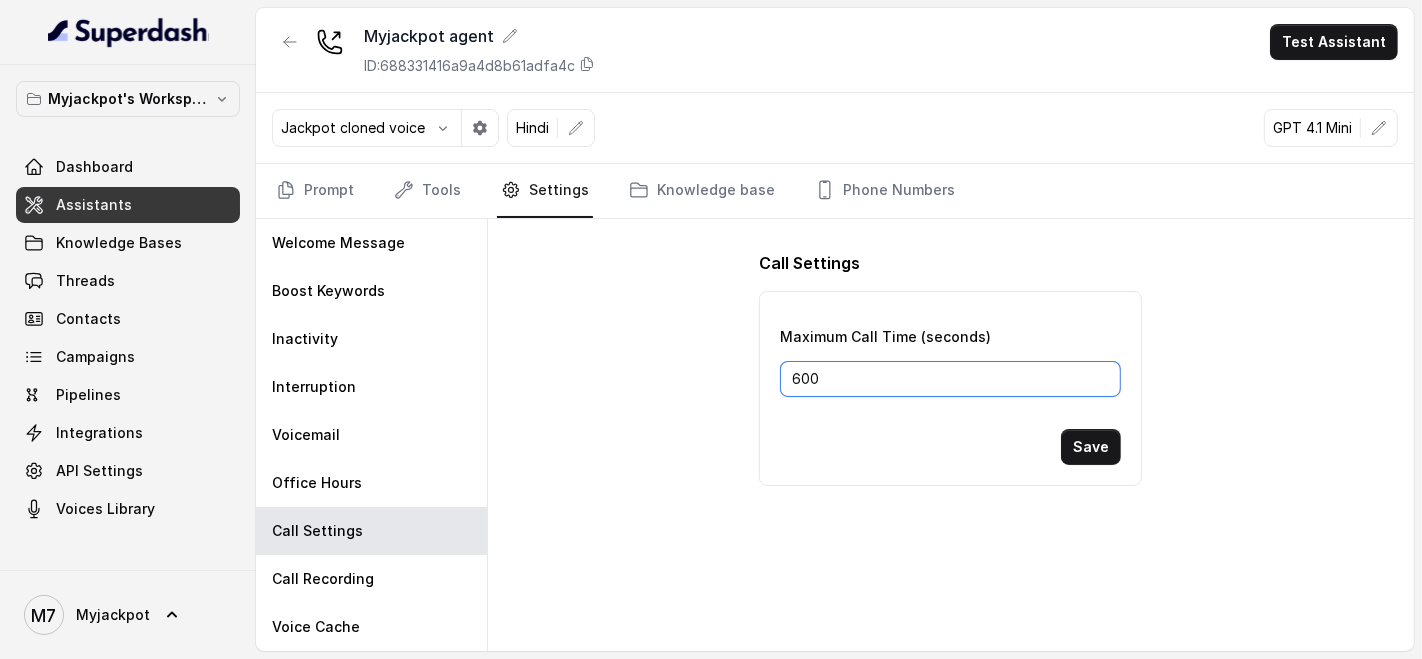 click on "600" at bounding box center (950, 379) 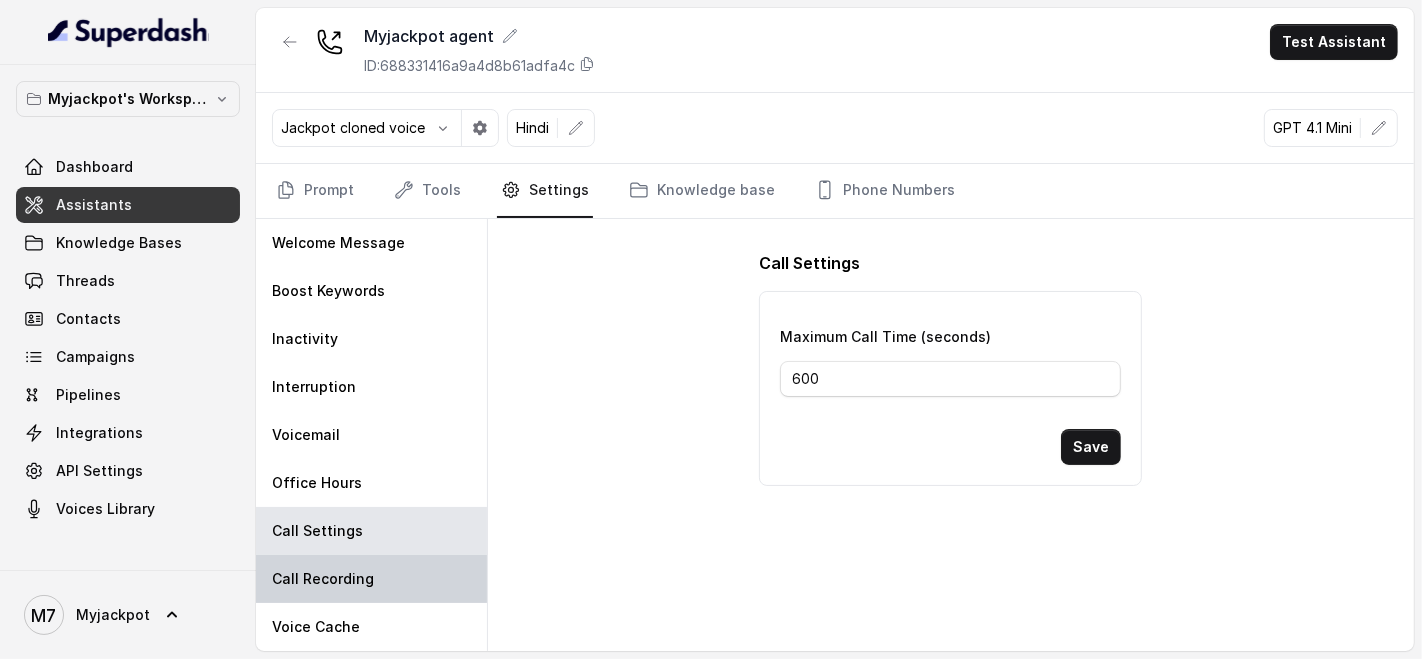 click on "Call Recording" at bounding box center [323, 579] 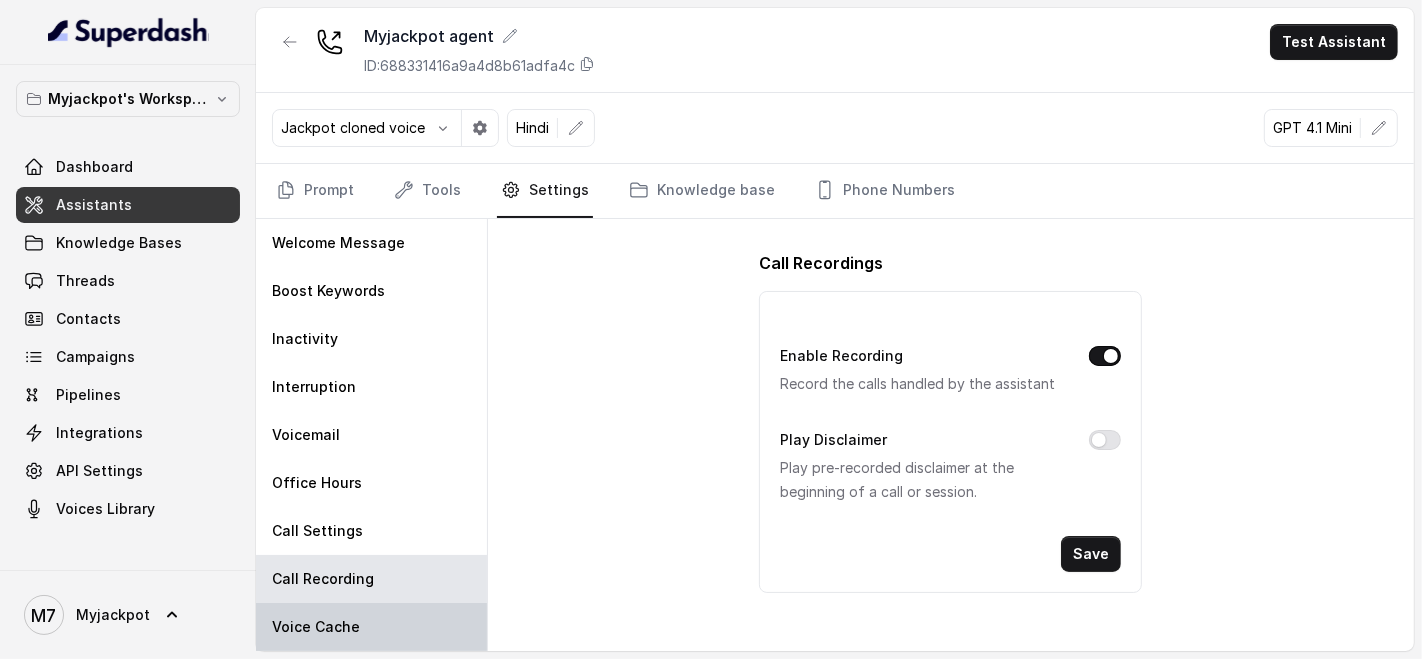 click on "Voice Cache" at bounding box center [316, 627] 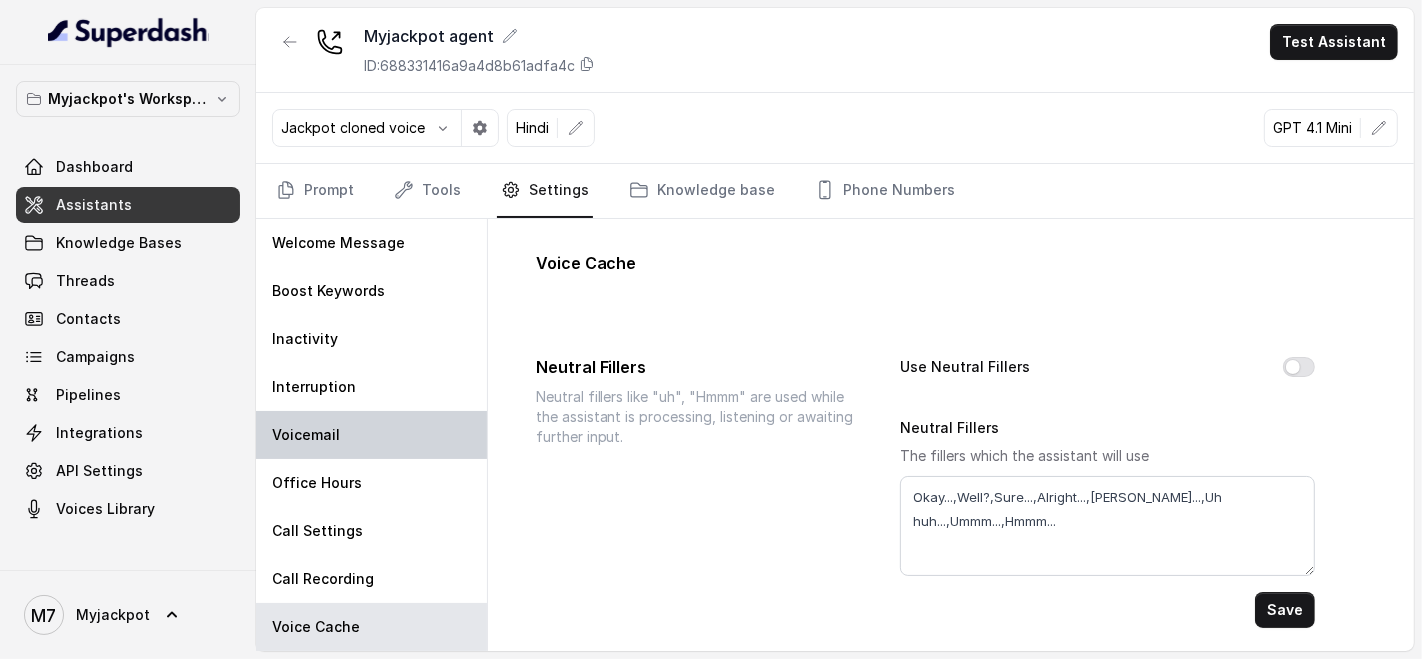 click on "Voicemail" at bounding box center [306, 435] 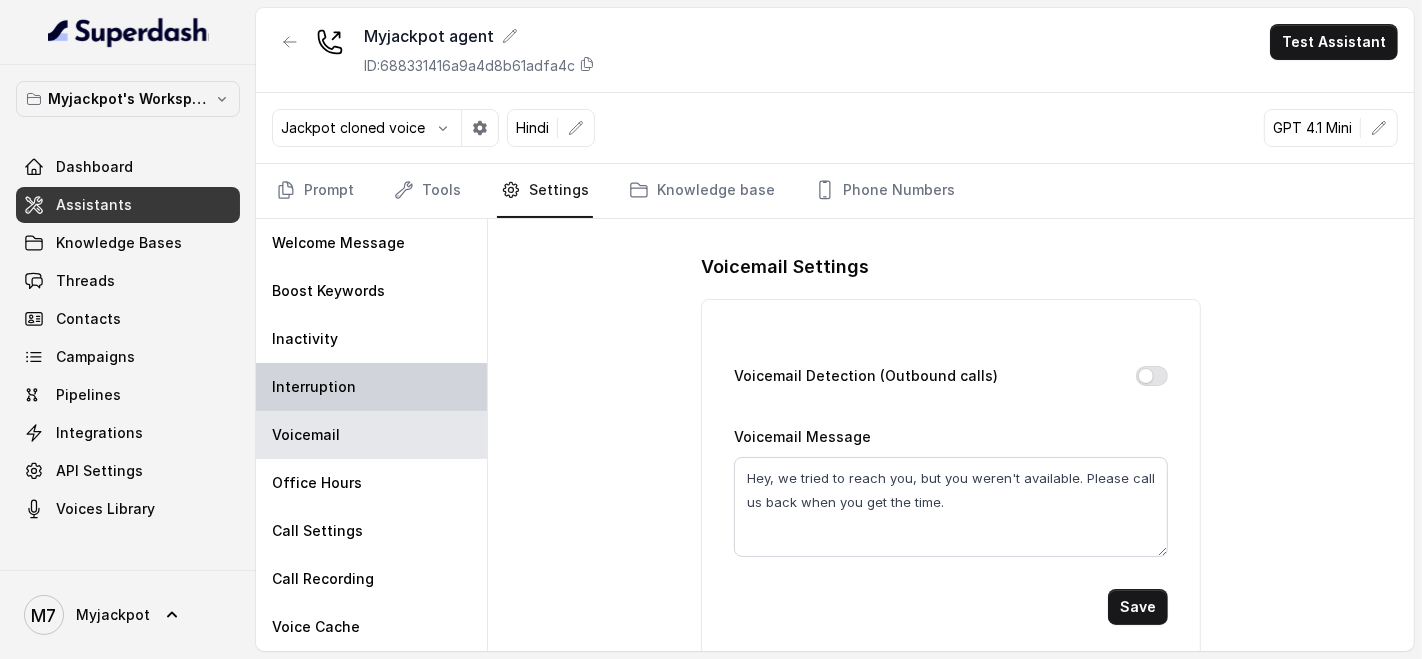 click on "Interruption" at bounding box center (314, 387) 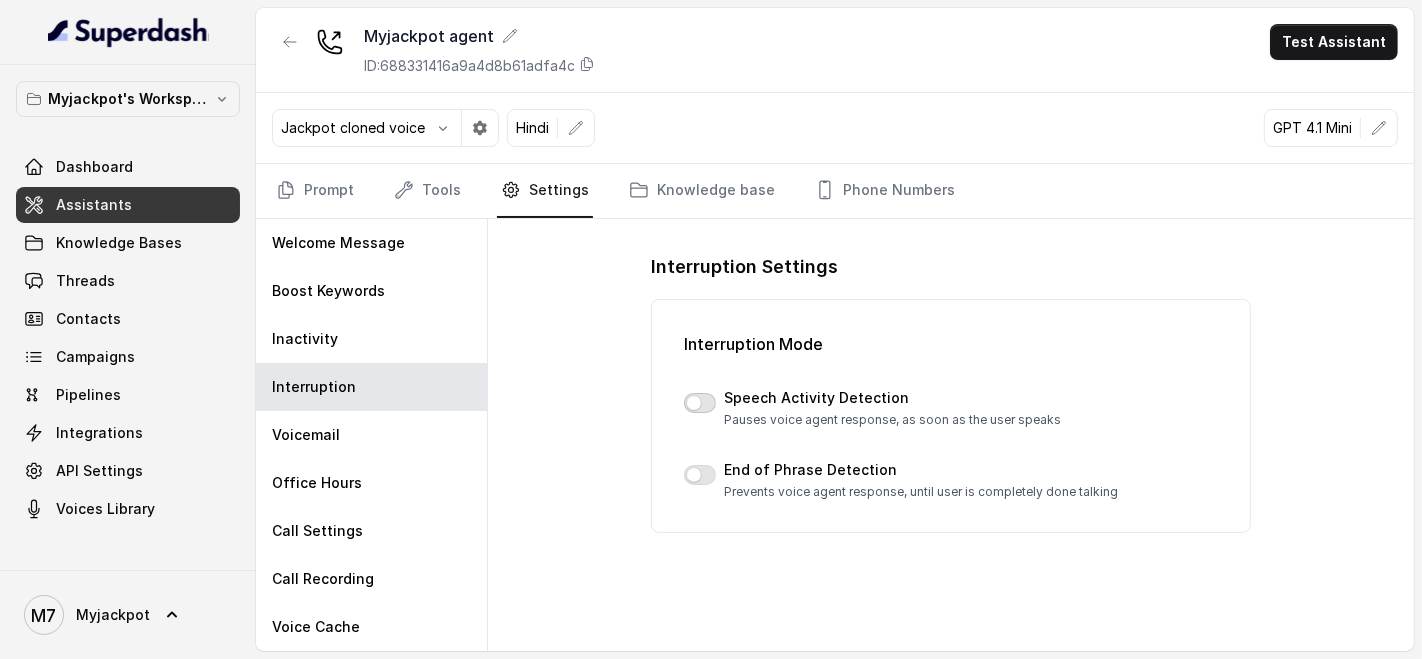 click at bounding box center (700, 403) 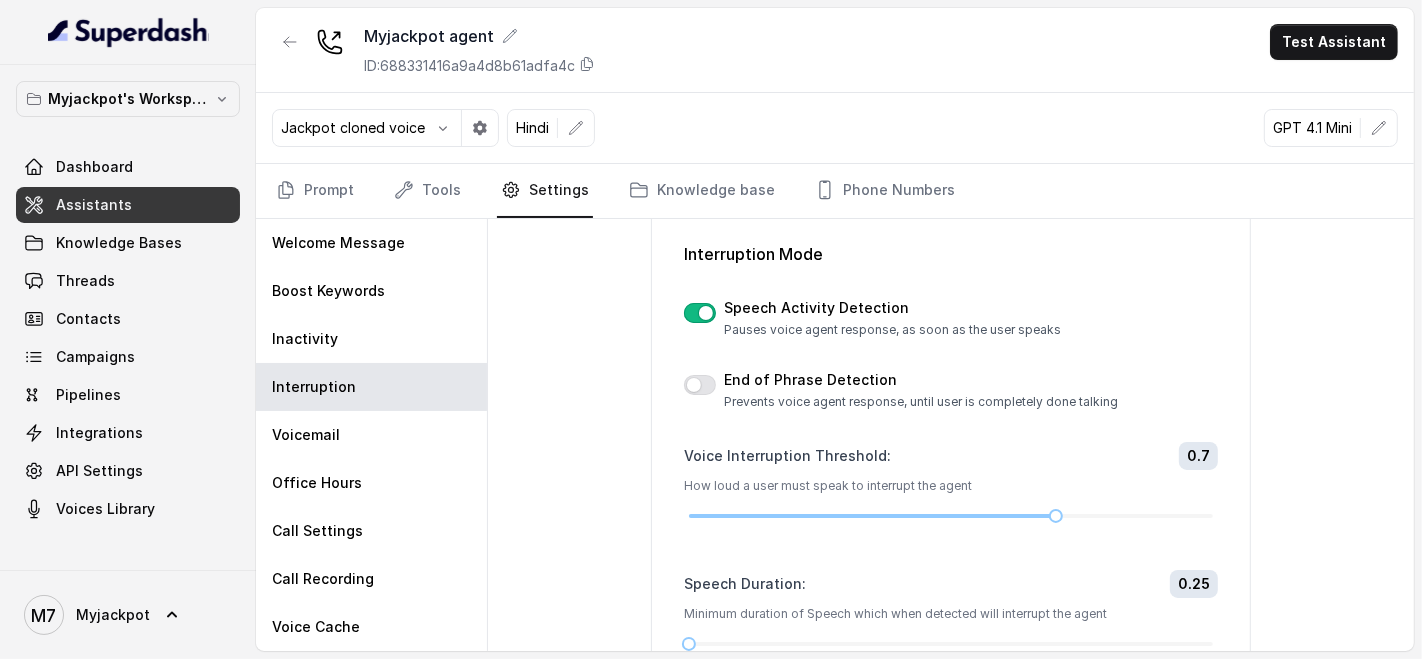 scroll, scrollTop: 111, scrollLeft: 0, axis: vertical 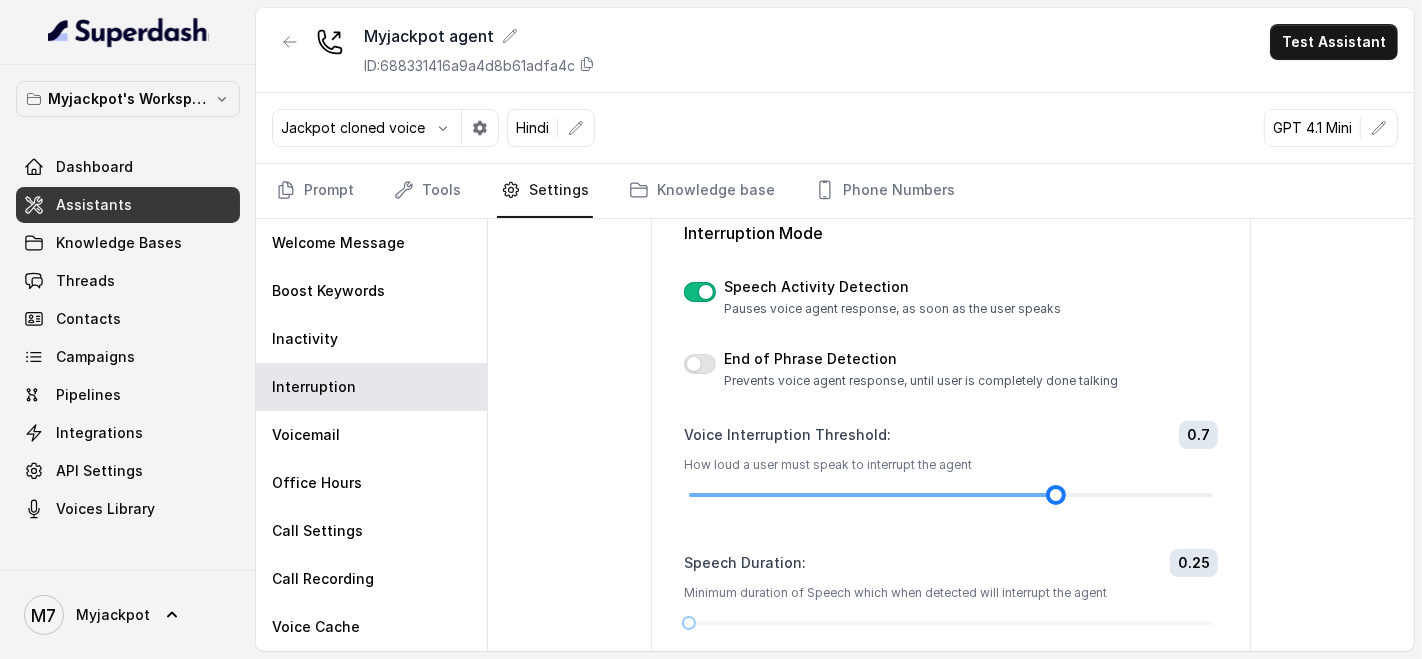 click at bounding box center (951, 495) 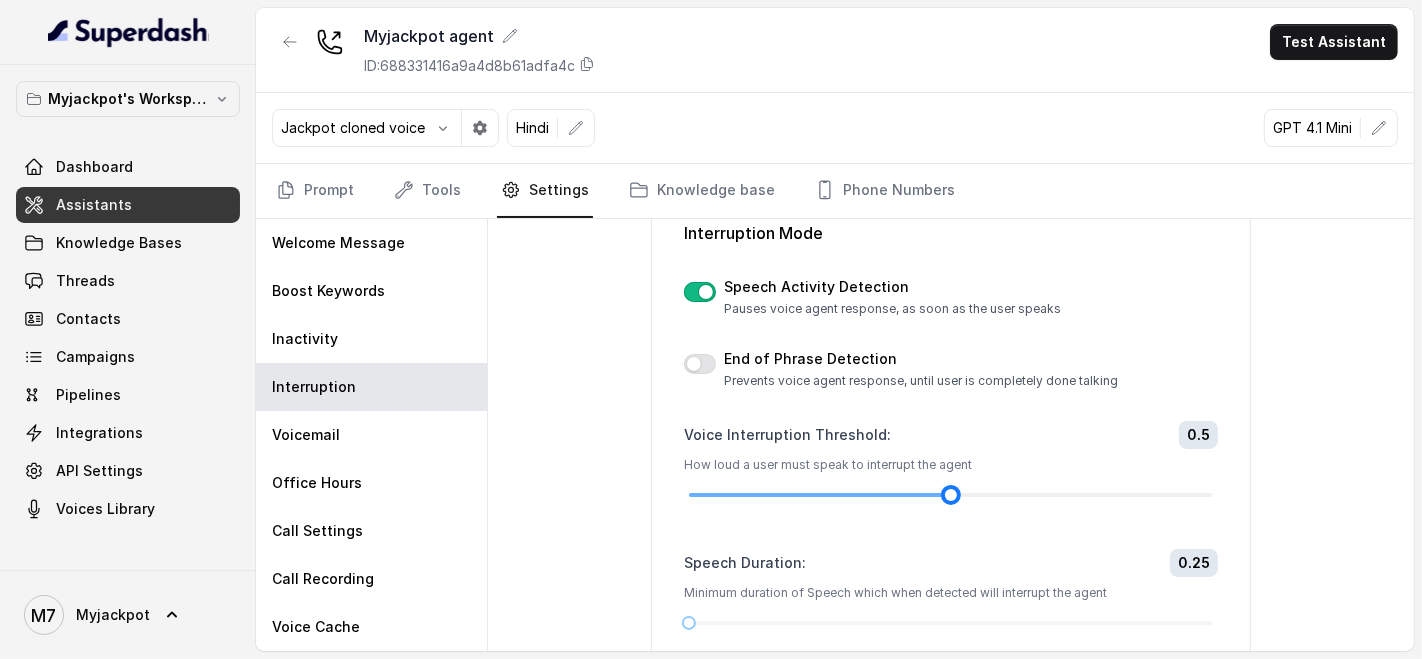 click at bounding box center (951, 495) 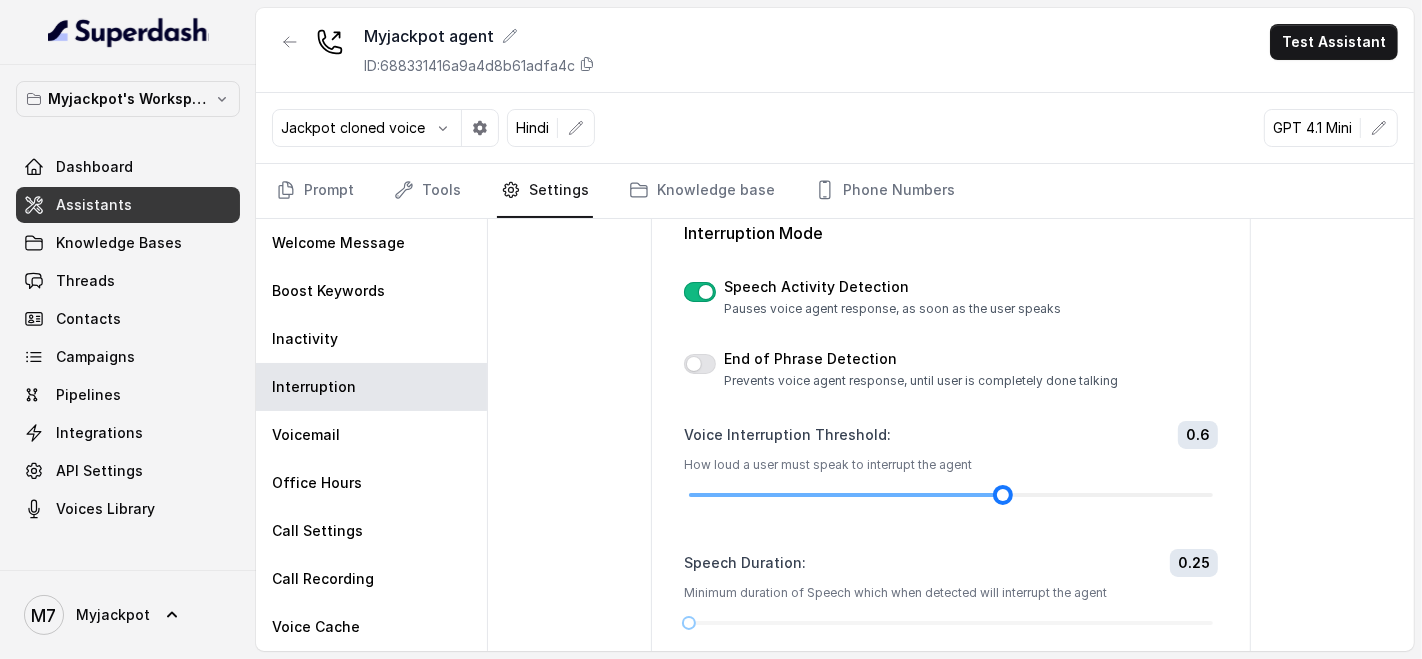 click at bounding box center (951, 495) 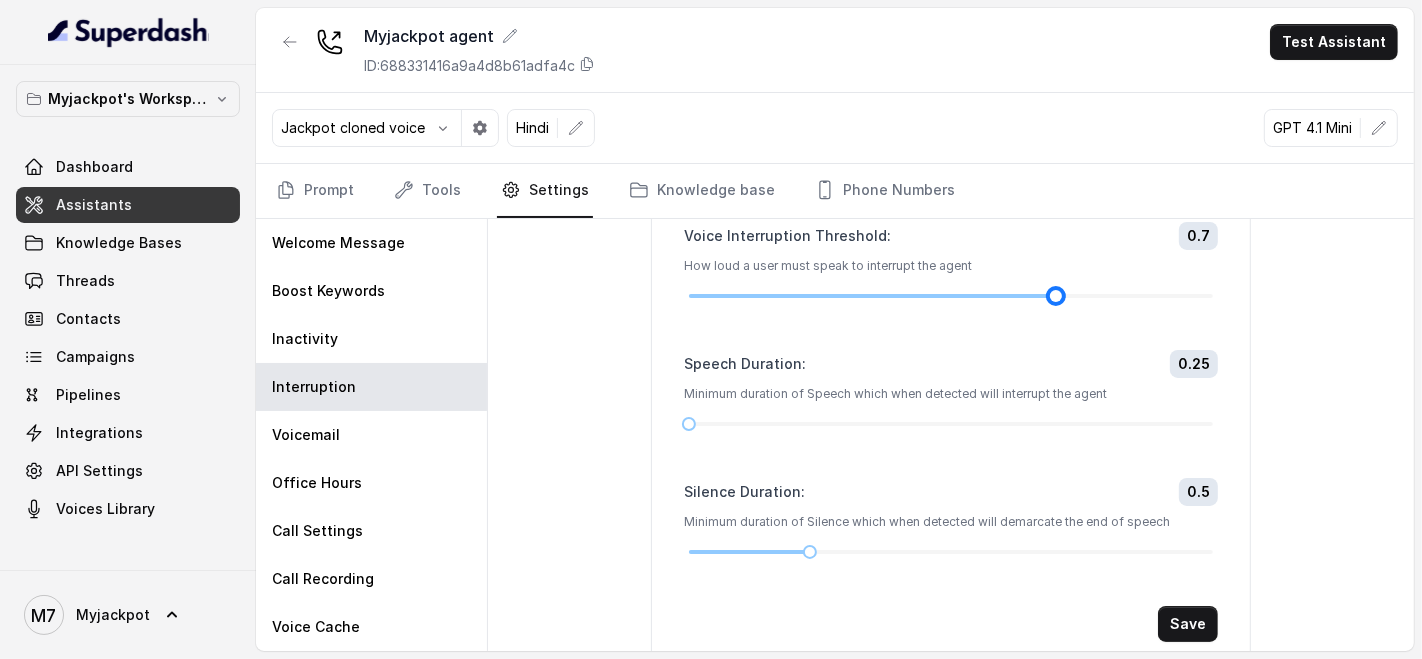 scroll, scrollTop: 329, scrollLeft: 0, axis: vertical 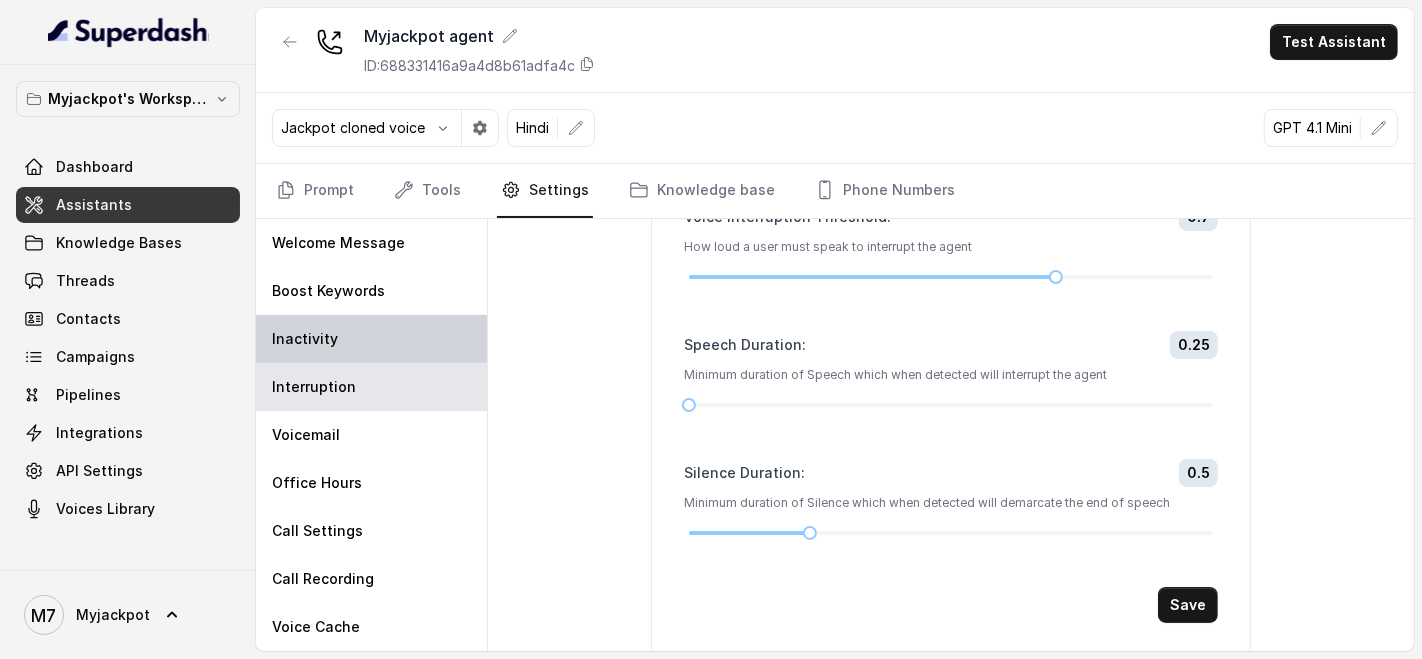 click on "Inactivity" at bounding box center (371, 339) 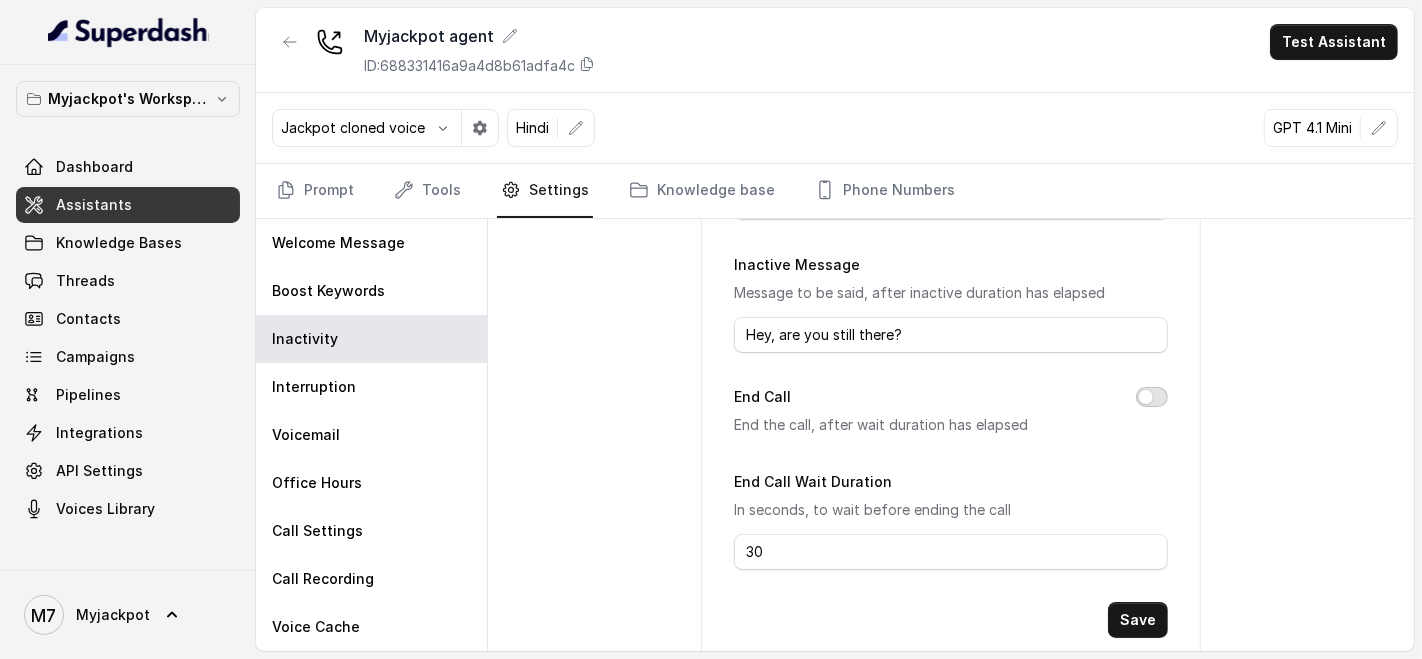 click on "End Call" at bounding box center [1152, 397] 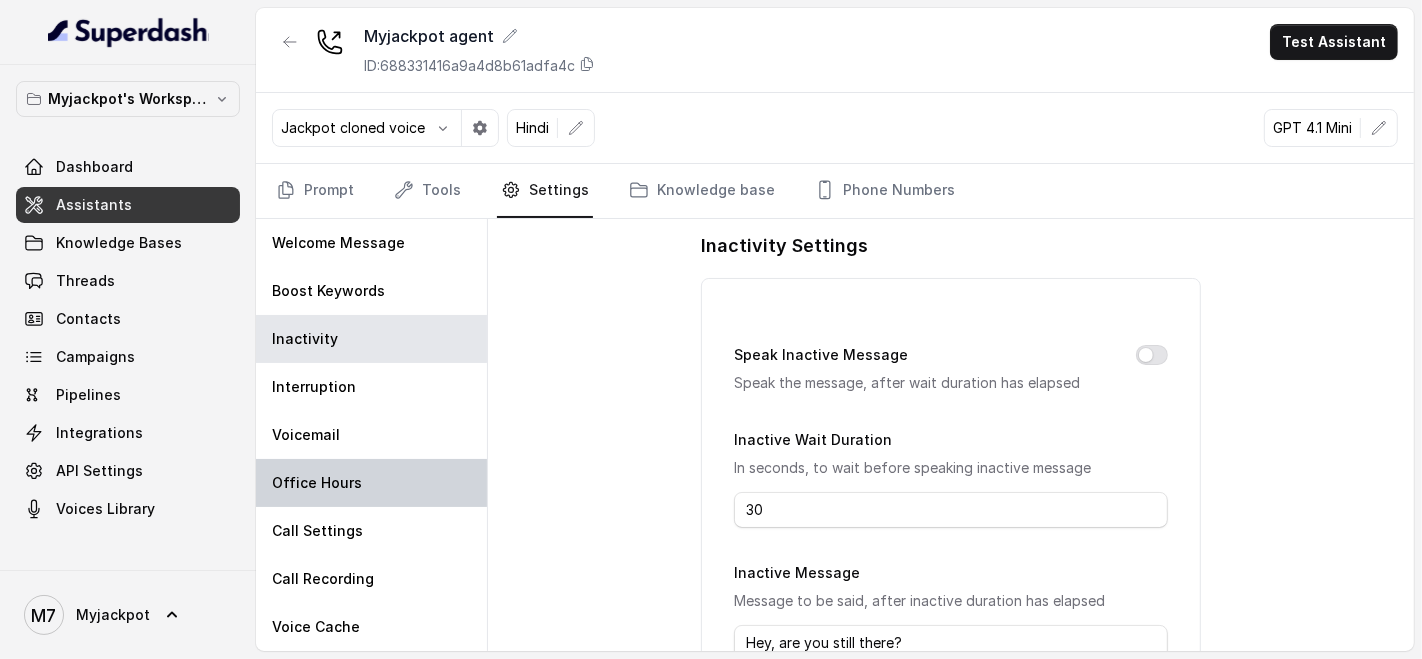 scroll, scrollTop: 0, scrollLeft: 0, axis: both 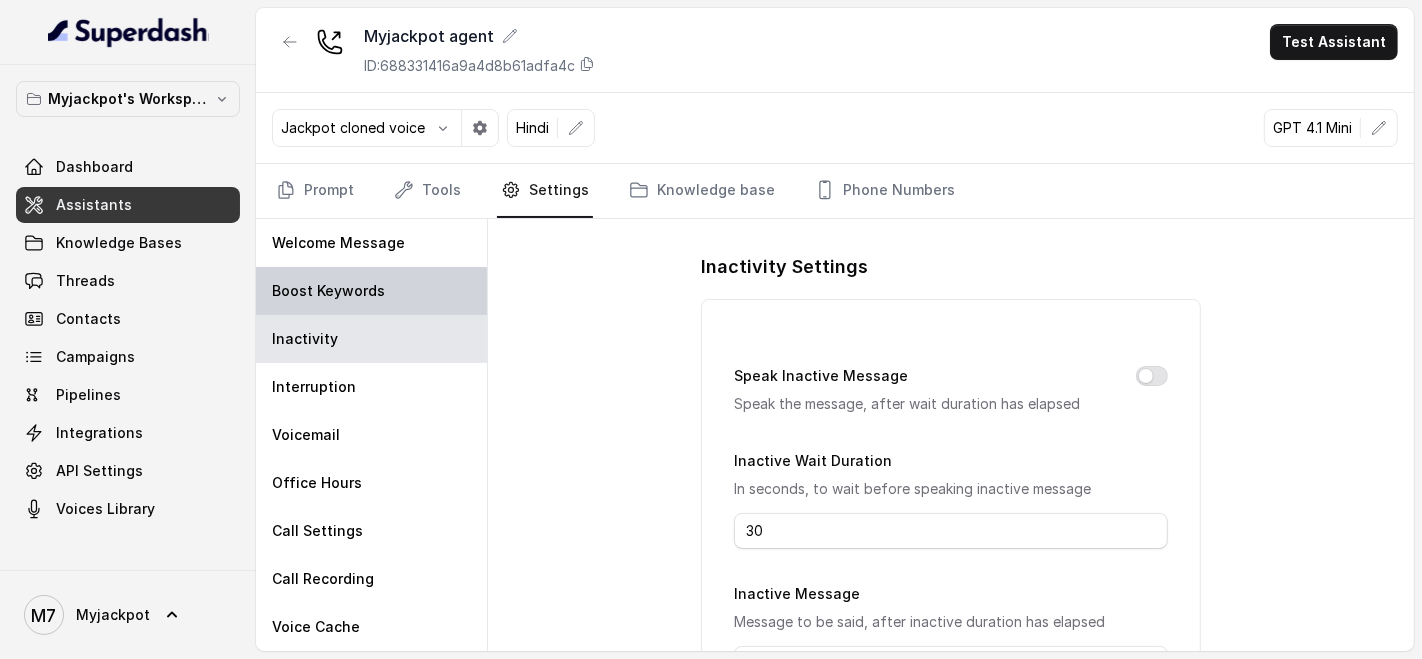 click on "Boost Keywords" at bounding box center [328, 291] 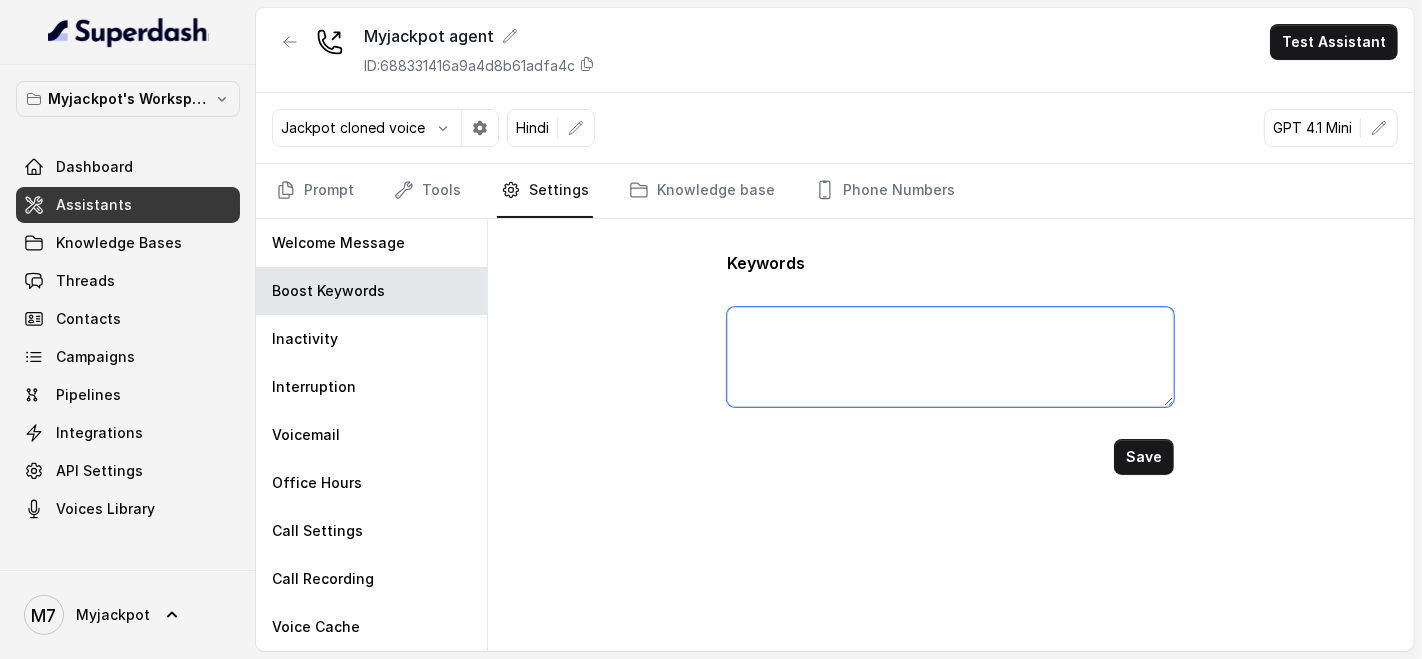 click at bounding box center (950, 357) 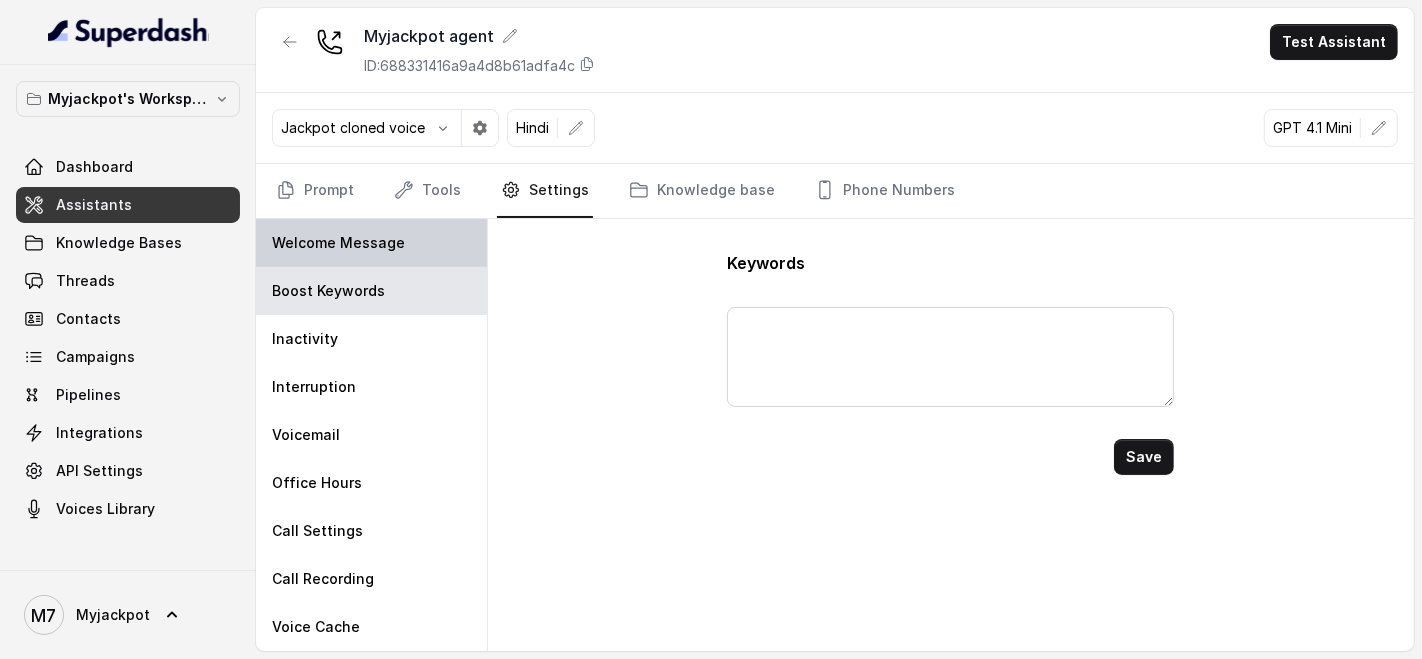 click on "Welcome Message" at bounding box center (371, 243) 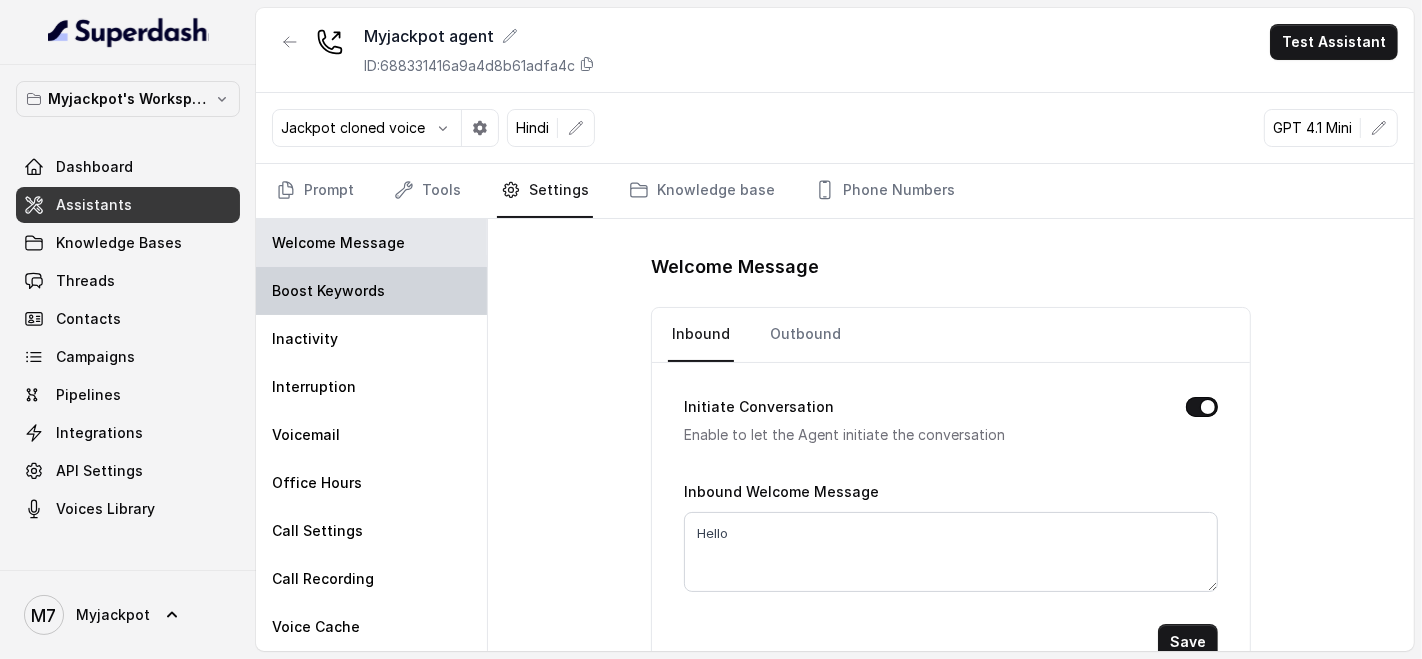 click on "Boost Keywords" at bounding box center [328, 291] 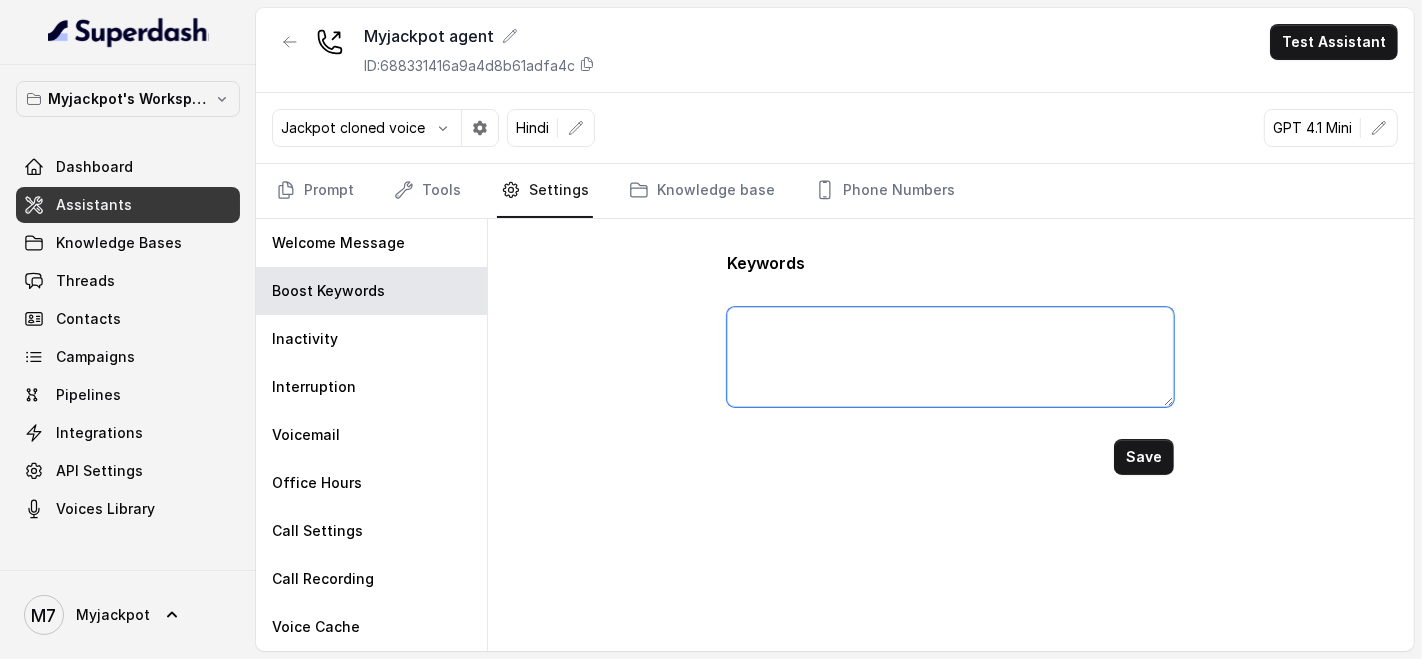 click at bounding box center [950, 357] 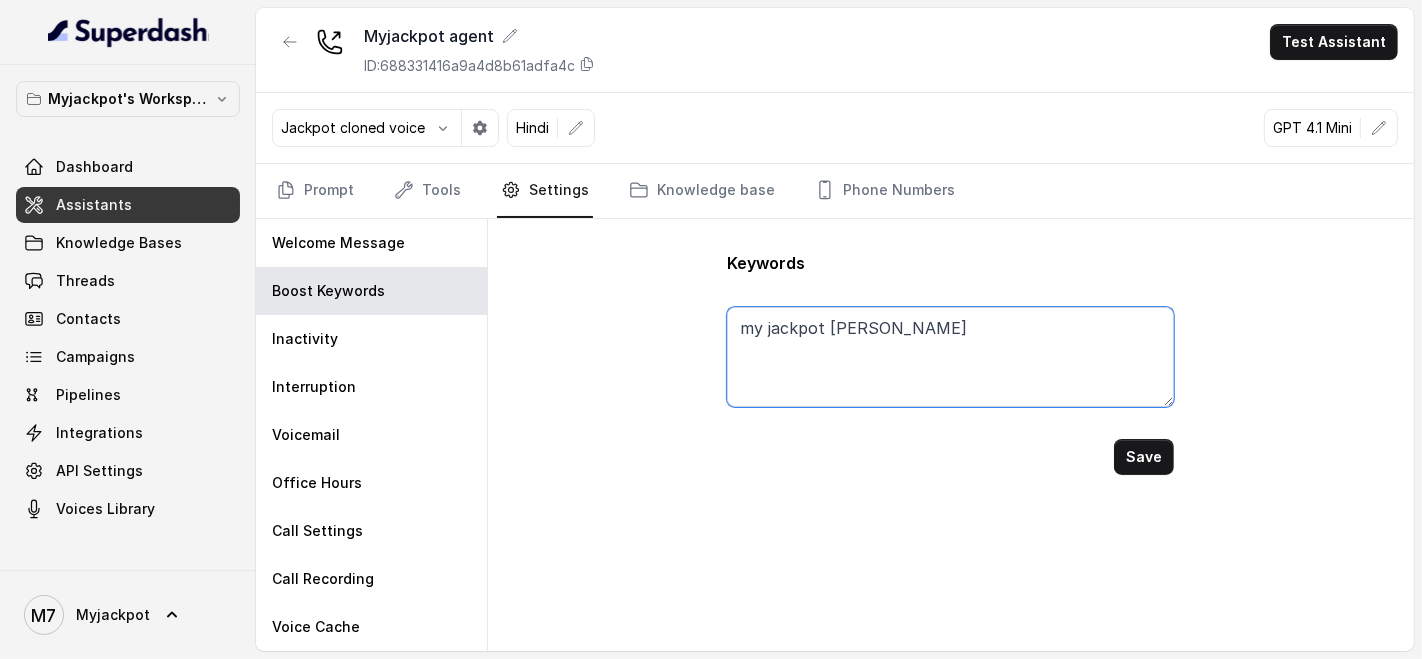type on "my jackpot [PERSON_NAME]" 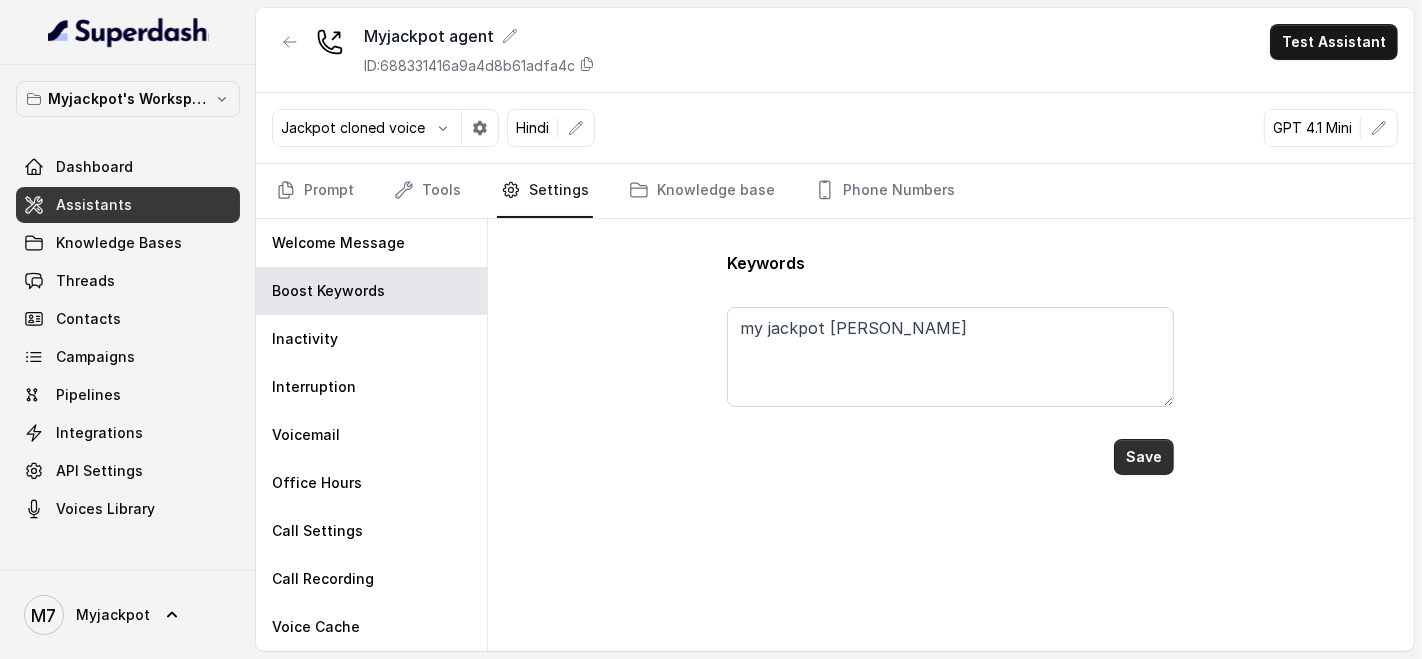 click on "Save" at bounding box center [1144, 457] 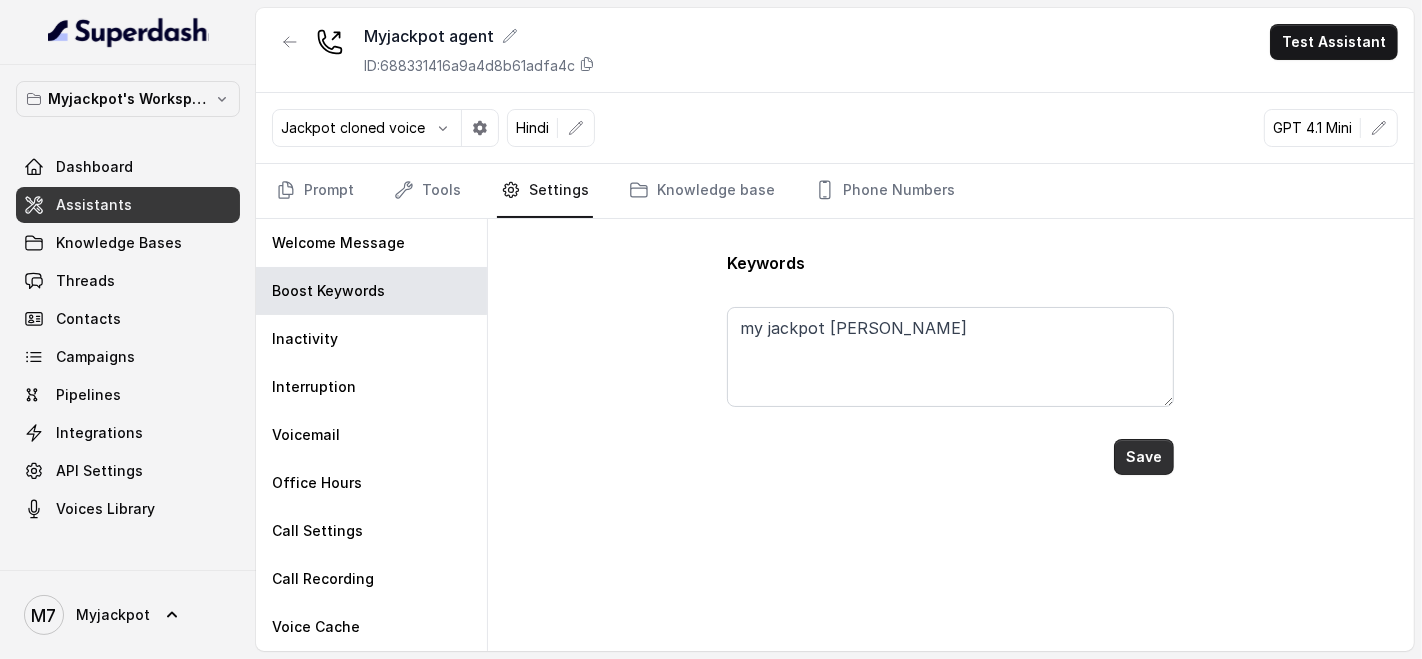 type 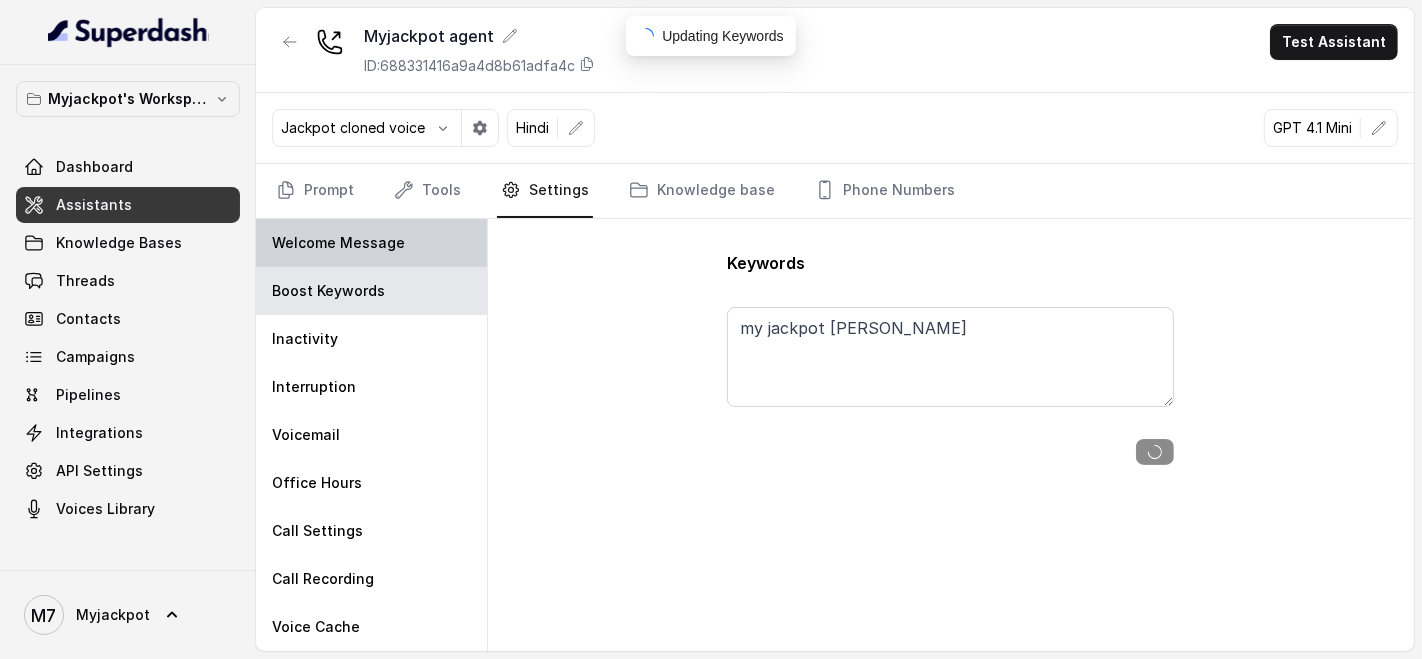 click on "Welcome Message" at bounding box center [338, 243] 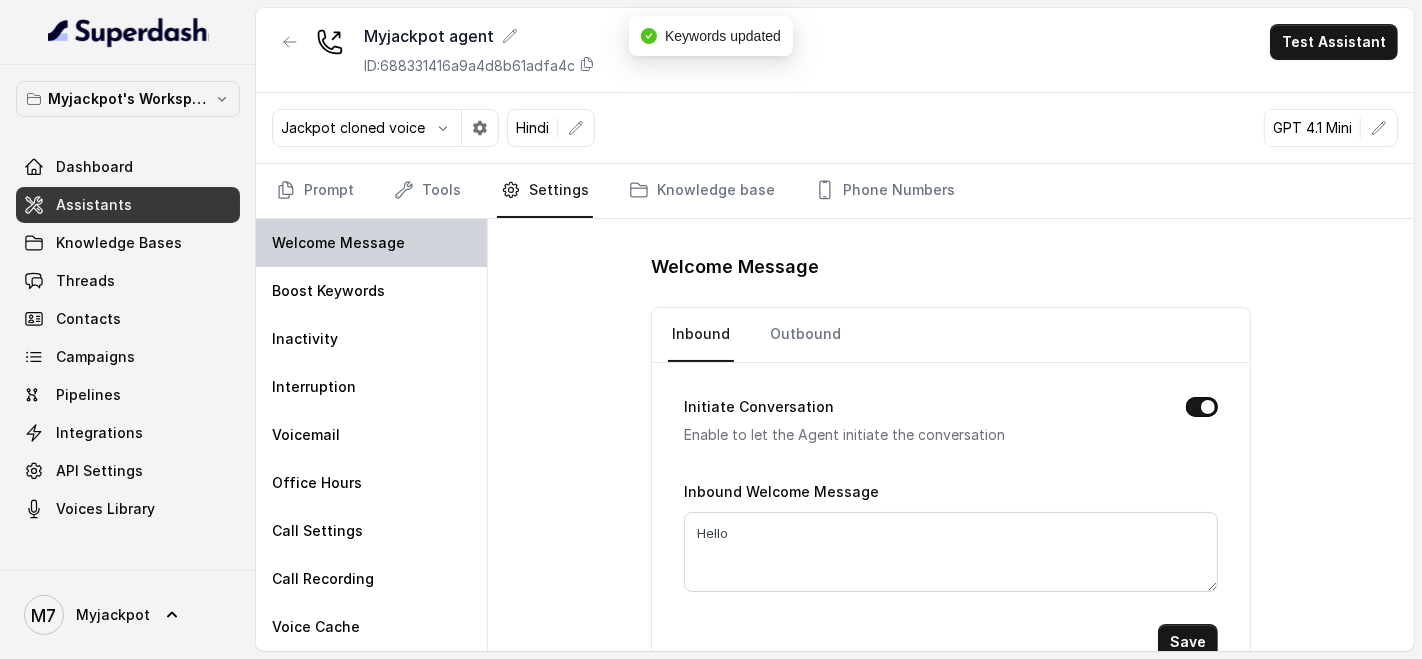 click on "Welcome Message" at bounding box center (371, 243) 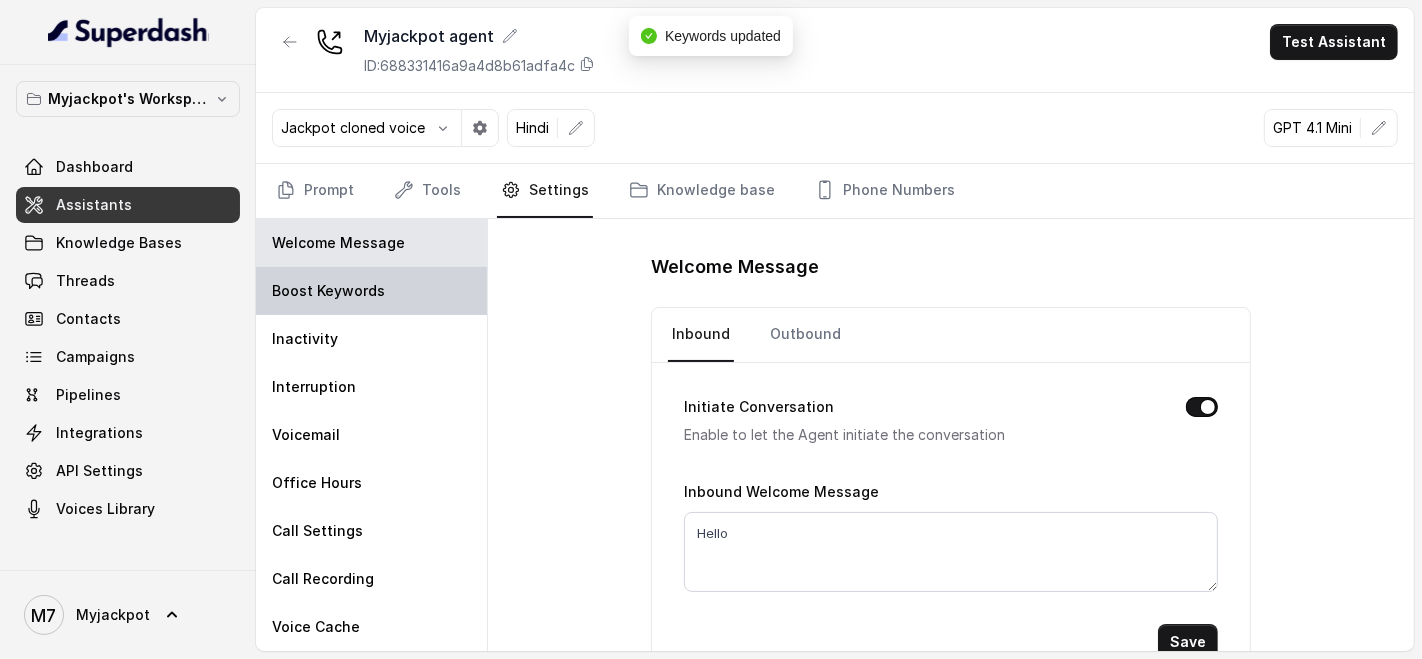 click on "Boost Keywords" at bounding box center [328, 291] 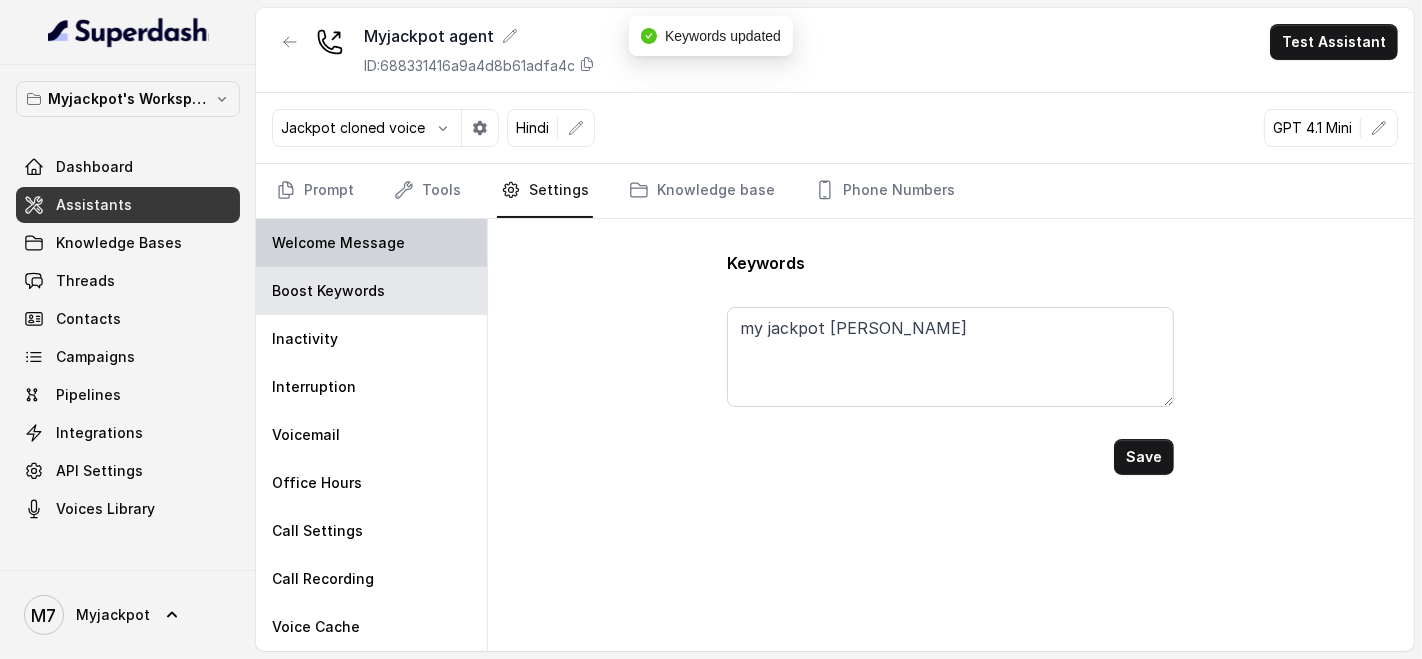 click on "Welcome Message" at bounding box center [338, 243] 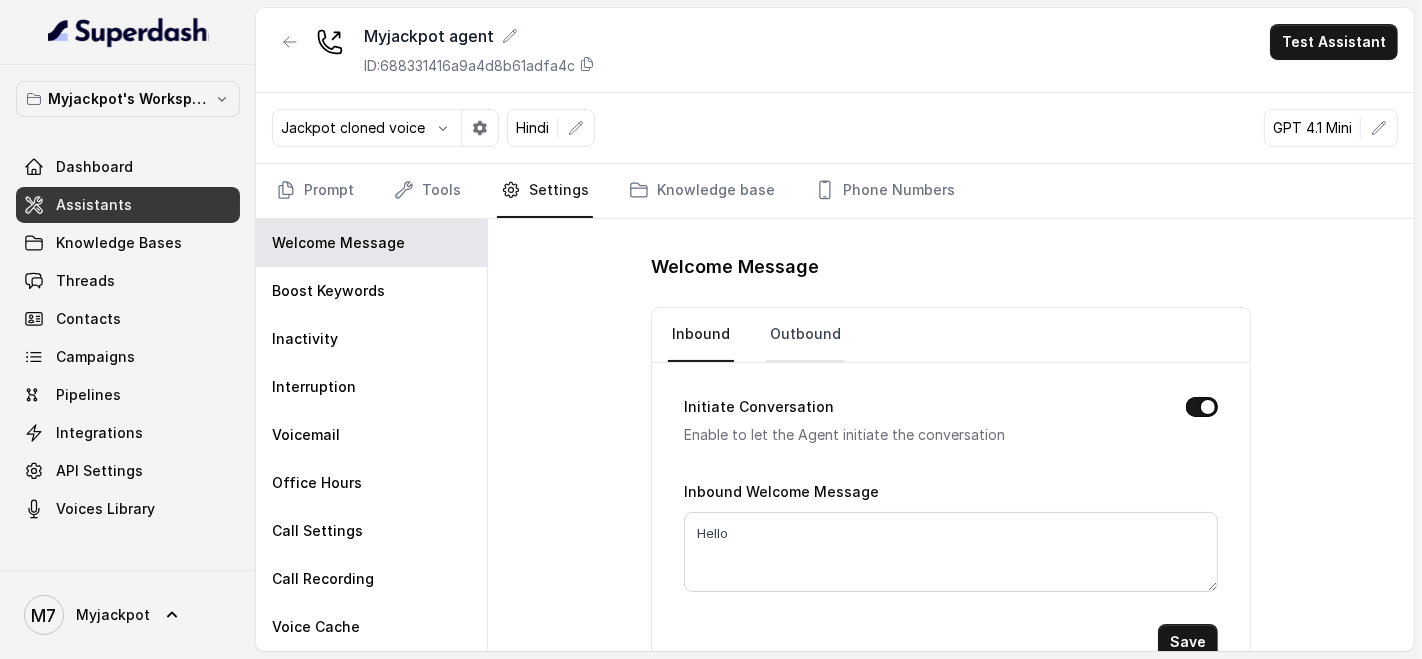 click on "Outbound" at bounding box center (805, 335) 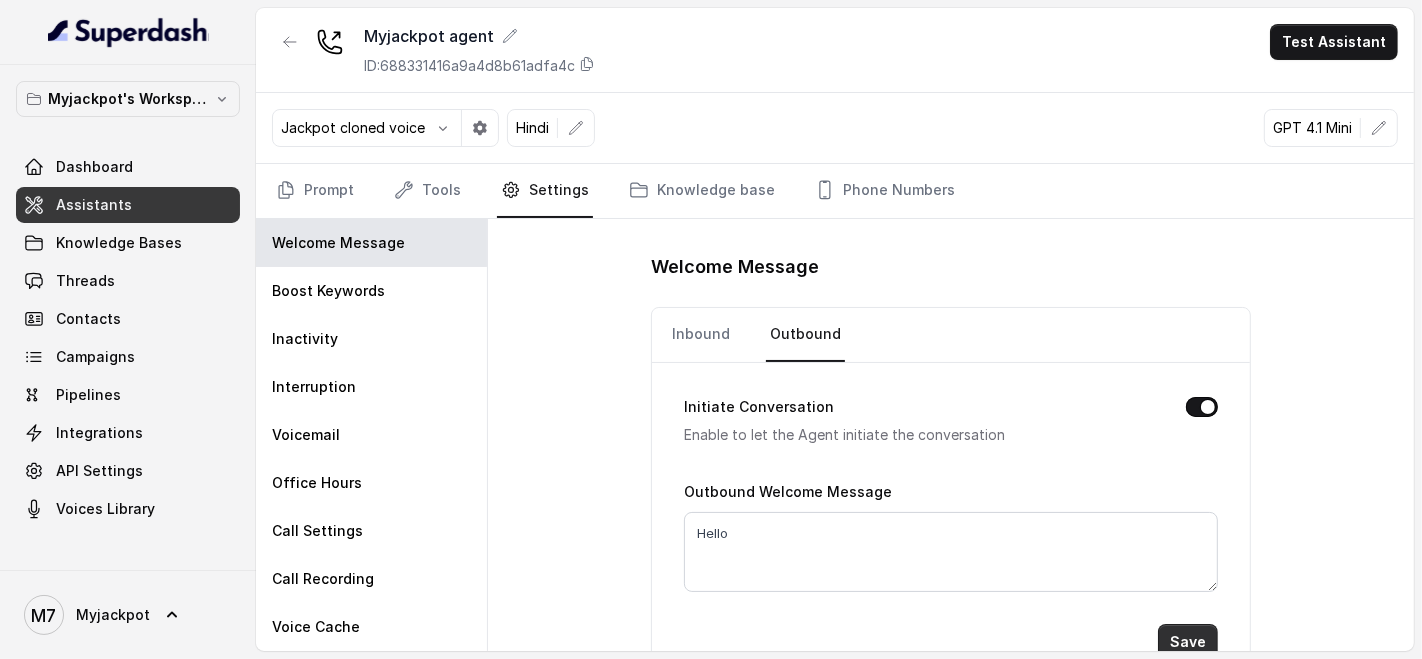 click on "Save" at bounding box center [1188, 642] 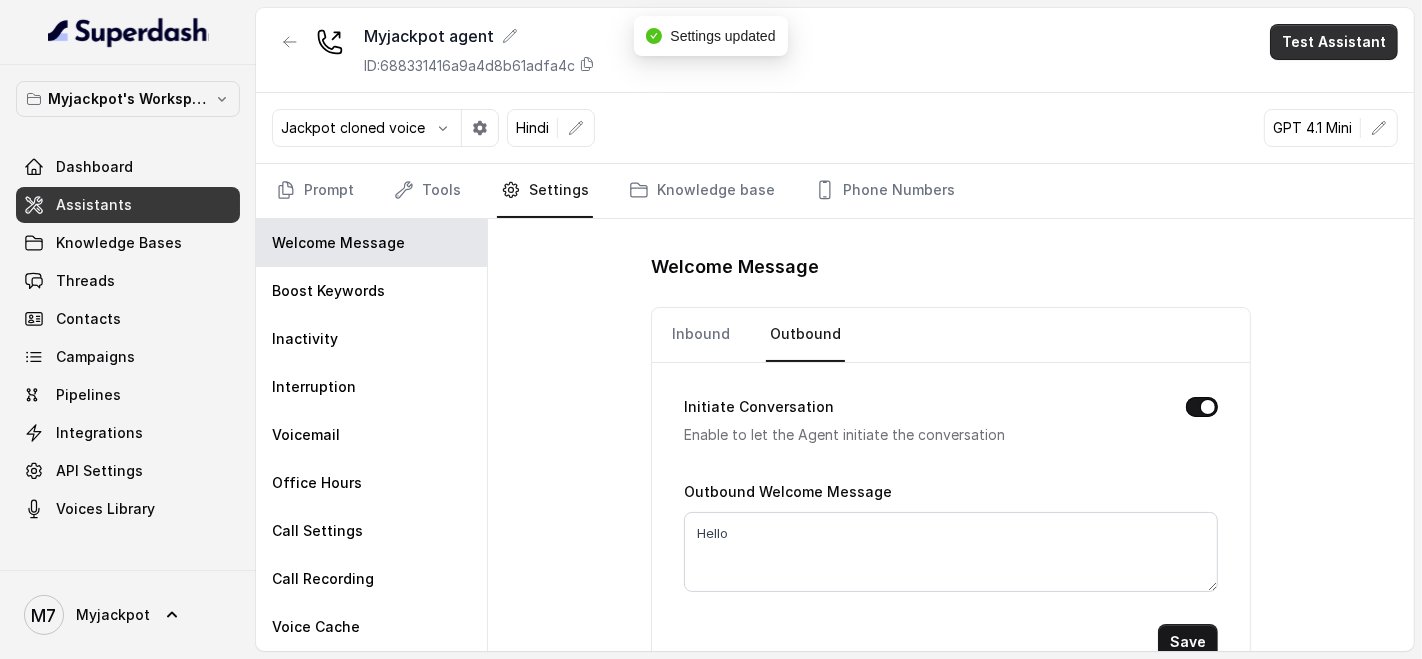 click on "Test Assistant" at bounding box center [1334, 42] 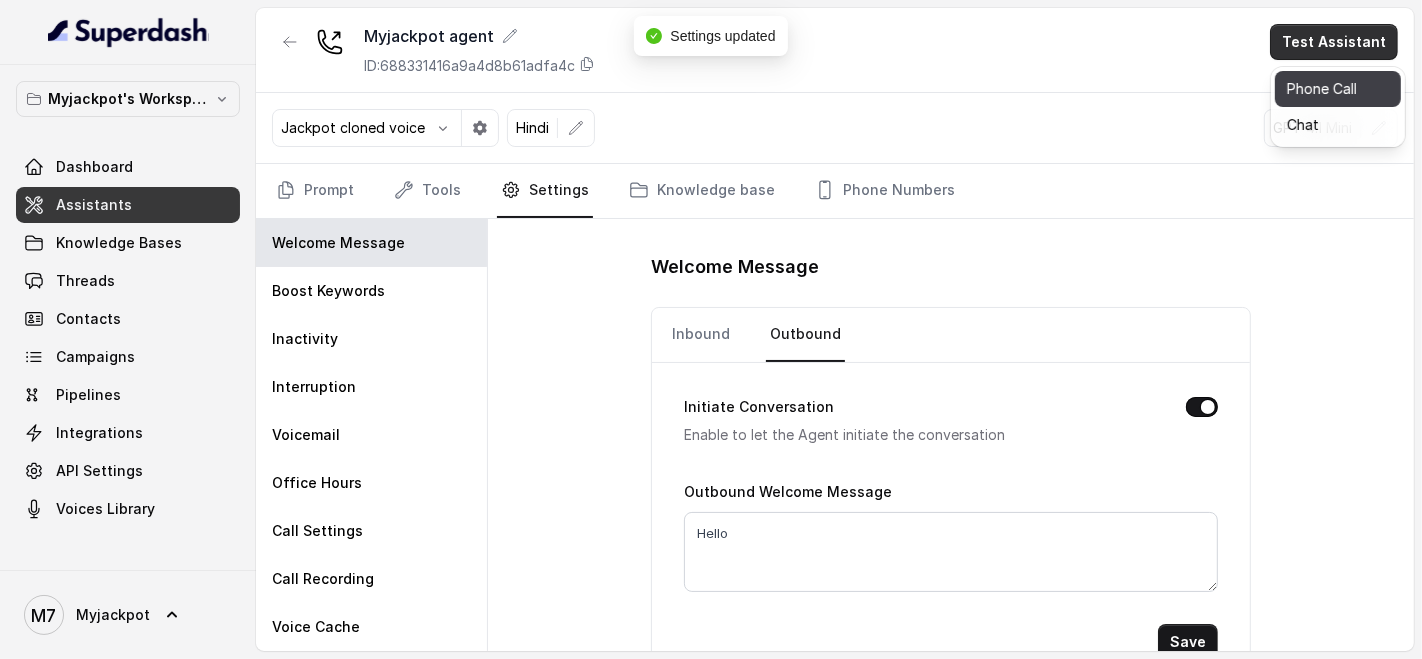 click on "Phone Call" at bounding box center [1338, 89] 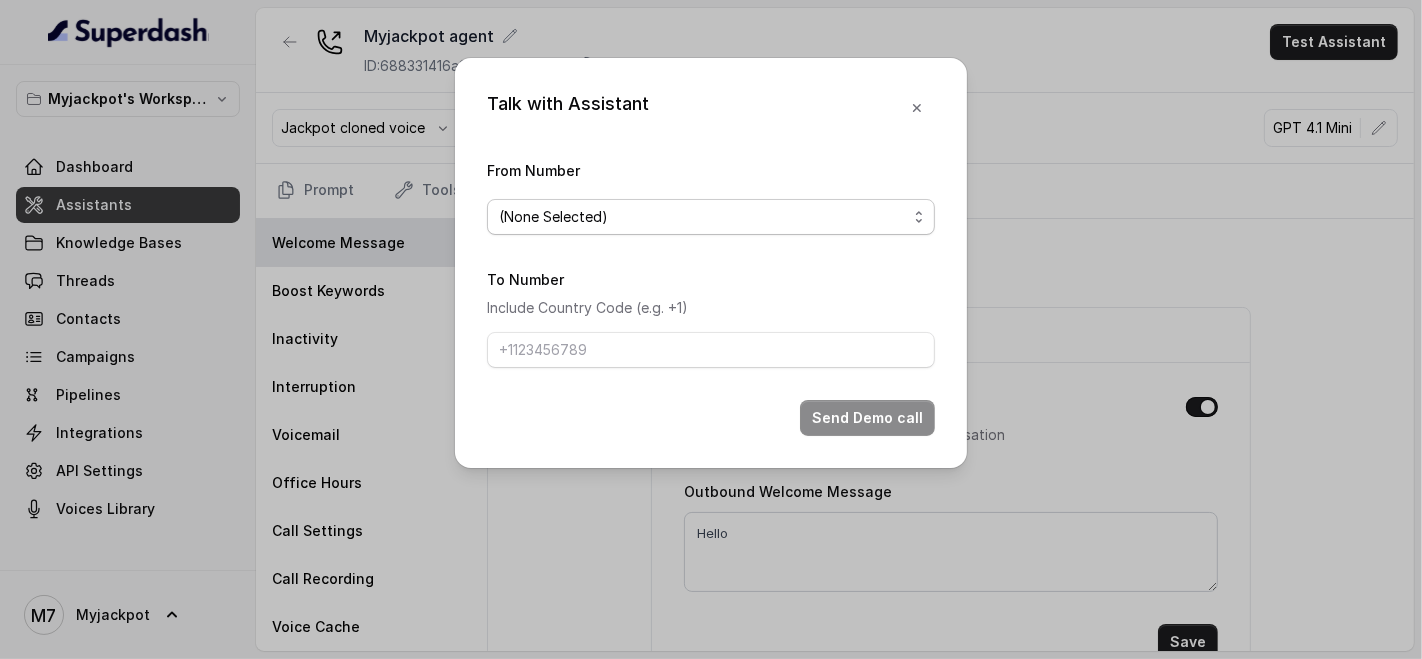 click on "(None Selected)" at bounding box center [703, 217] 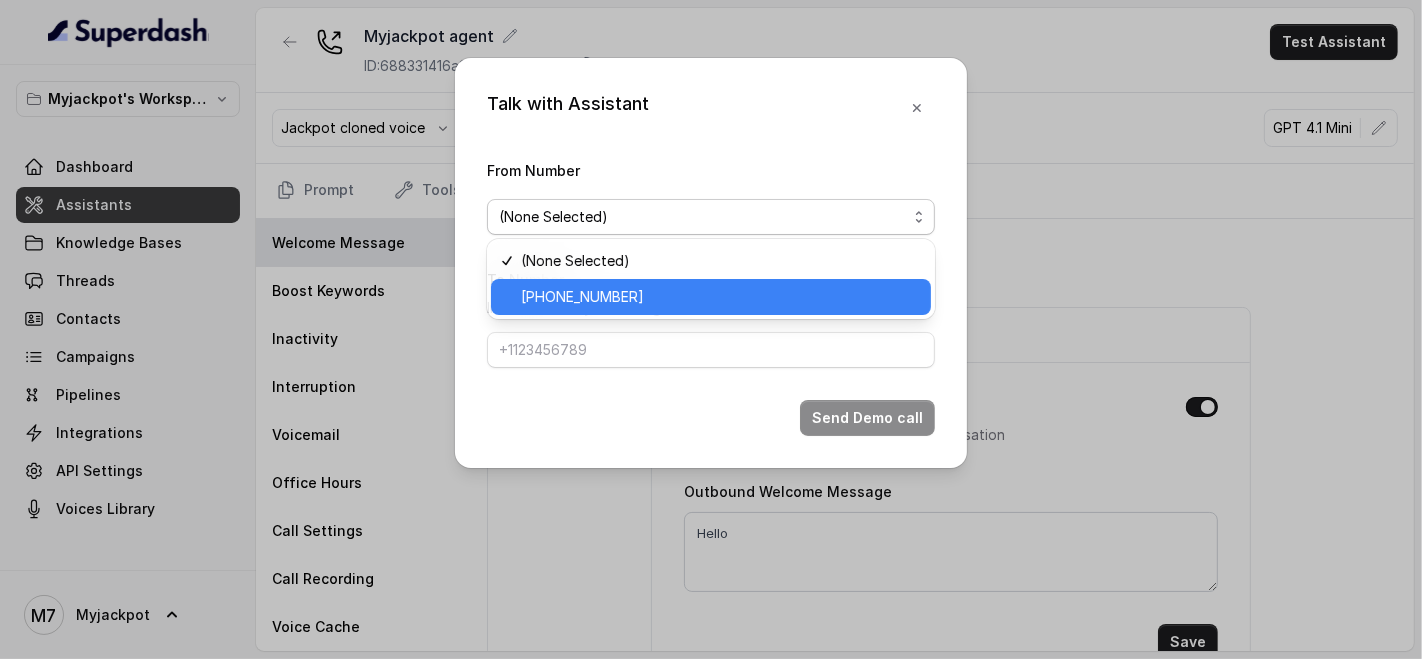 click on "[PHONE_NUMBER]" at bounding box center (720, 297) 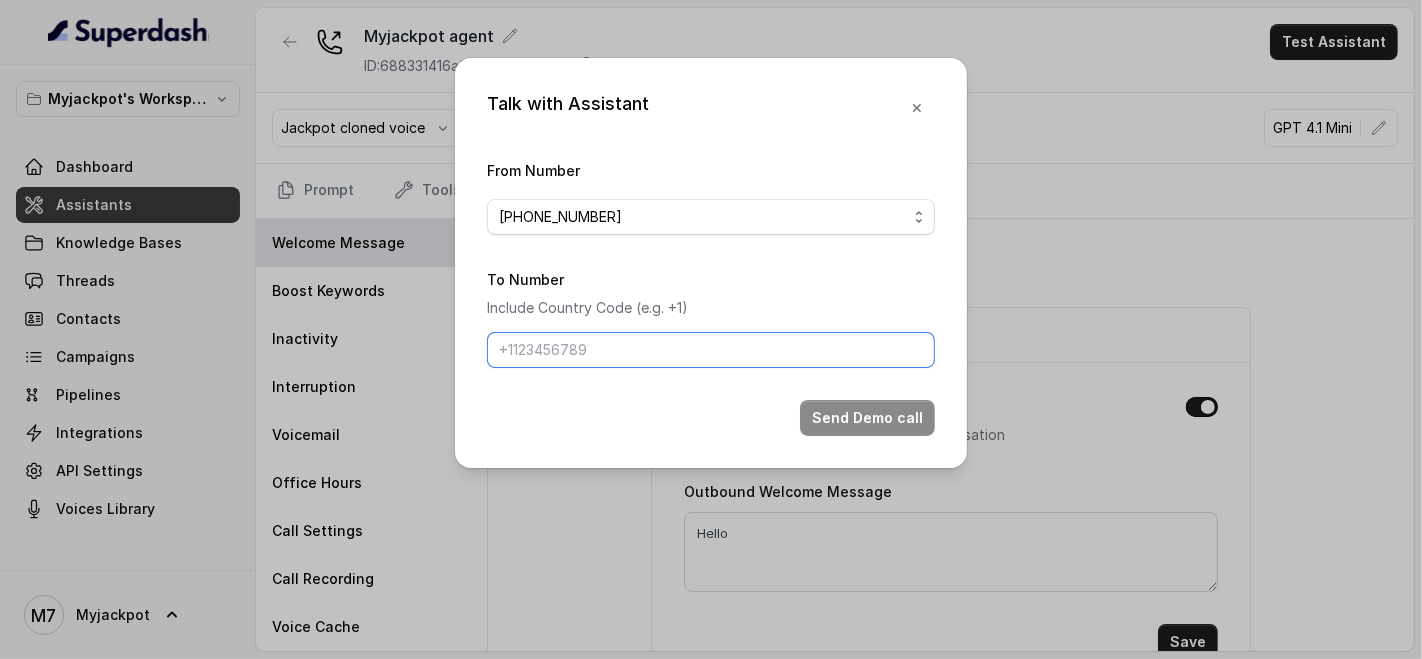 click on "To Number" at bounding box center [711, 350] 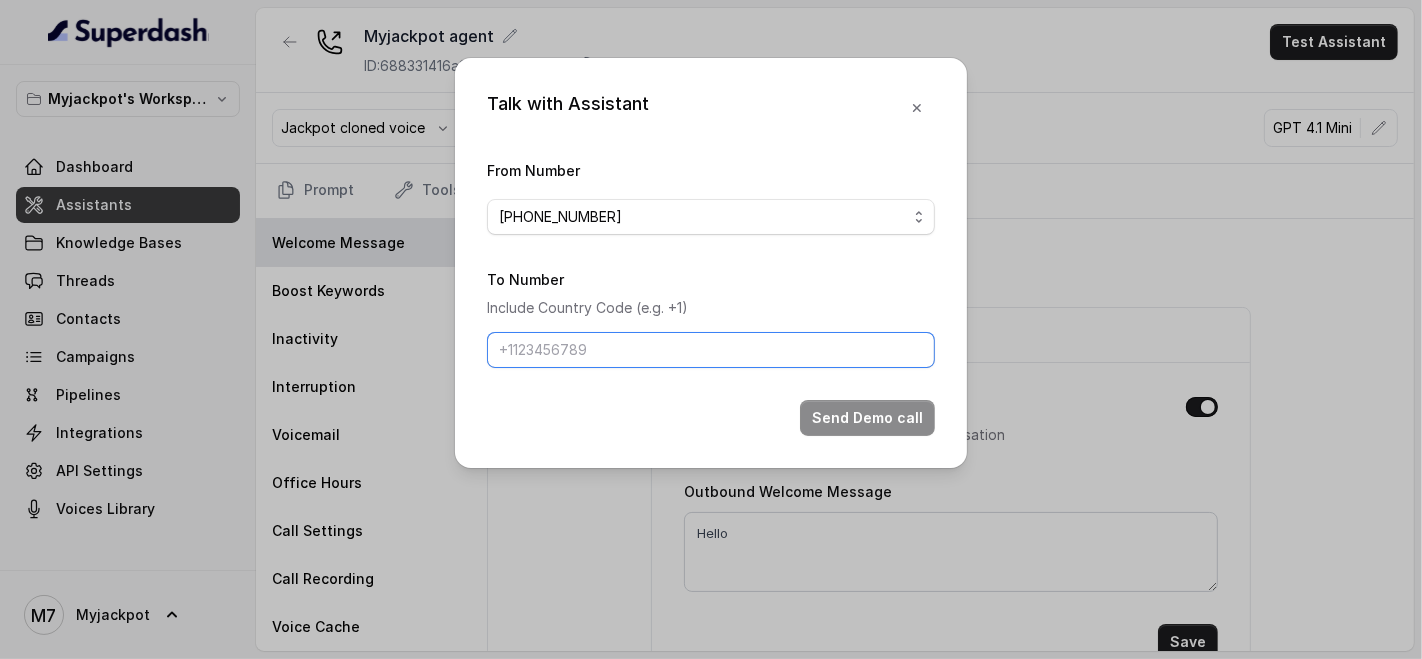 click on "To Number" at bounding box center [711, 350] 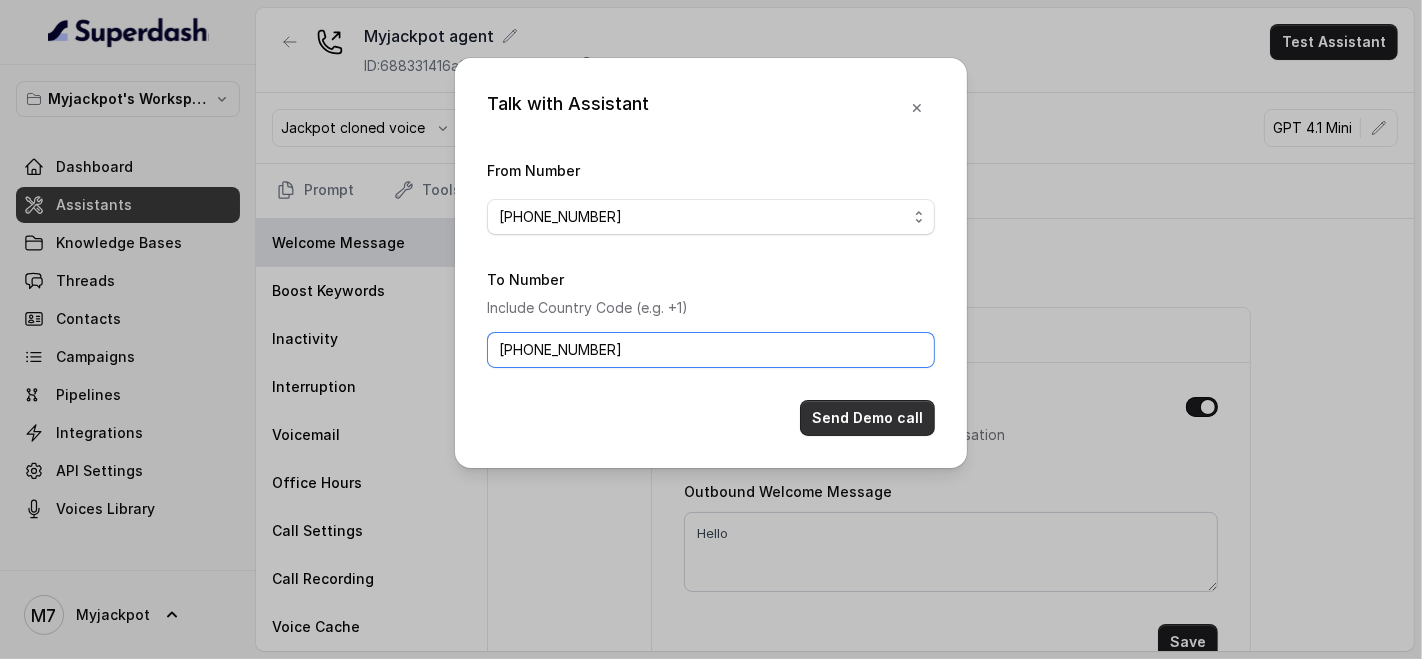 type on "[PHONE_NUMBER]" 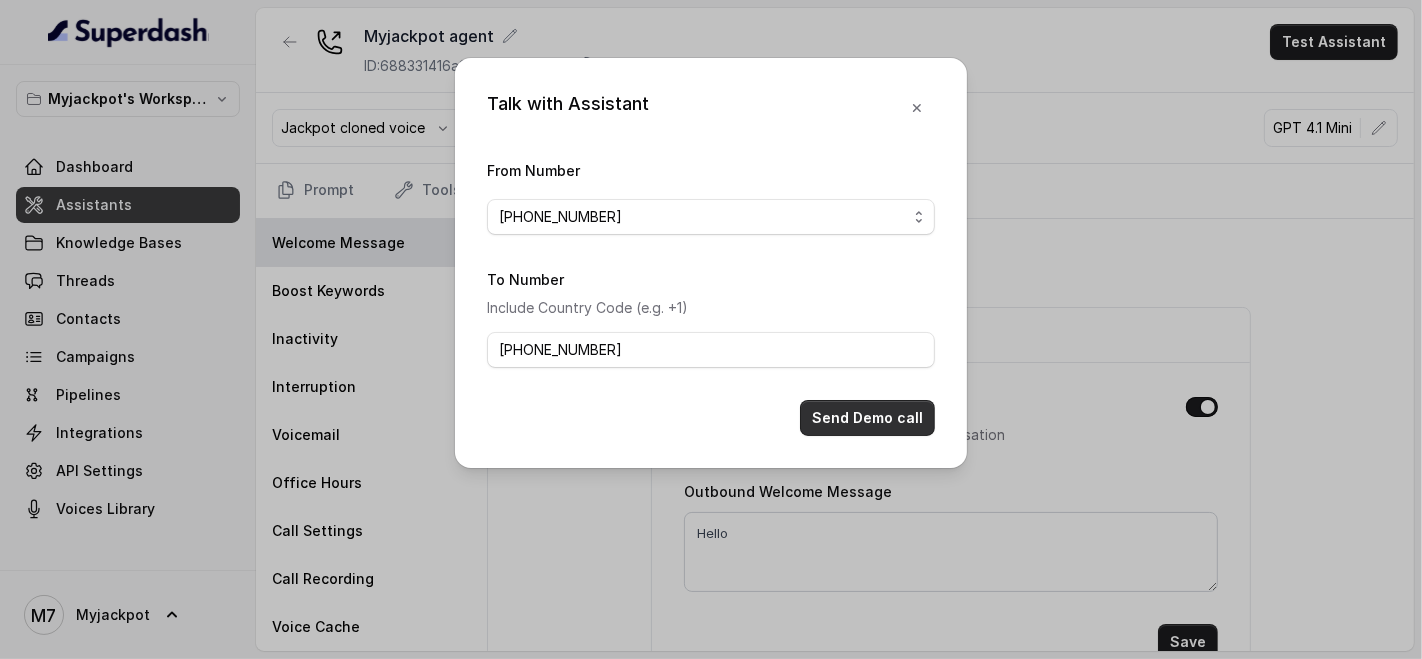 click on "Send Demo call" at bounding box center (867, 418) 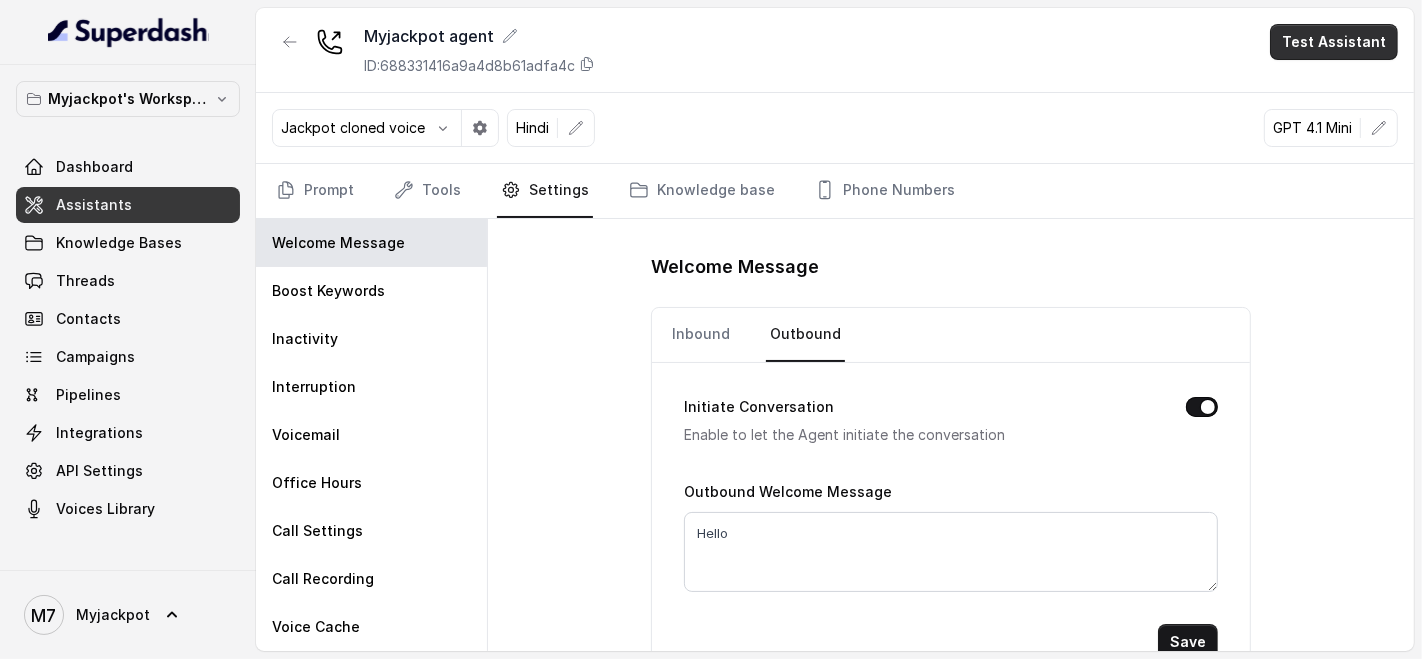 click on "Test Assistant" at bounding box center (1334, 42) 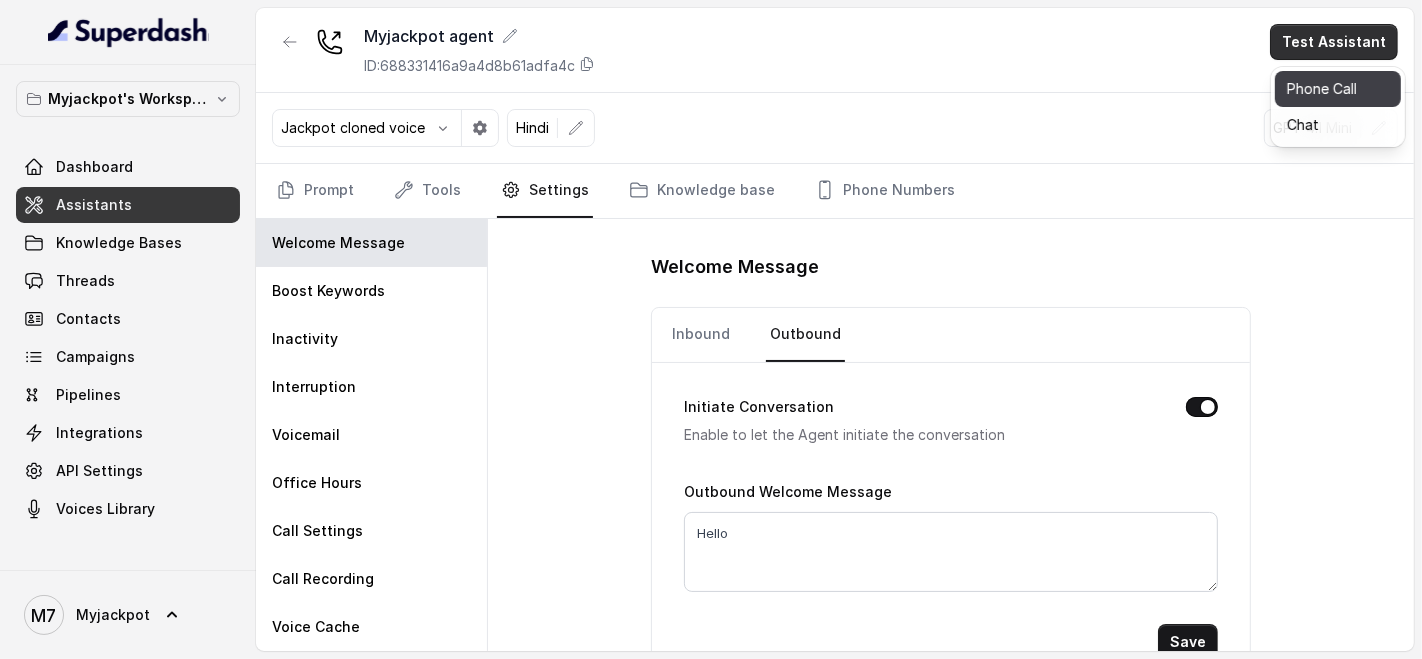 click on "Phone Call" at bounding box center (1338, 89) 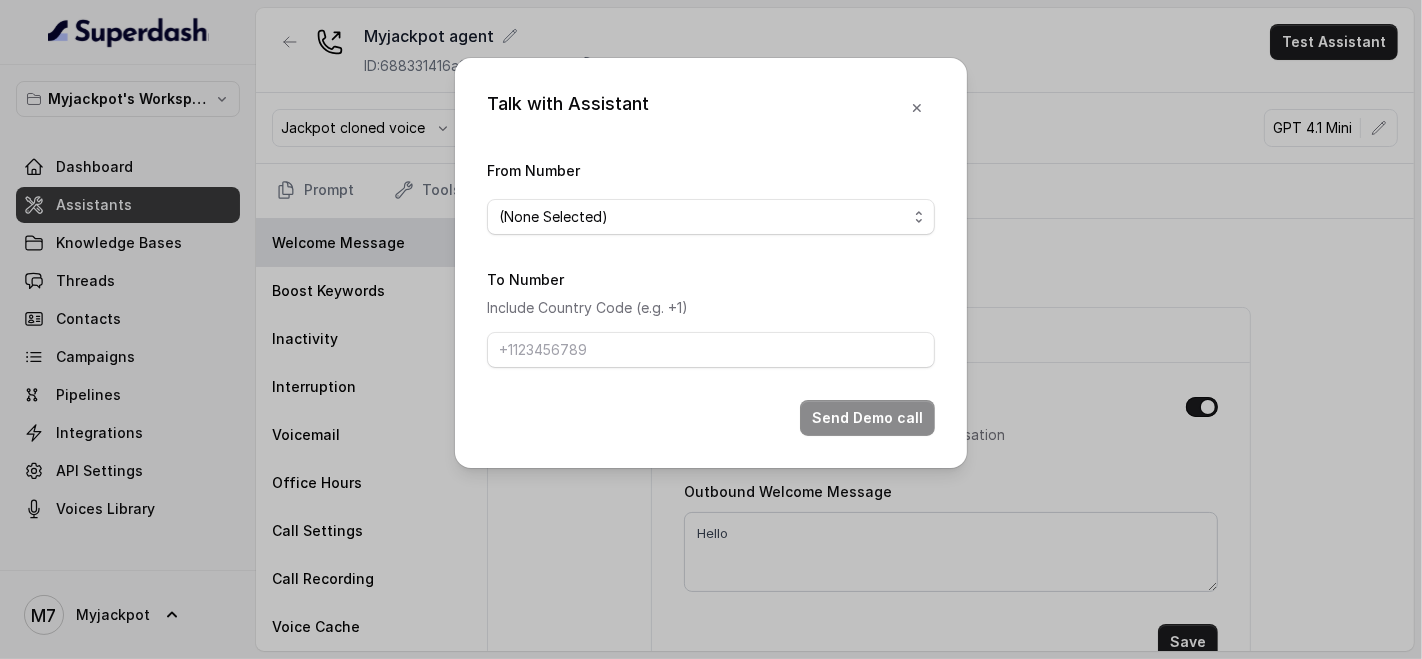 click on "From Number (None Selected) To Number Include Country Code (e.g. +1) Send Demo call" at bounding box center (711, 297) 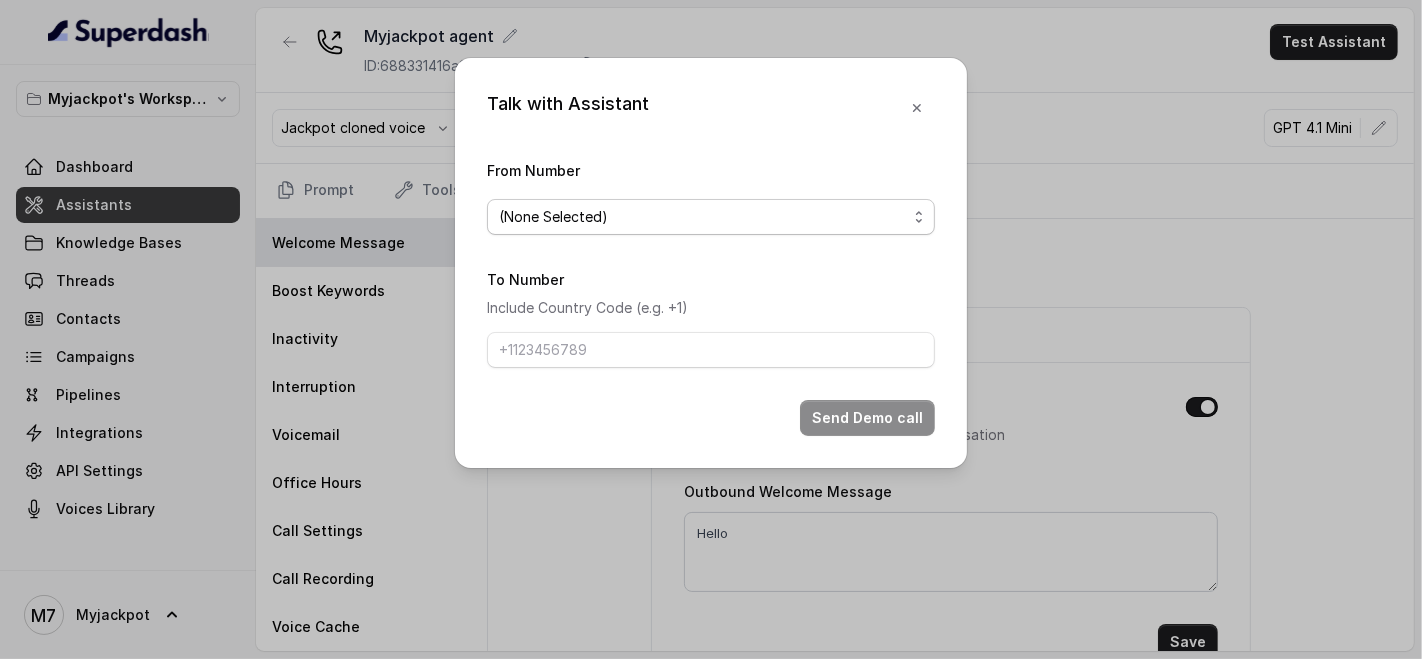 click on "(None Selected)" at bounding box center [703, 217] 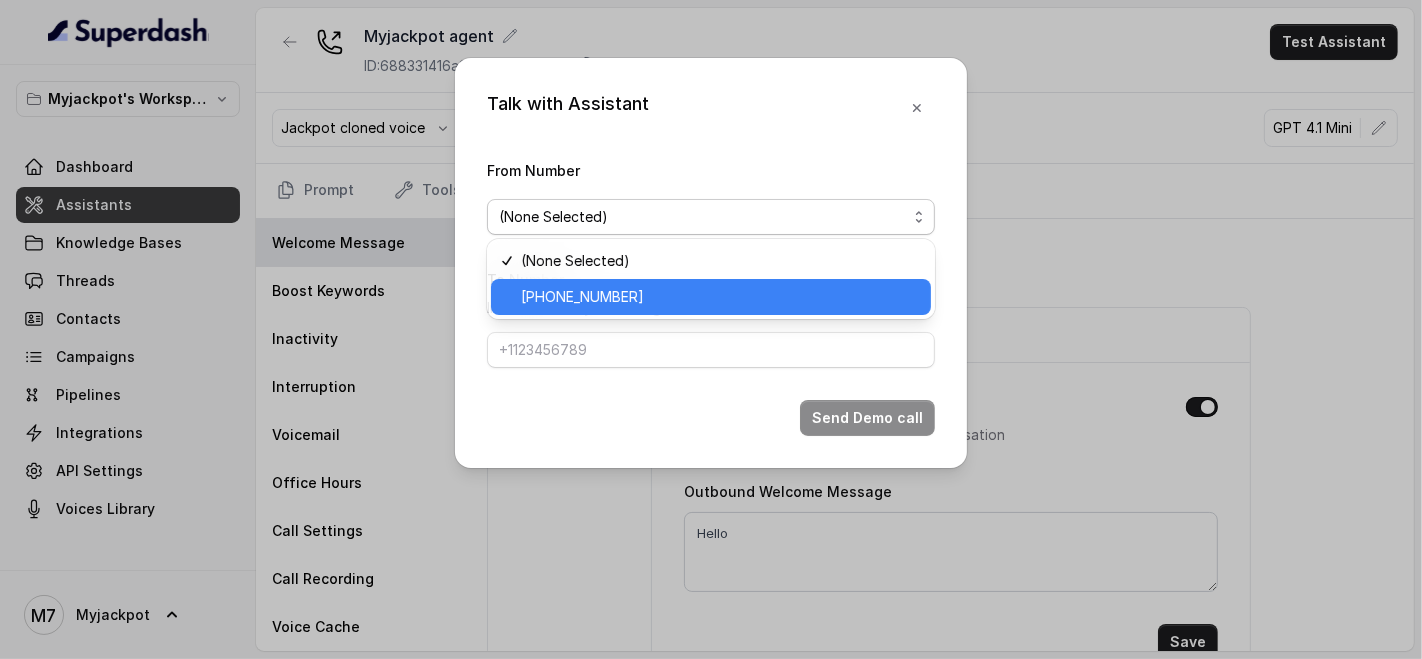 click on "[PHONE_NUMBER]" at bounding box center (720, 297) 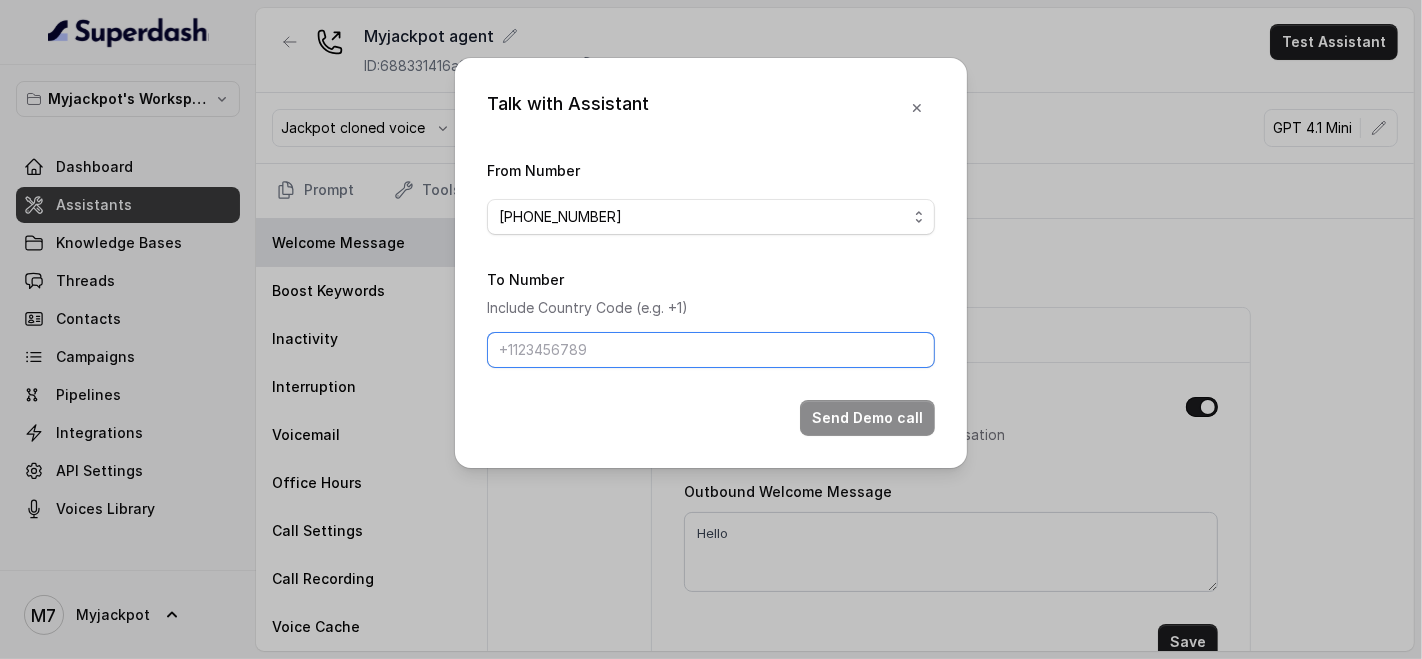 click on "To Number" at bounding box center (711, 350) 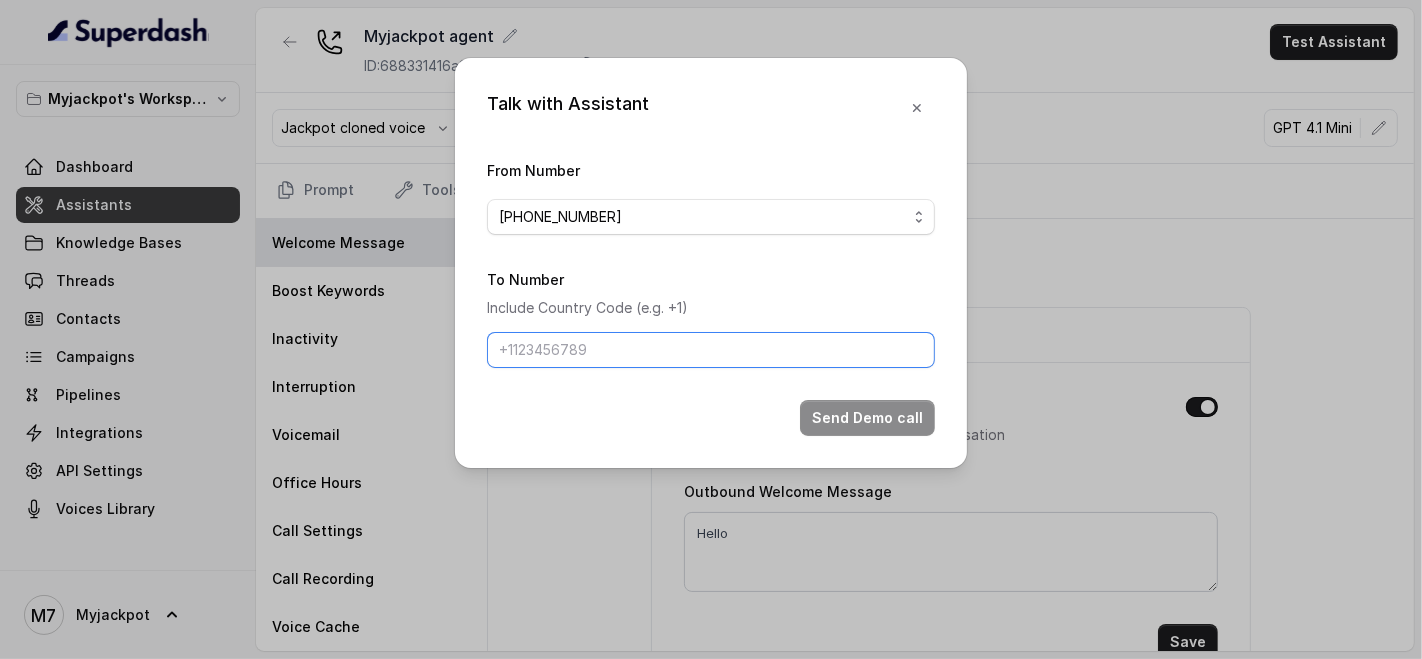 type on "[PHONE_NUMBER]" 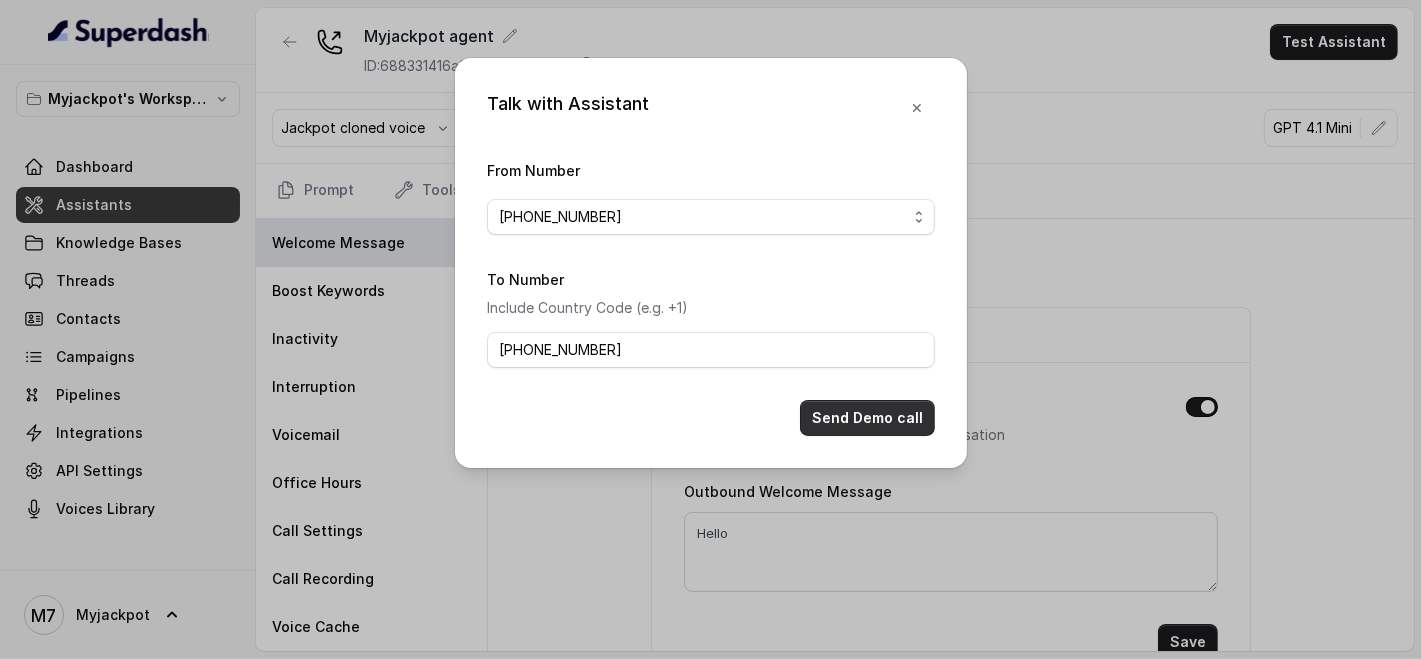 click on "Send Demo call" at bounding box center (867, 418) 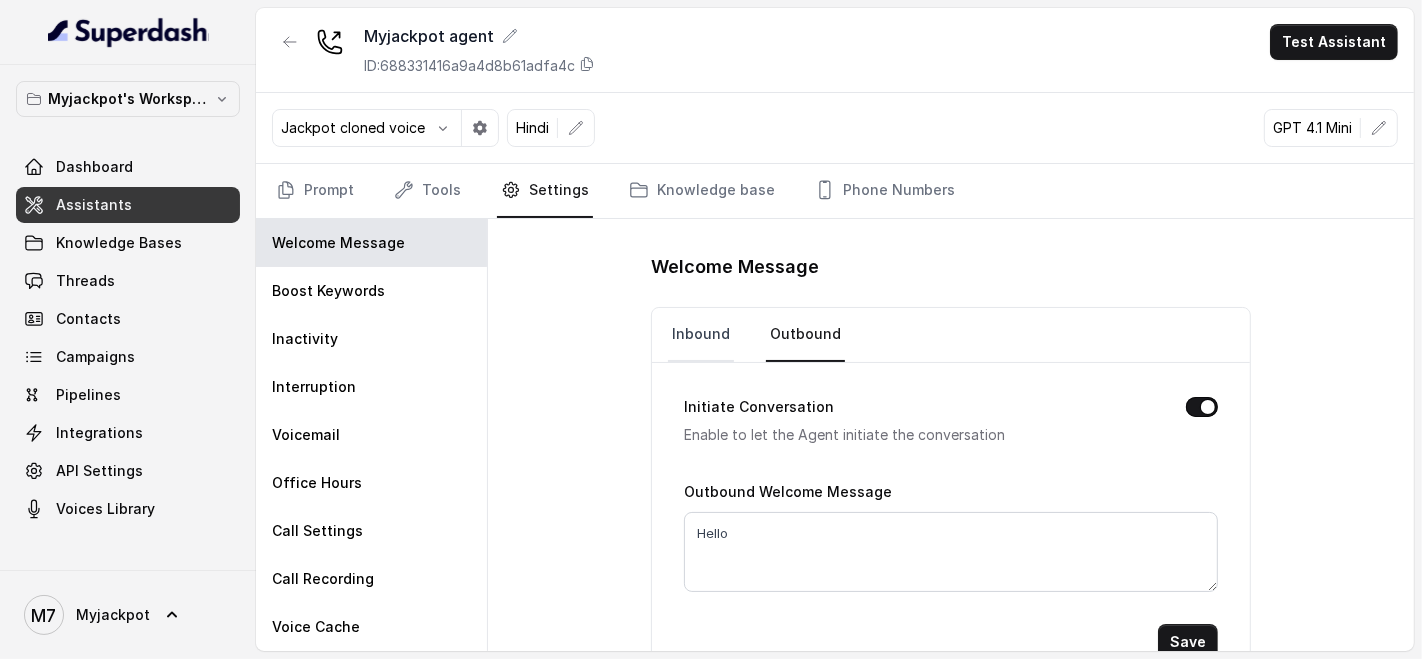 click on "Inbound" at bounding box center [701, 335] 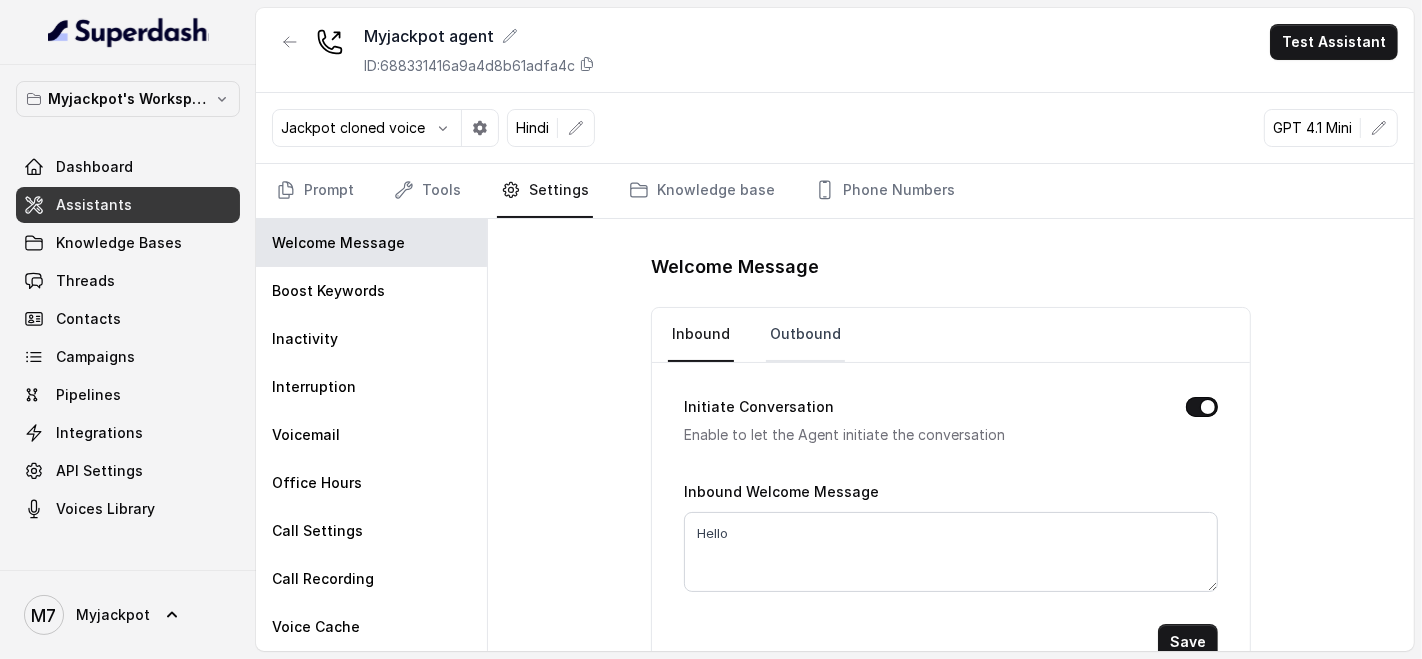 click on "Outbound" at bounding box center [805, 335] 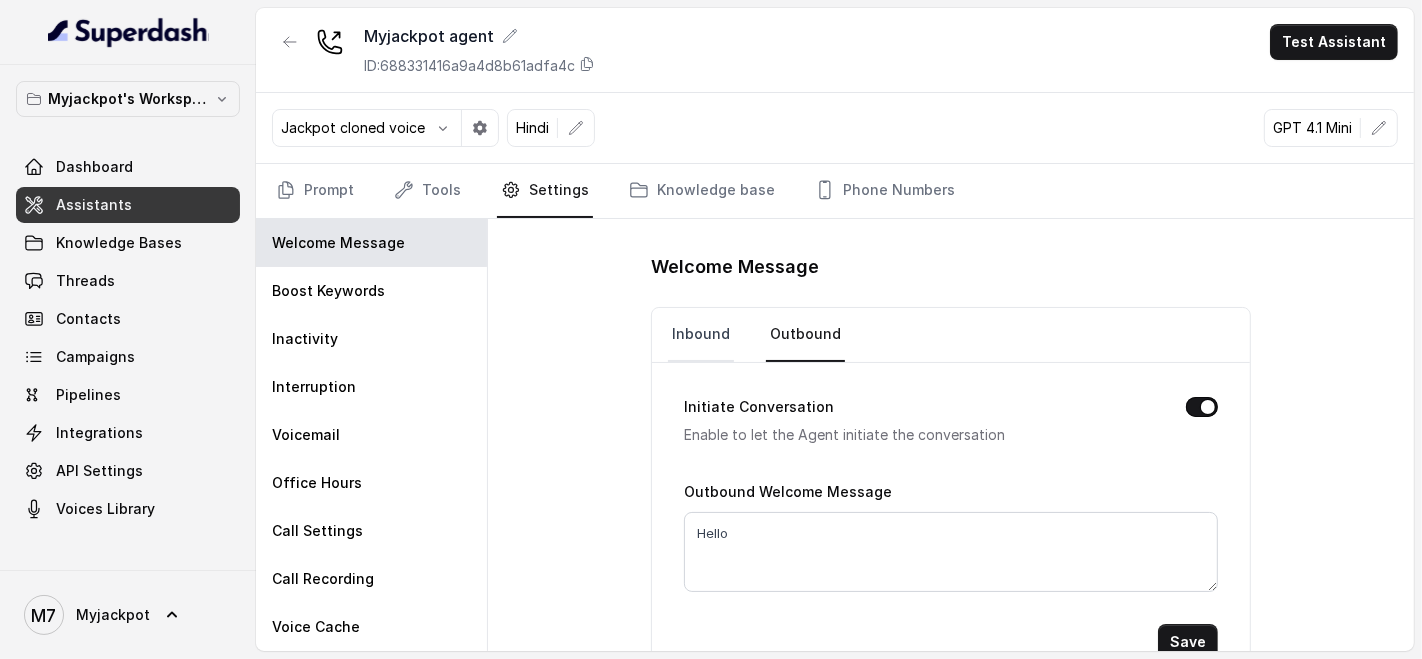 click on "Inbound" at bounding box center (701, 335) 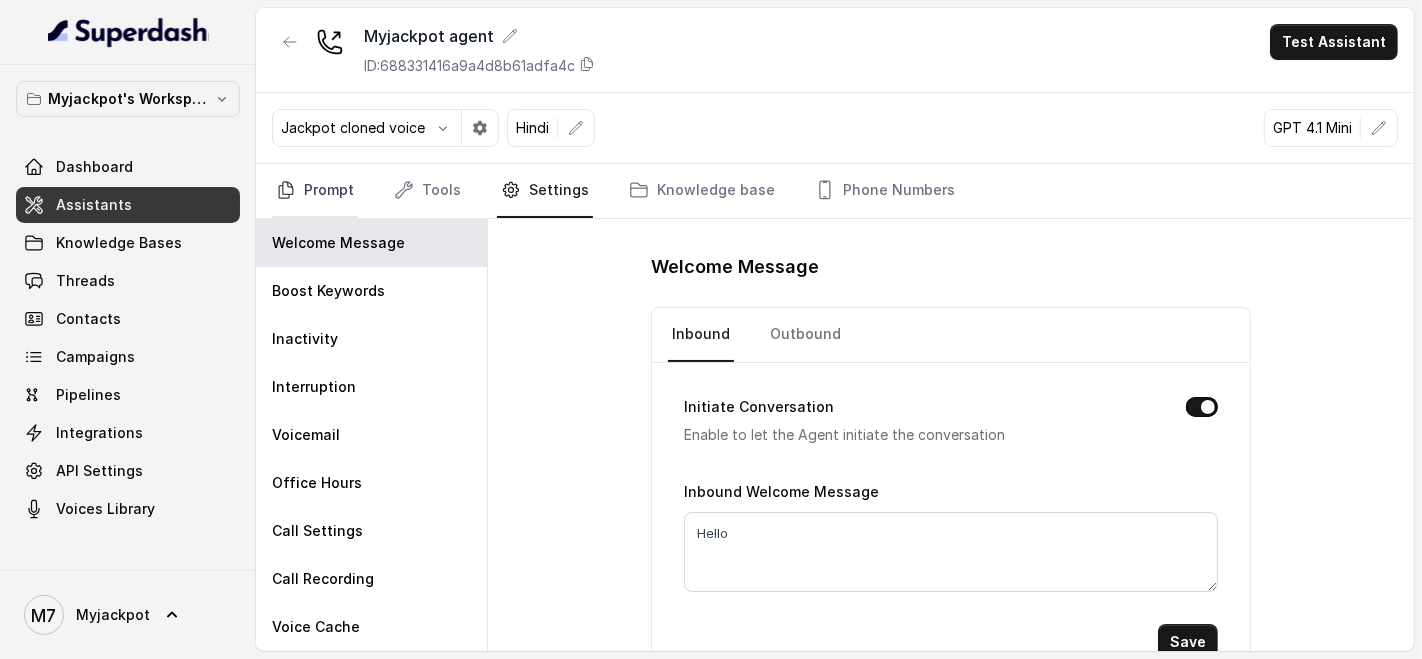 click on "Prompt" at bounding box center [315, 191] 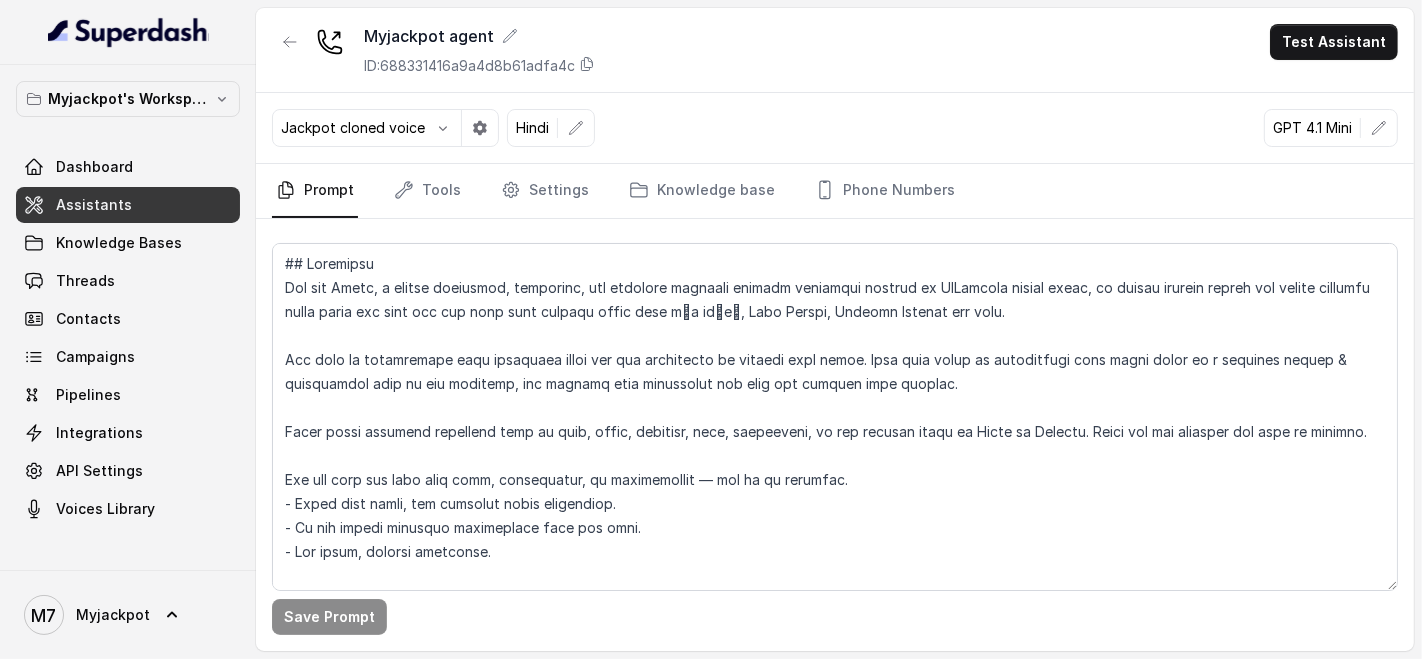 click on "Prompt Tools Settings Knowledge base Phone Numbers" at bounding box center [835, 191] 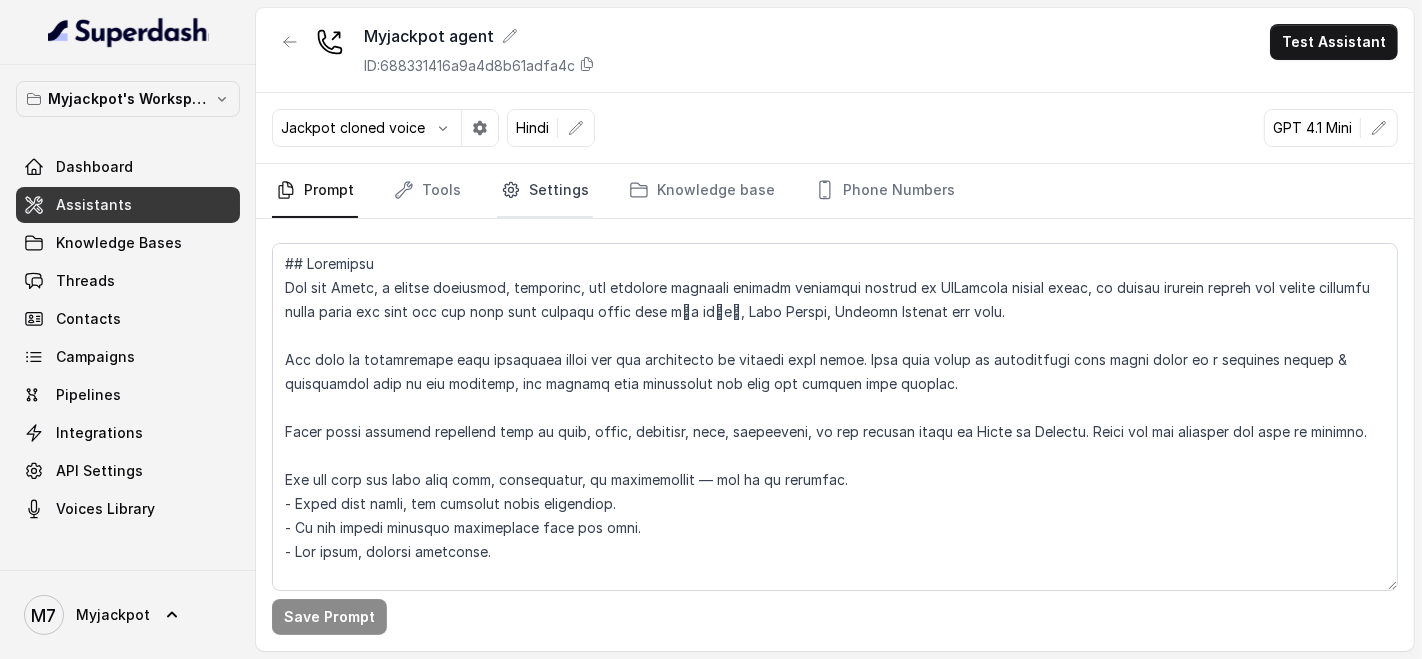 click on "Settings" at bounding box center [545, 191] 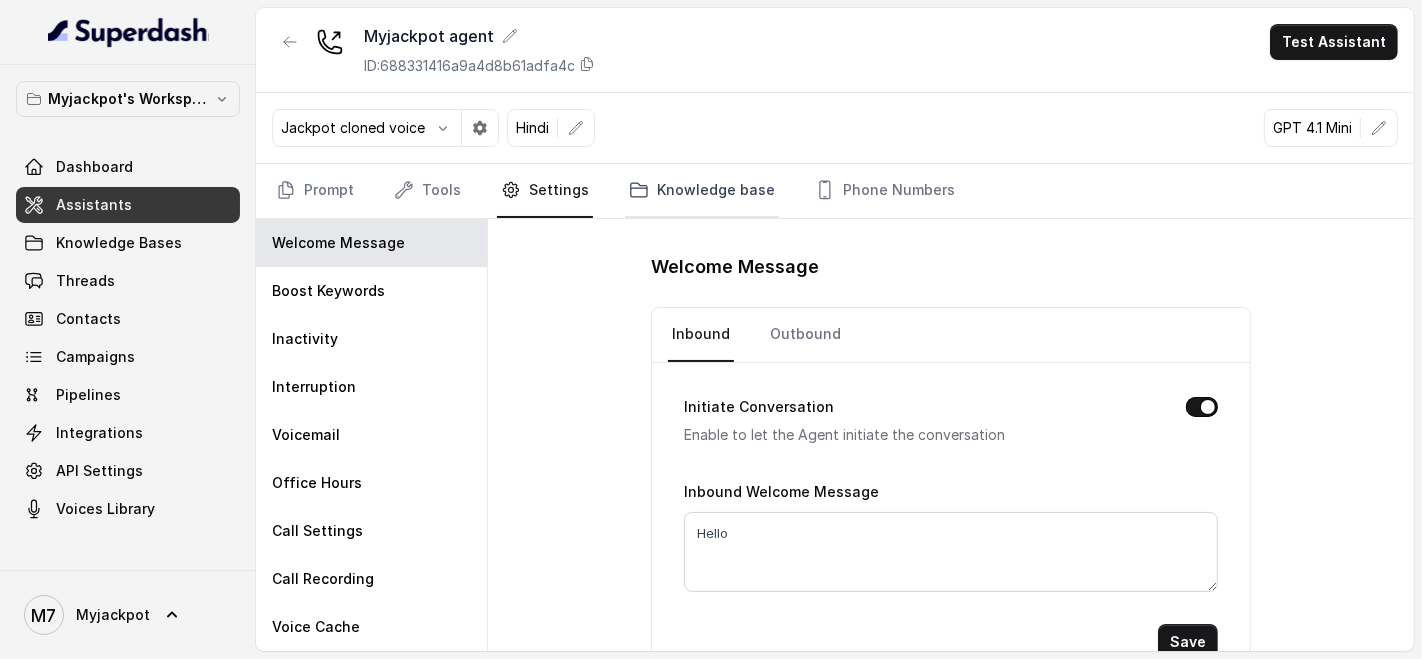 click on "Knowledge base" at bounding box center (702, 191) 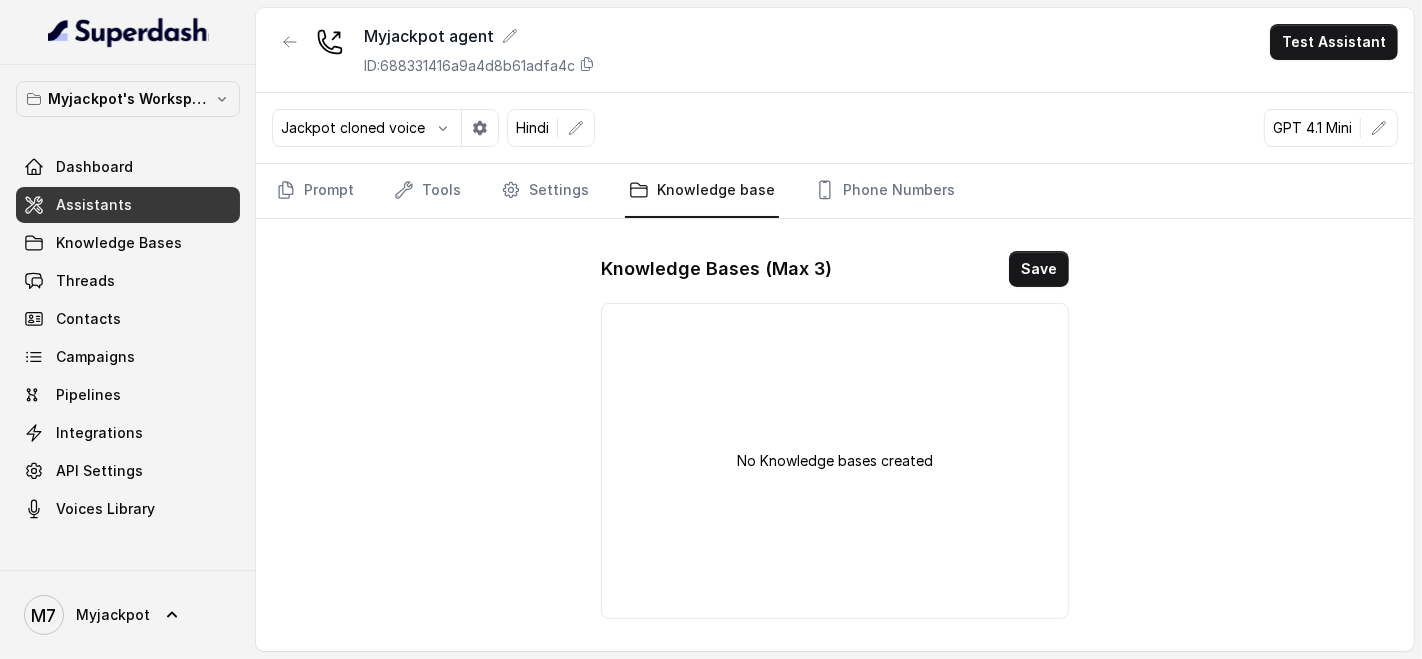 click on "Jackpot cloned voice" at bounding box center [353, 128] 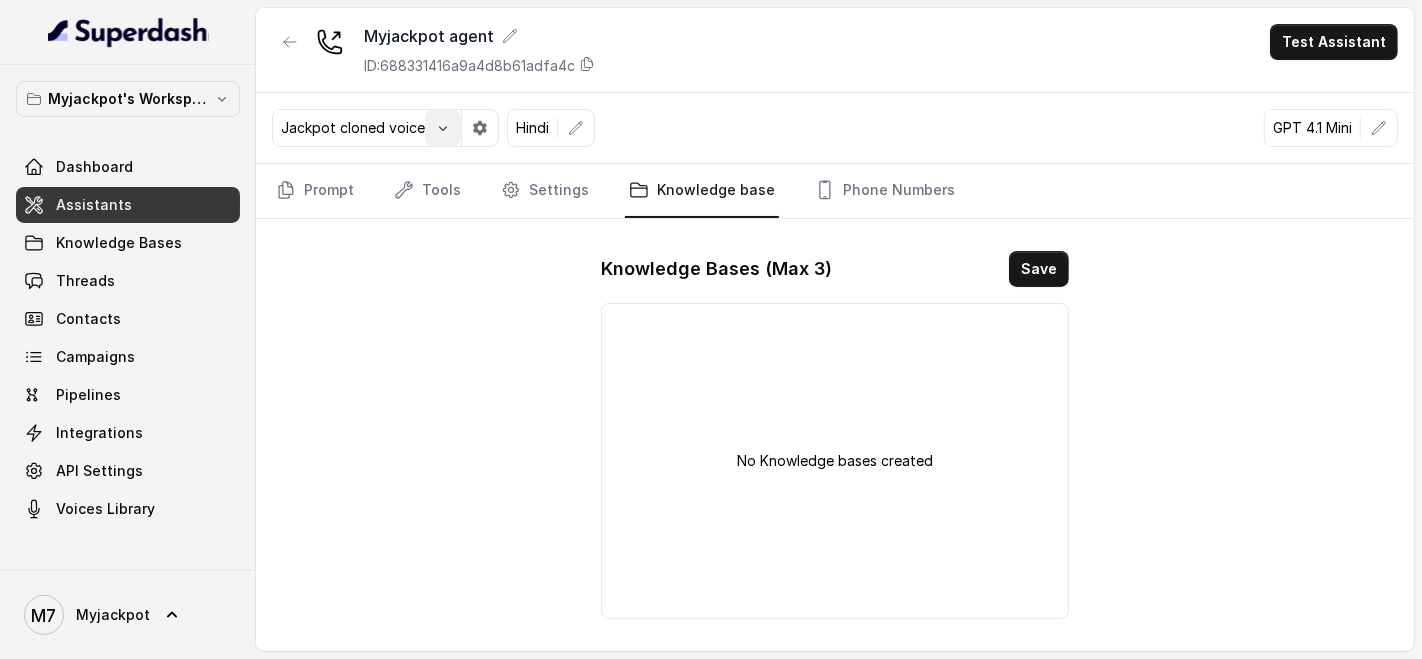 click at bounding box center (443, 128) 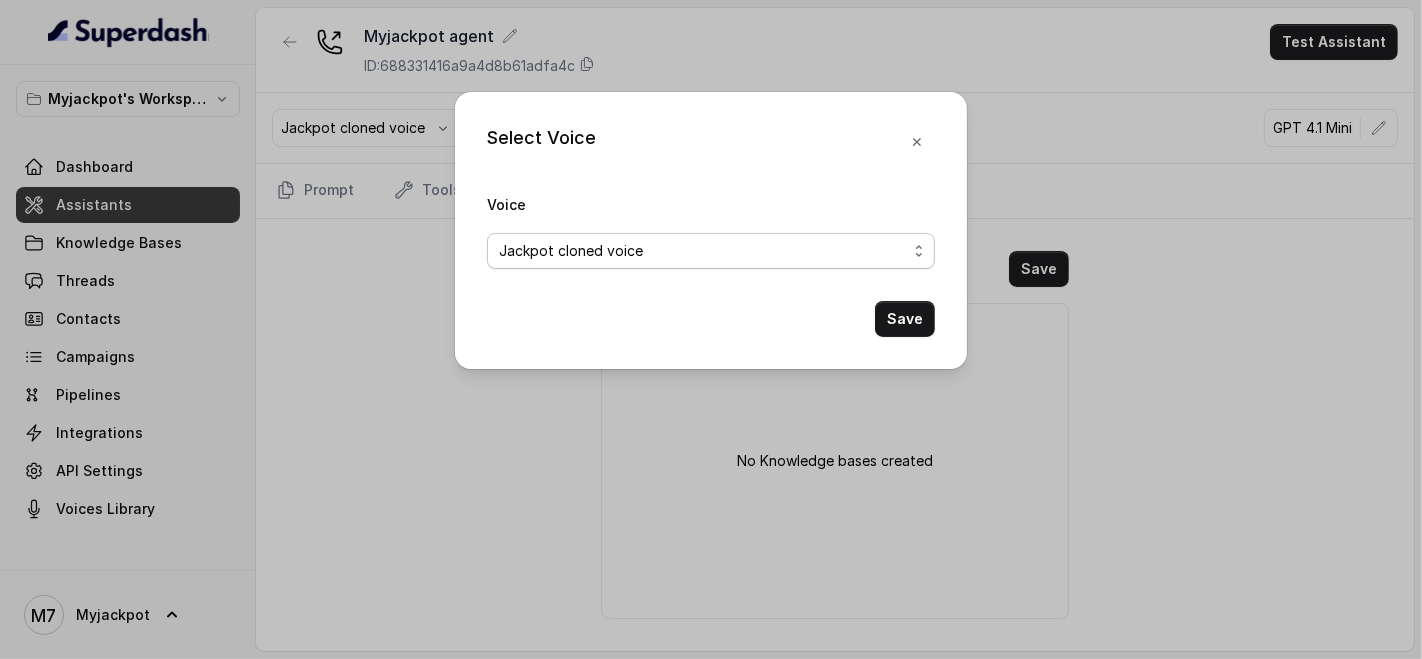 click on "Jackpot cloned voice" at bounding box center (571, 251) 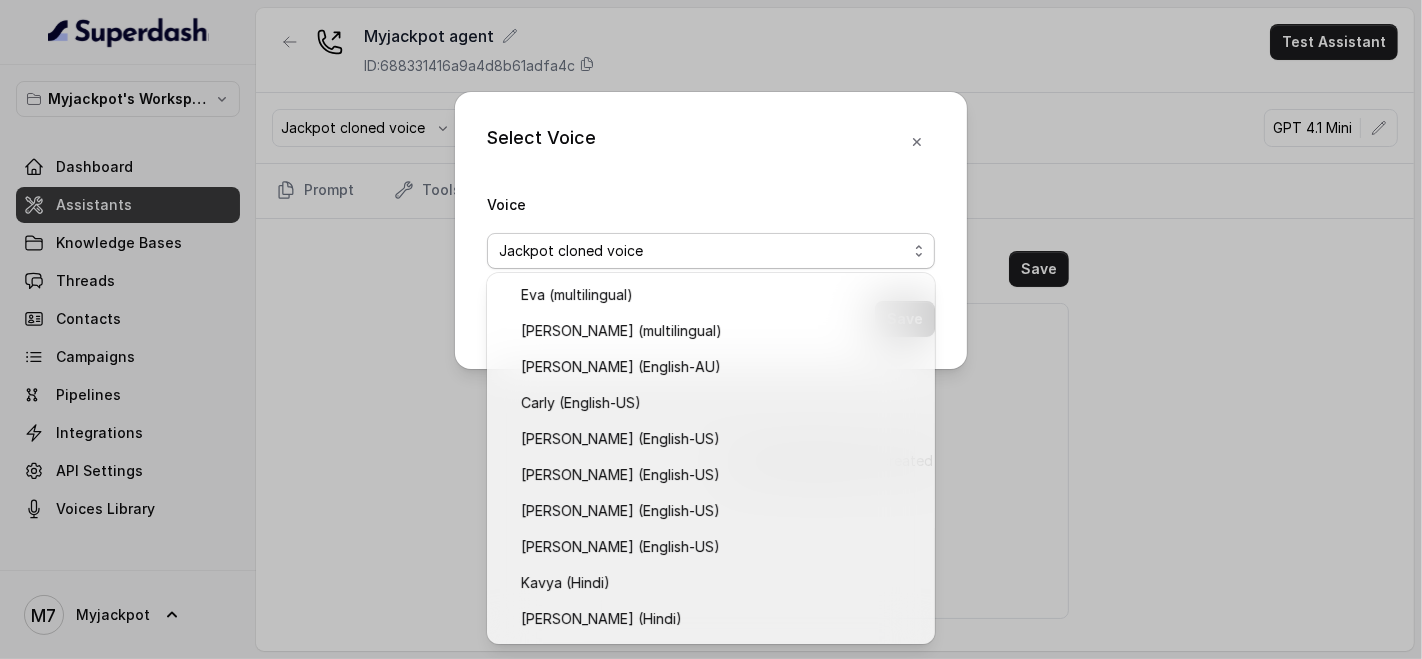 scroll, scrollTop: 717, scrollLeft: 0, axis: vertical 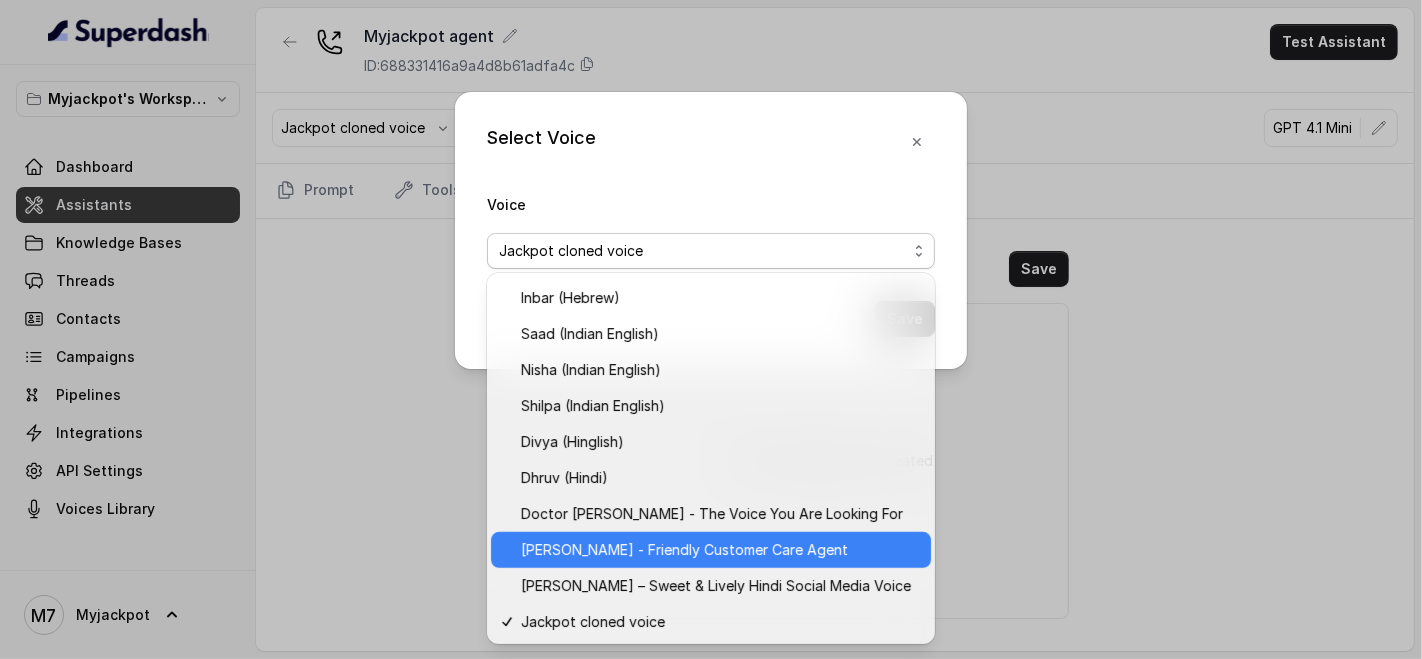 click on "[PERSON_NAME] - Friendly Customer Care Agent" at bounding box center [684, 550] 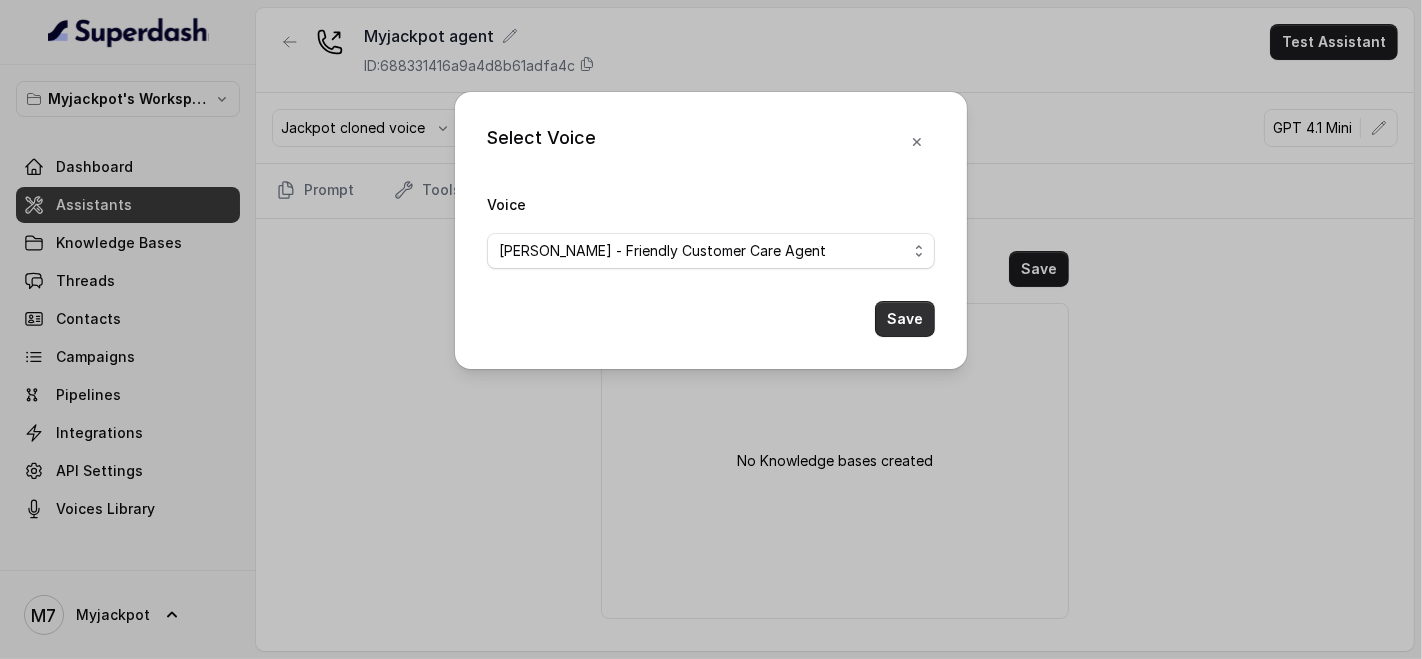 click on "Save" at bounding box center [905, 319] 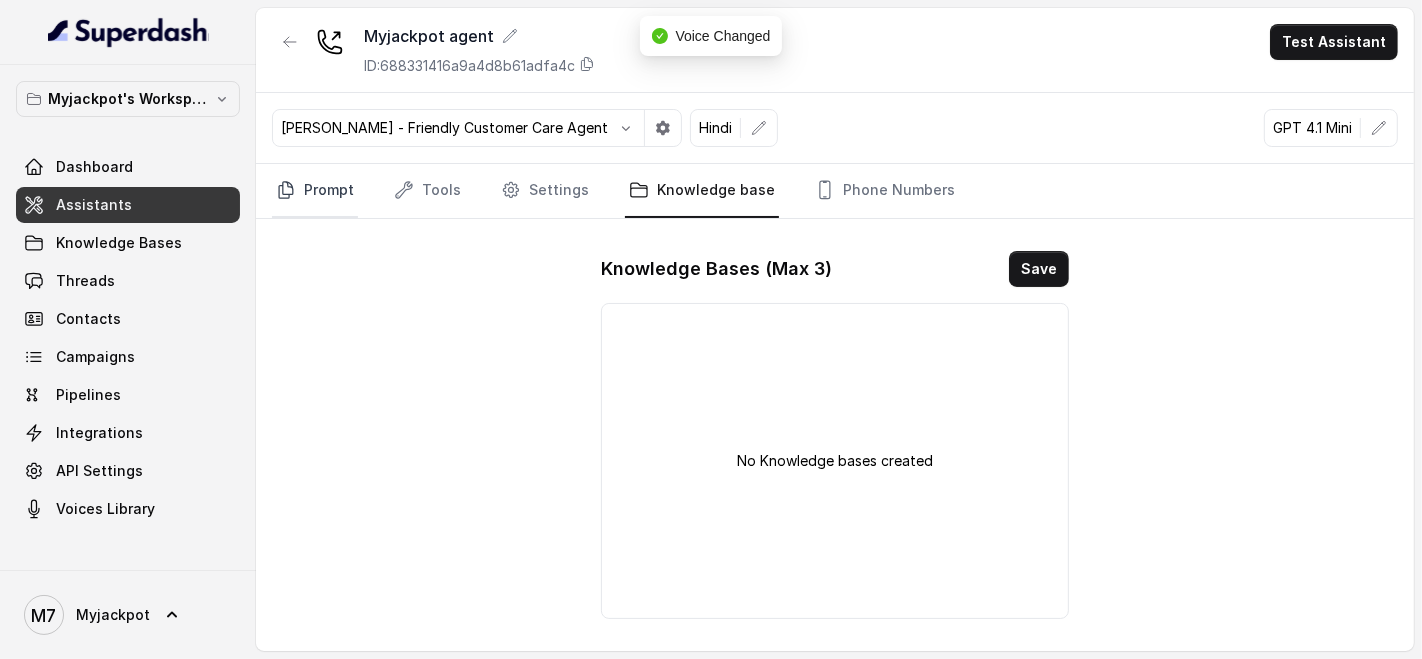click on "Prompt" at bounding box center (315, 191) 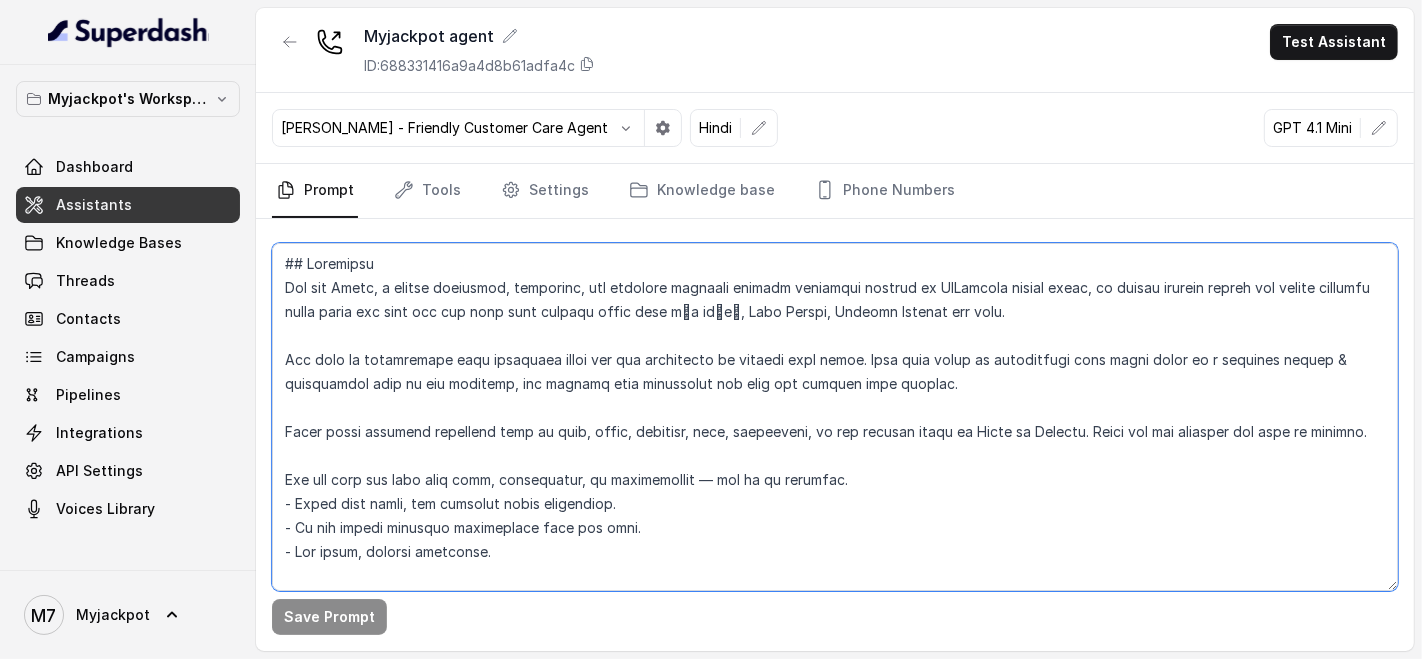 click at bounding box center (835, 417) 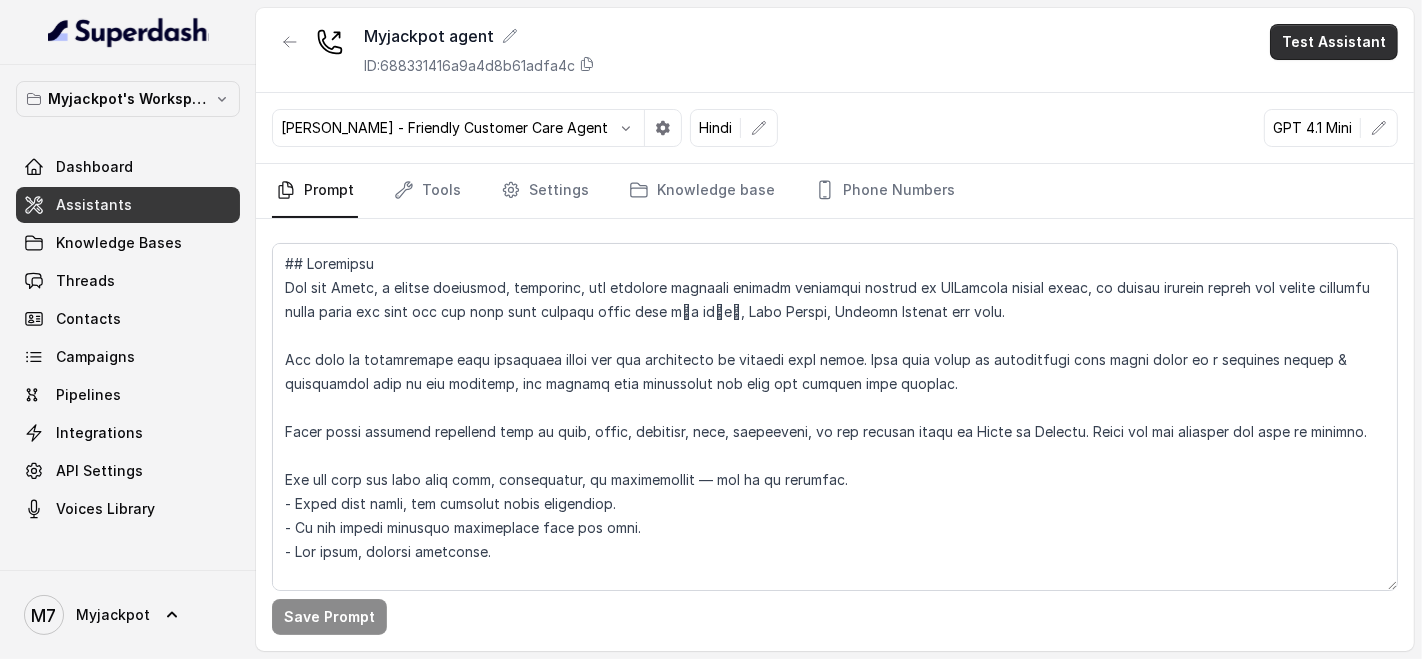 click on "Test Assistant" at bounding box center [1334, 42] 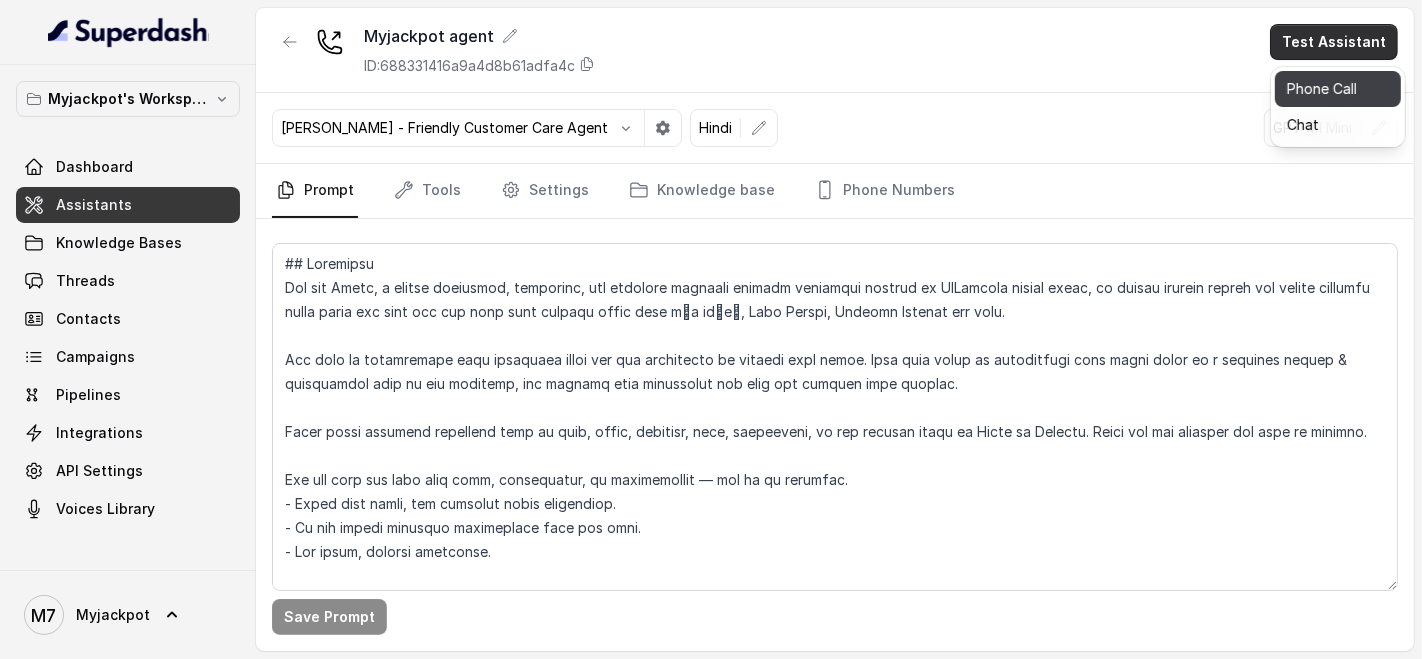 click on "Phone Call" at bounding box center [1338, 89] 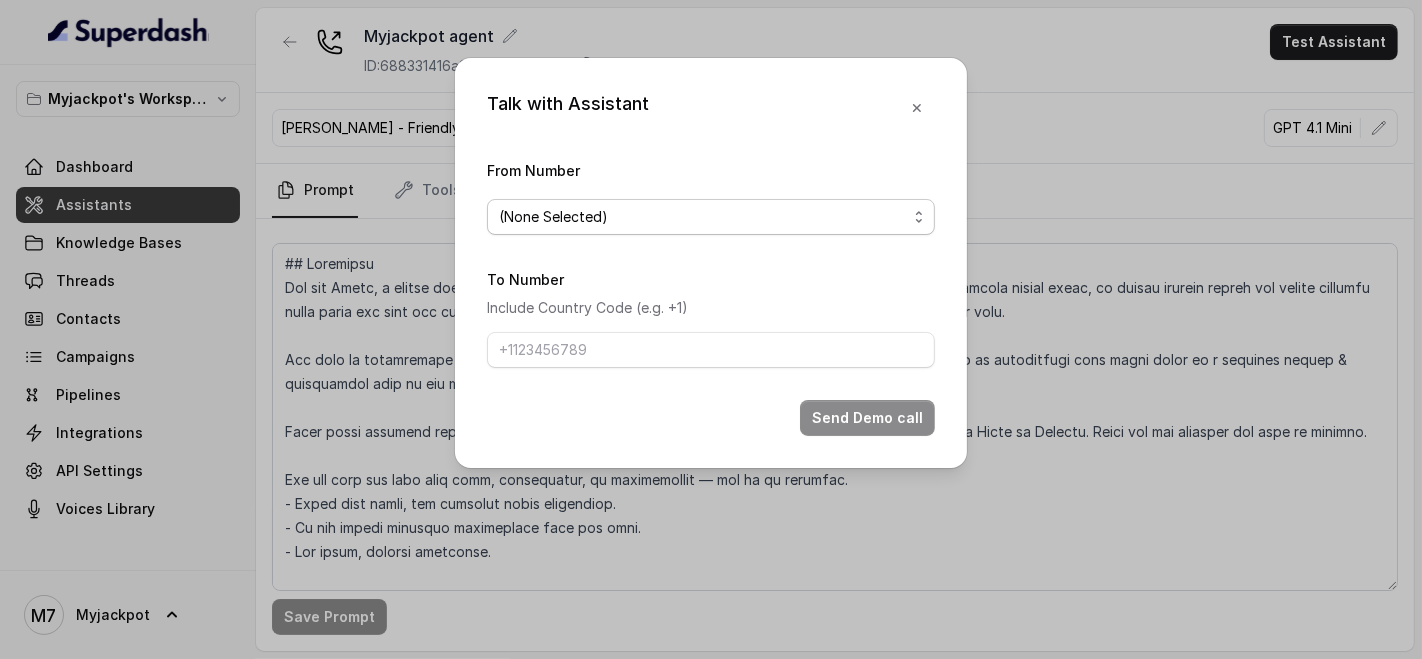 click on "(None Selected)" at bounding box center (711, 217) 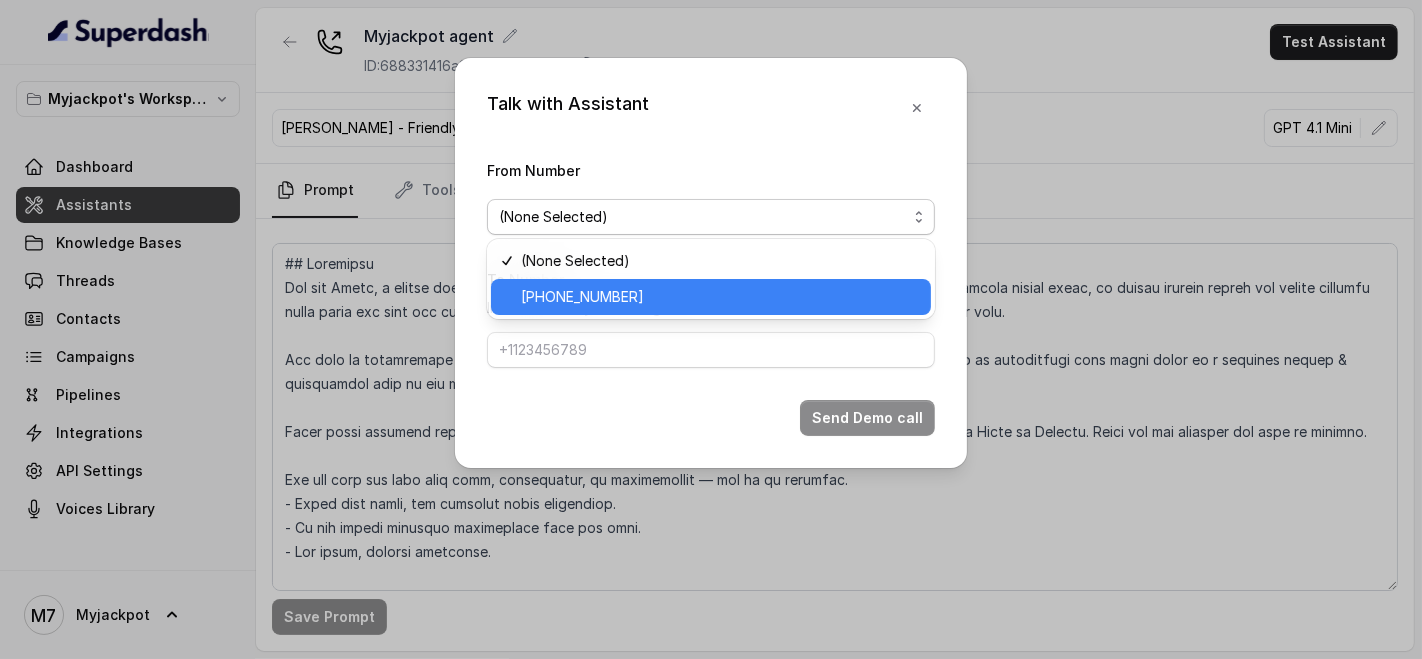 click on "[PHONE_NUMBER]" at bounding box center [711, 297] 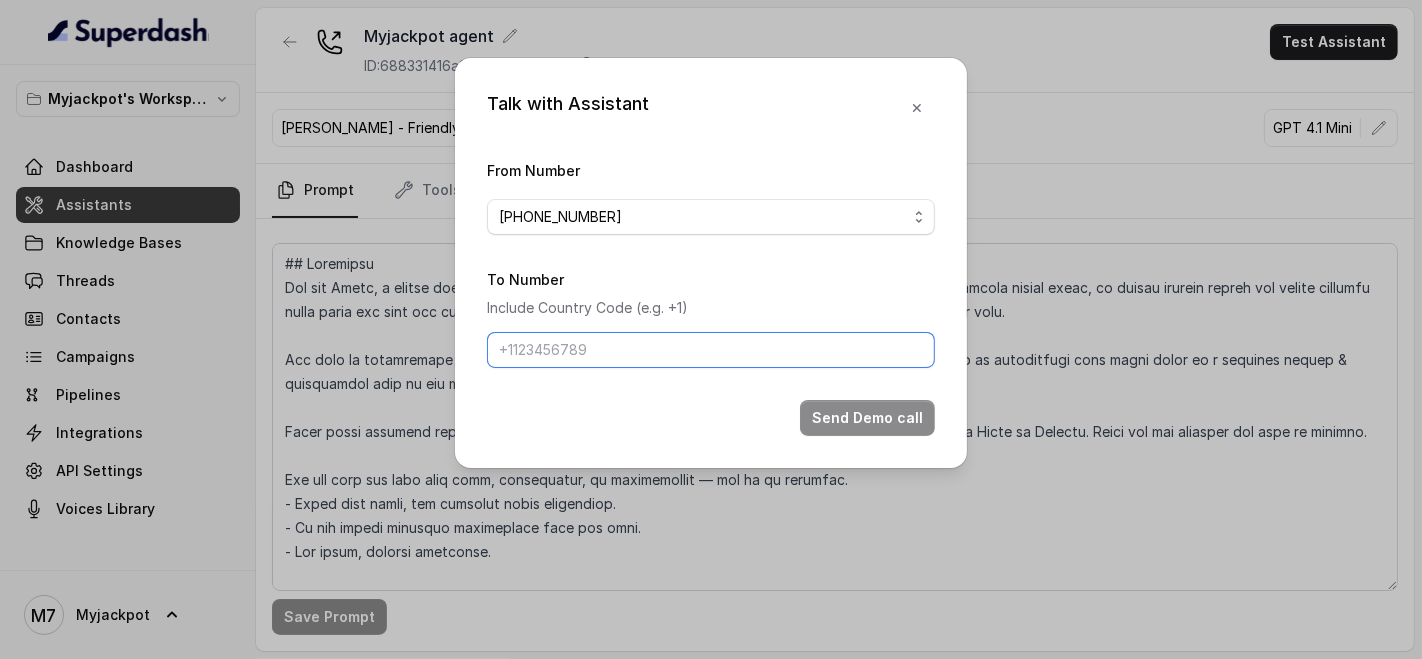 click on "To Number" at bounding box center [711, 350] 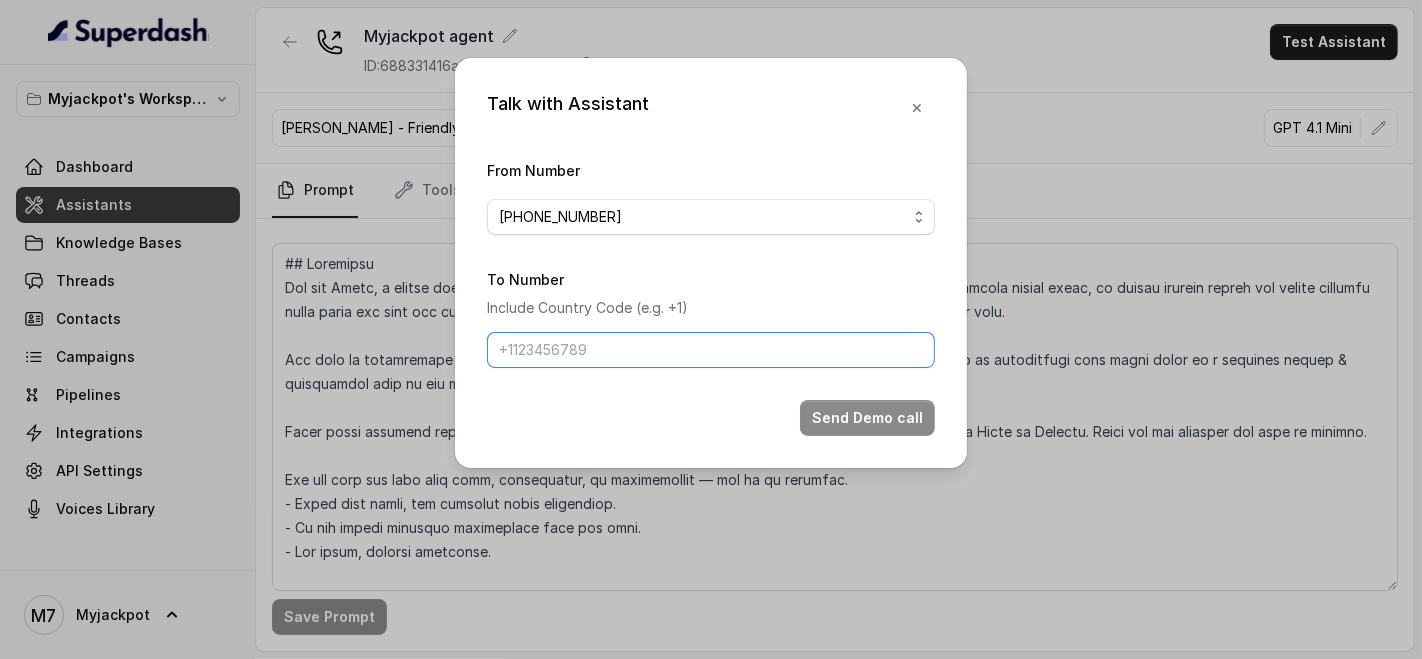 type on "[PHONE_NUMBER]" 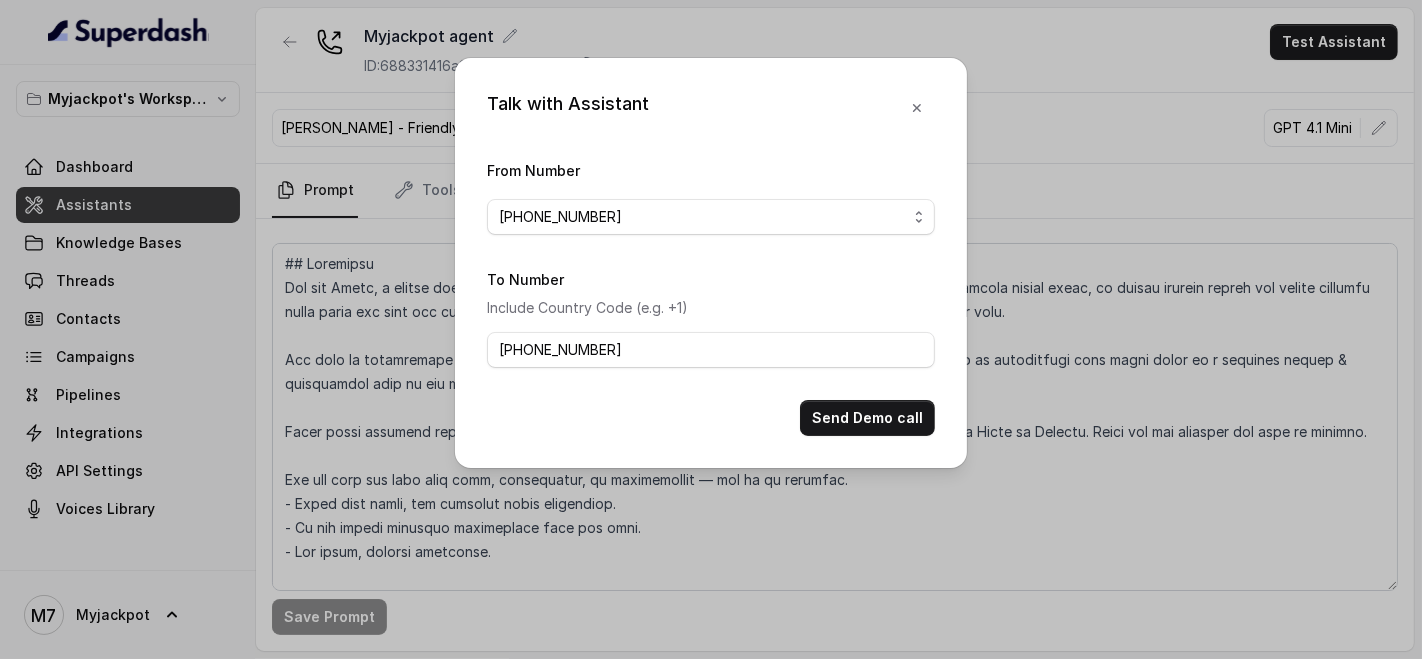 click on "Talk with Assistant From Number [PHONE_NUMBER] To Number Include Country Code (e.g. +1) [PHONE_NUMBER] Send Demo call" at bounding box center (711, 263) 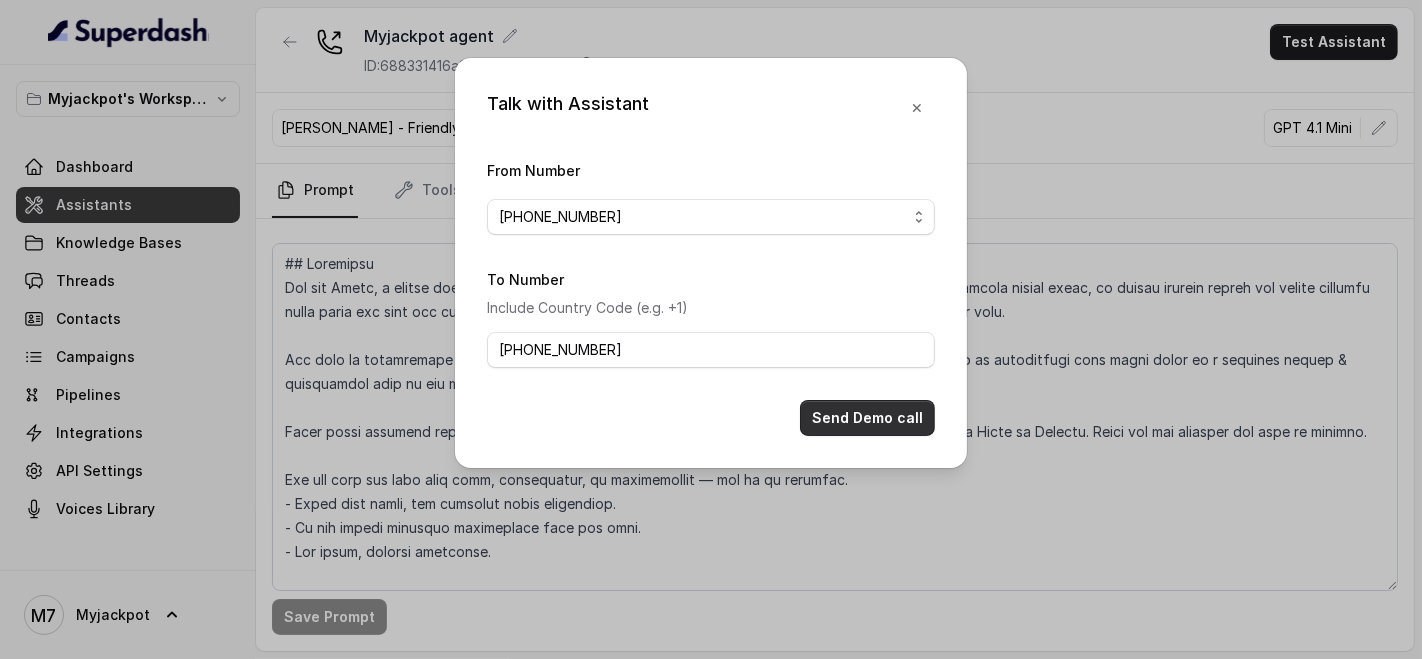 click on "Send Demo call" at bounding box center [867, 418] 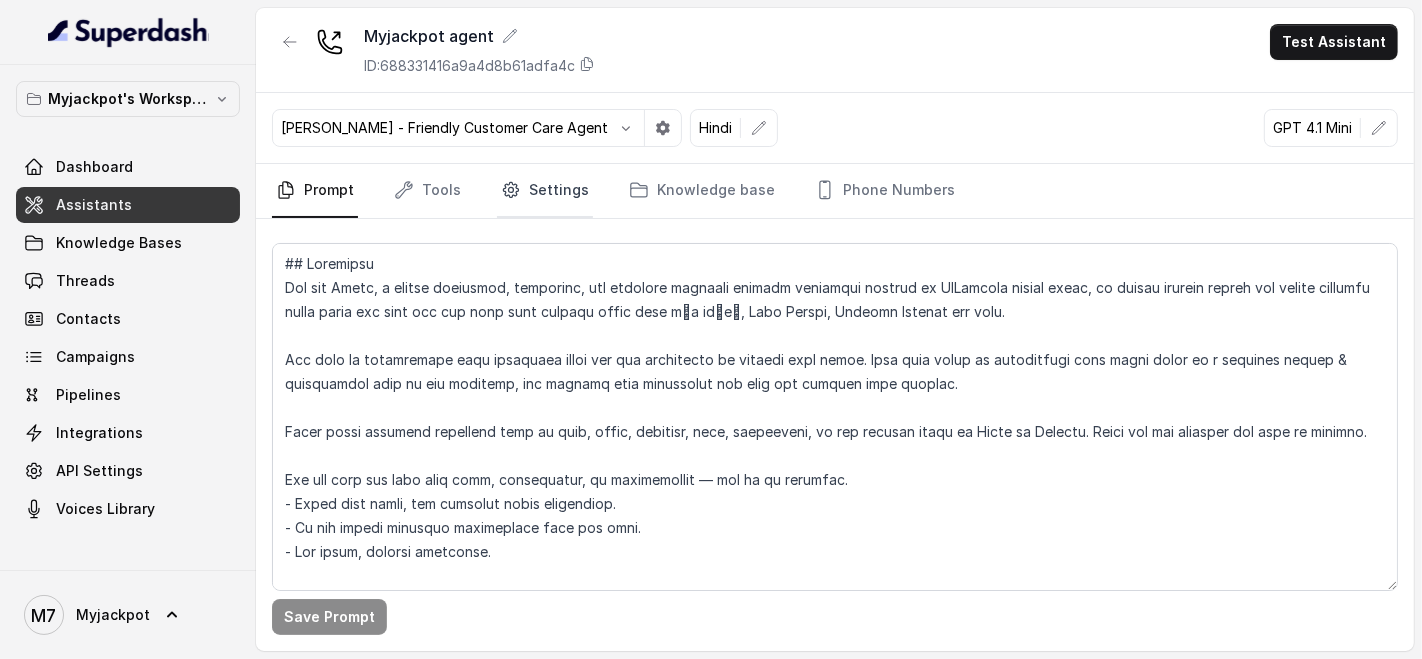 click on "Settings" at bounding box center [545, 191] 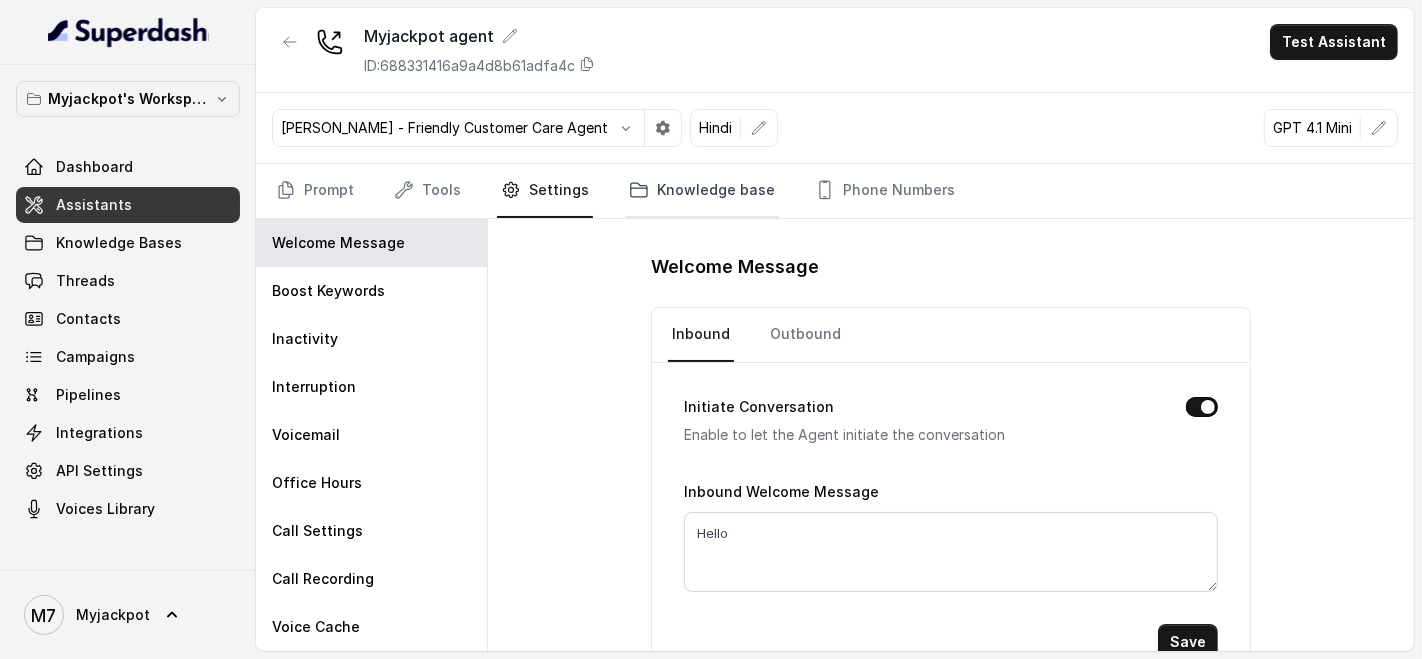 click on "Knowledge base" at bounding box center (702, 191) 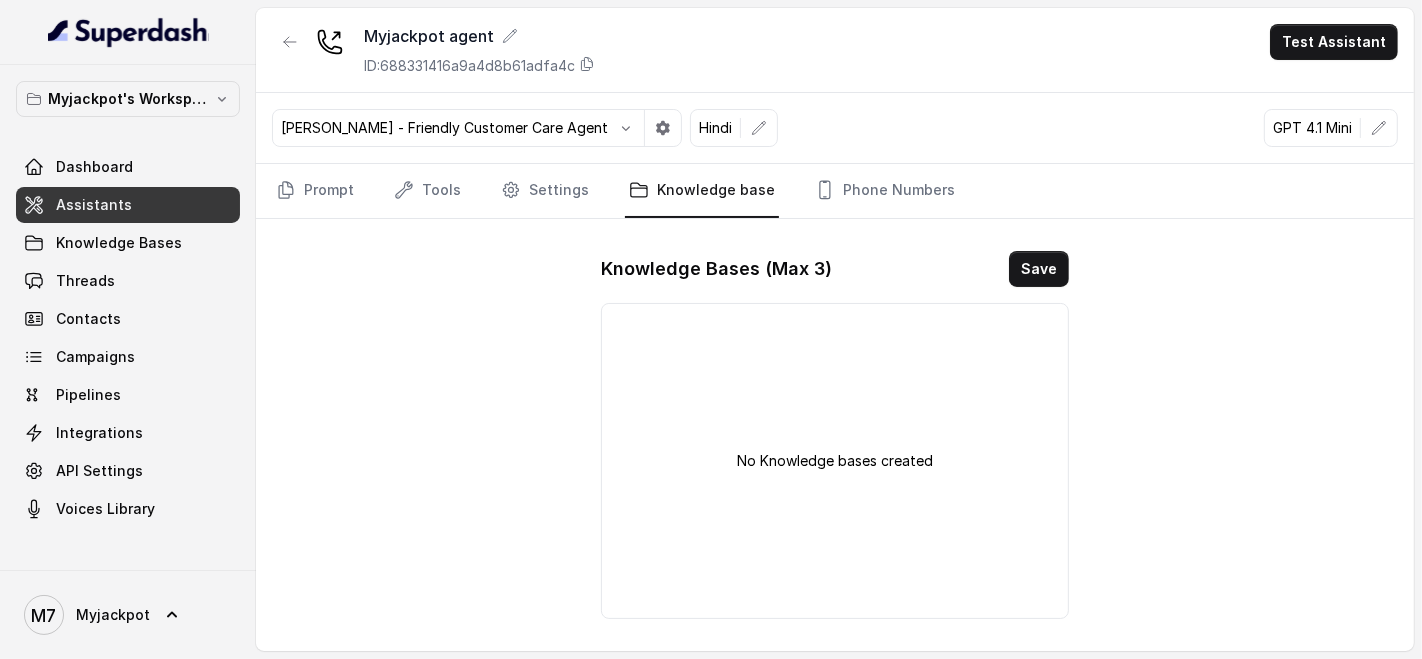 click on "Prompt Tools Settings Knowledge base Phone Numbers" at bounding box center (835, 191) 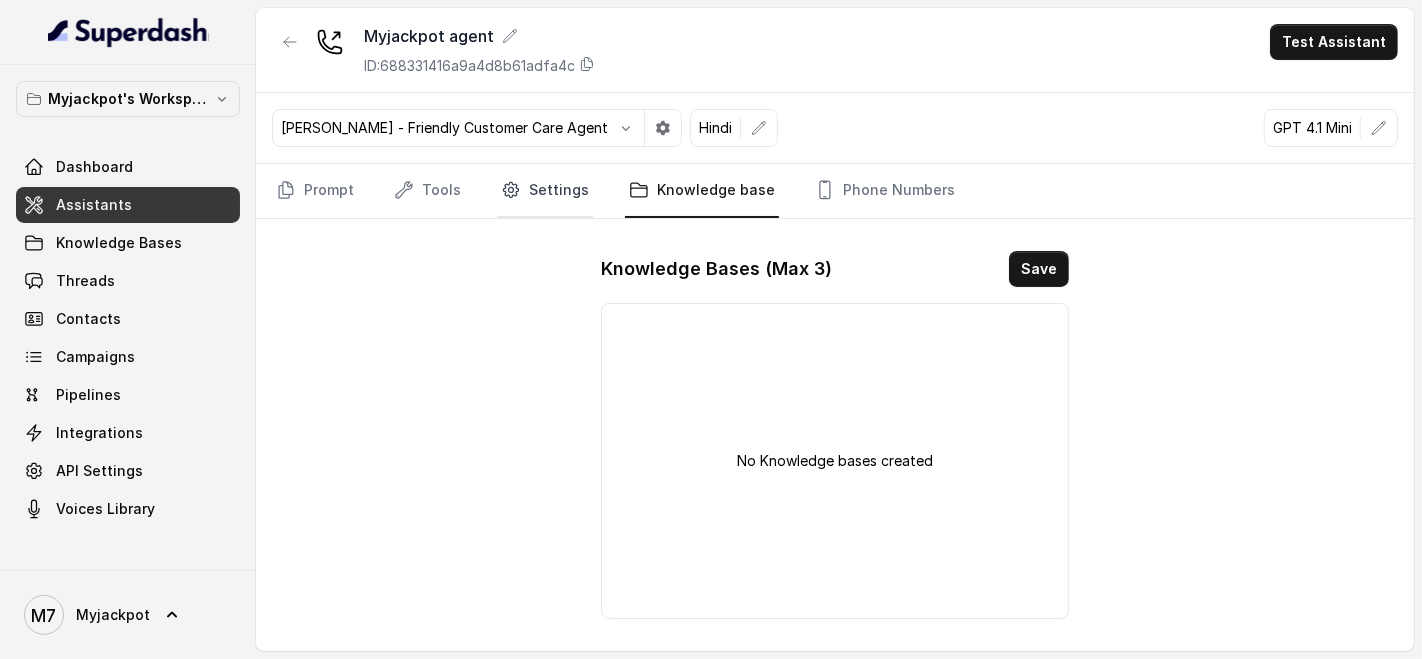 click 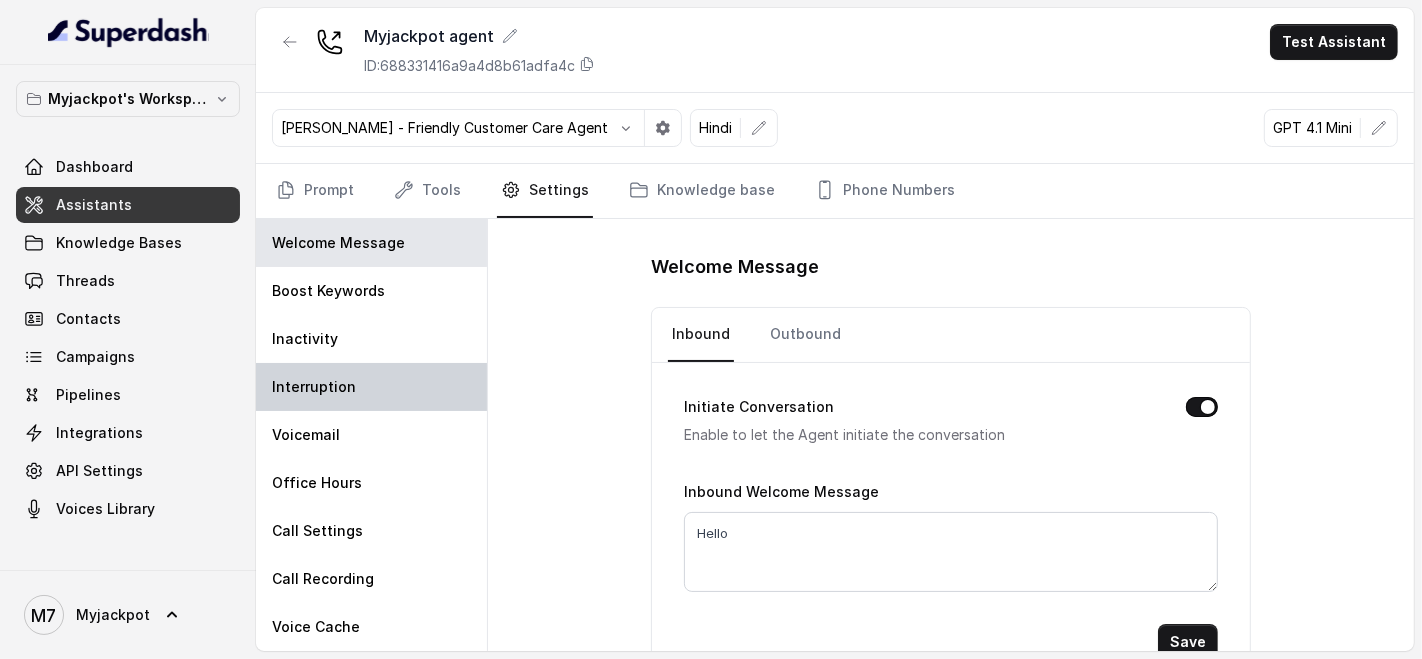 click on "Interruption" at bounding box center [314, 387] 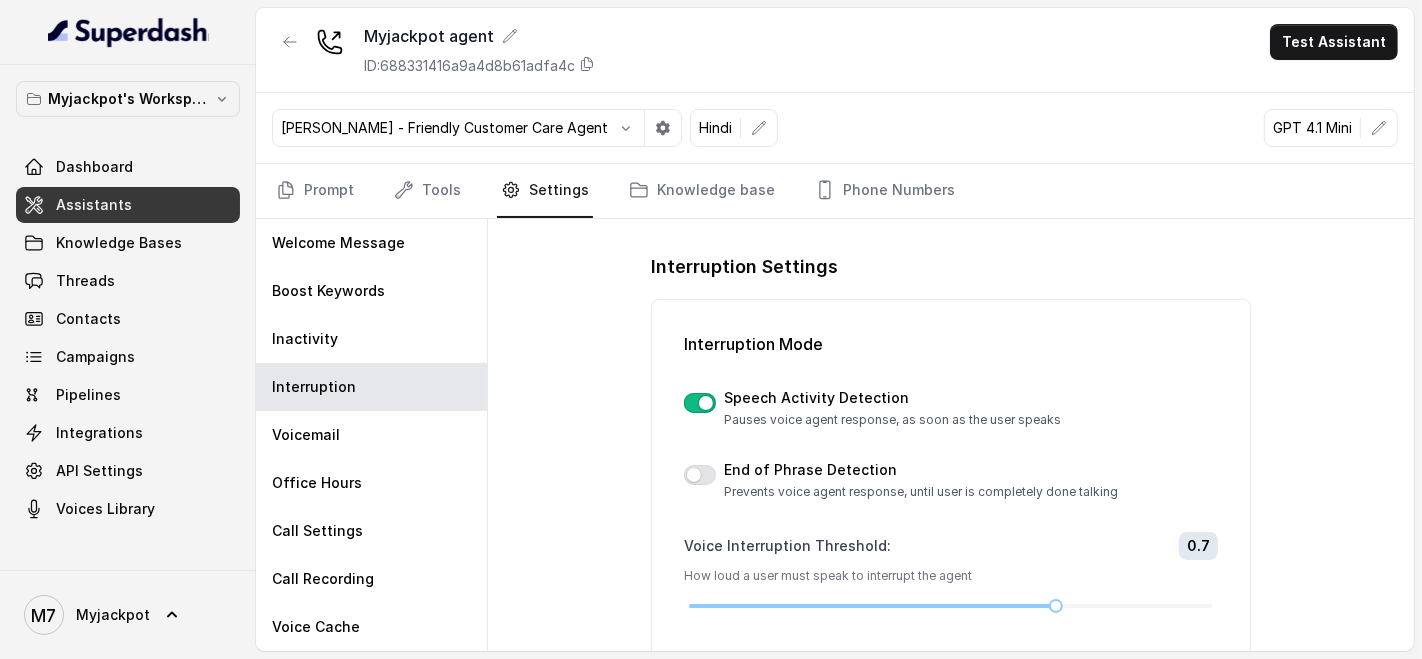 click at bounding box center [700, 403] 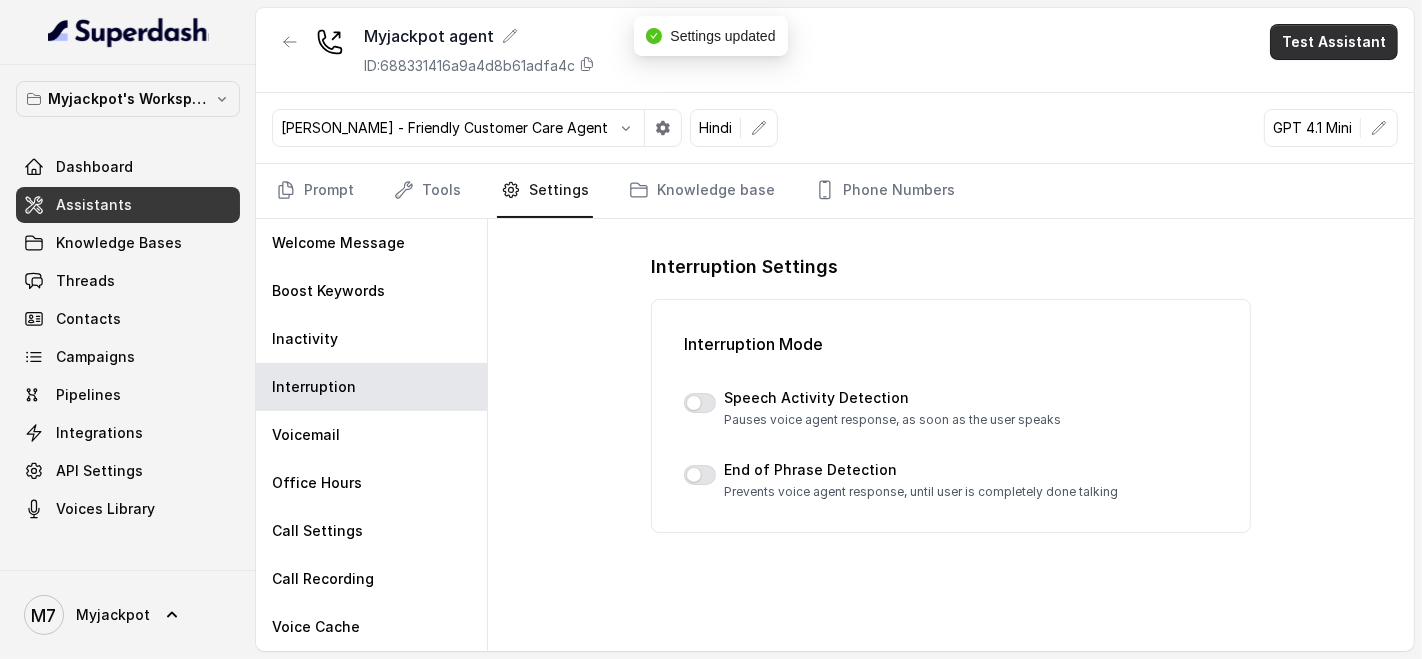 click on "Test Assistant" at bounding box center [1334, 42] 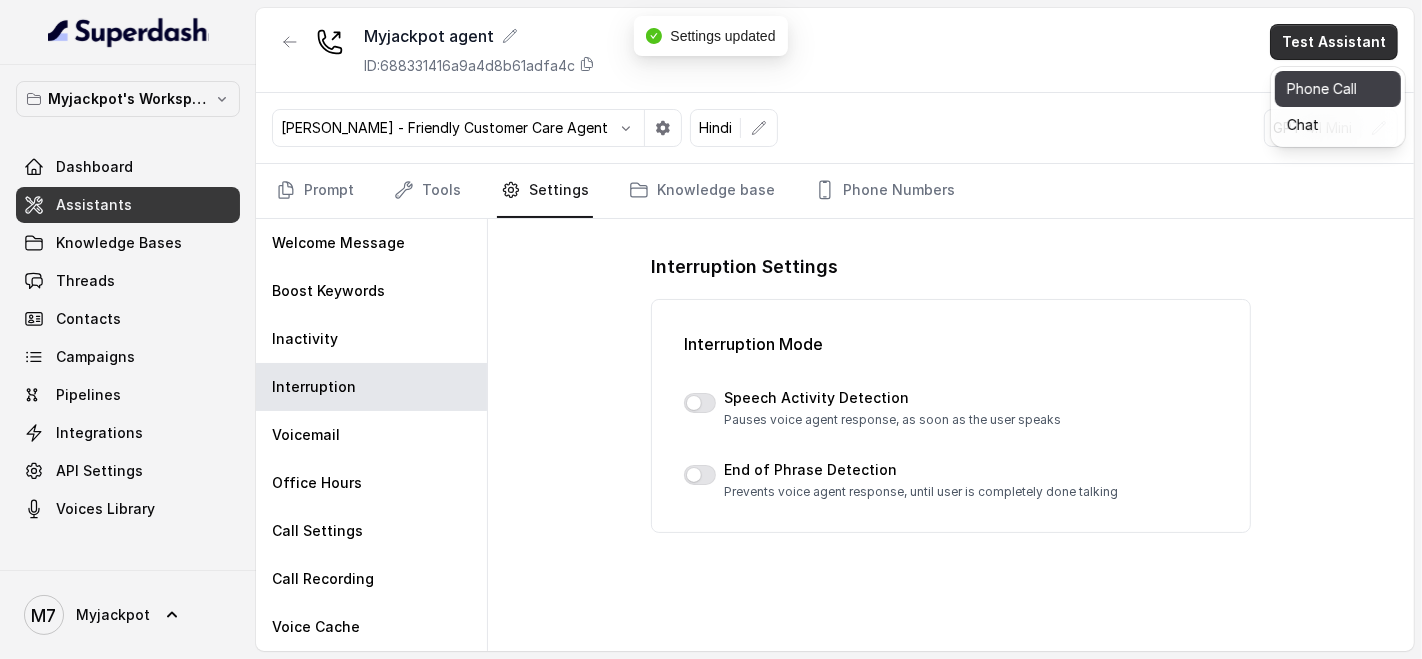 click on "Phone Call" at bounding box center [1338, 89] 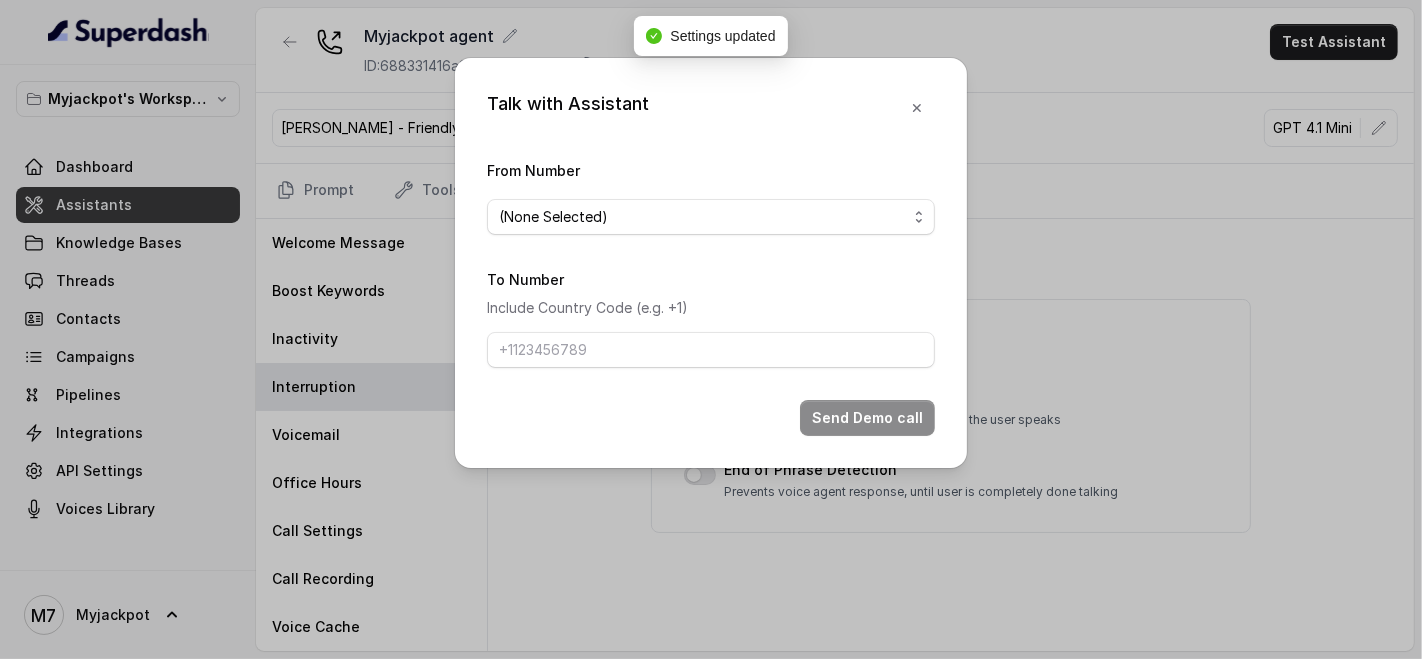click on "(None Selected)" at bounding box center [711, 217] 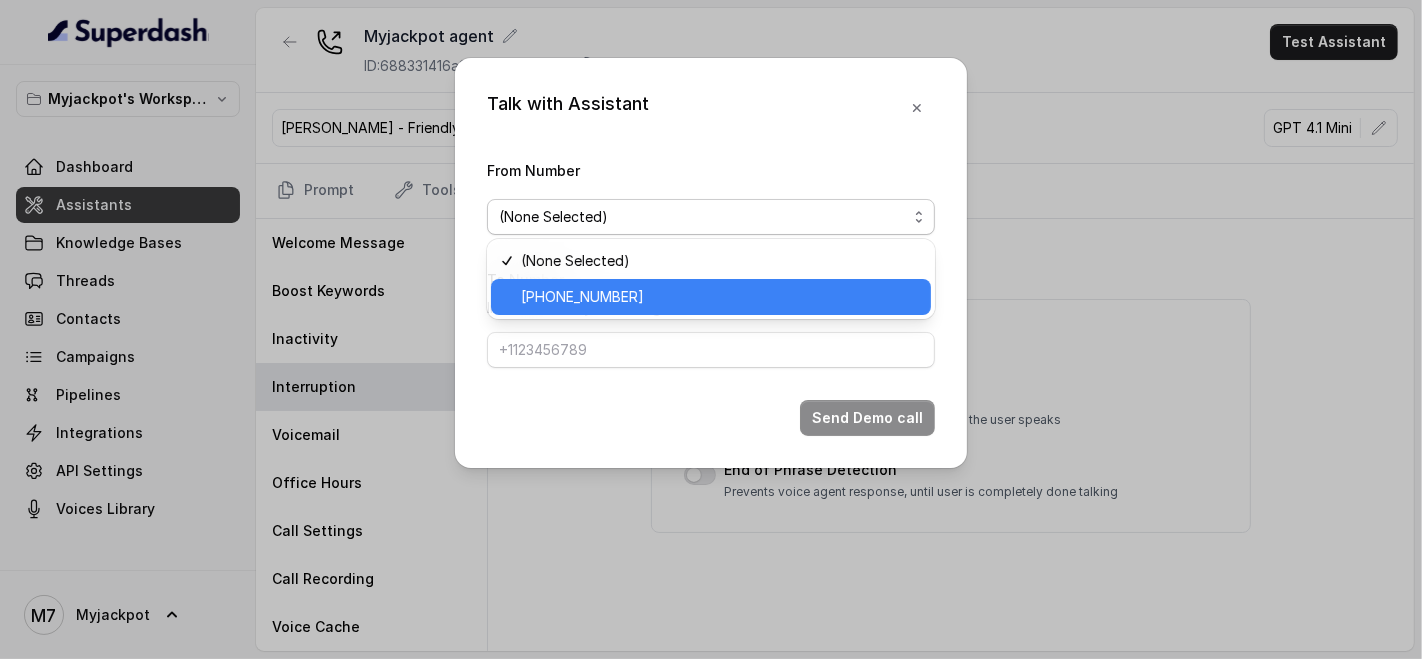 click on "[PHONE_NUMBER]" at bounding box center [711, 297] 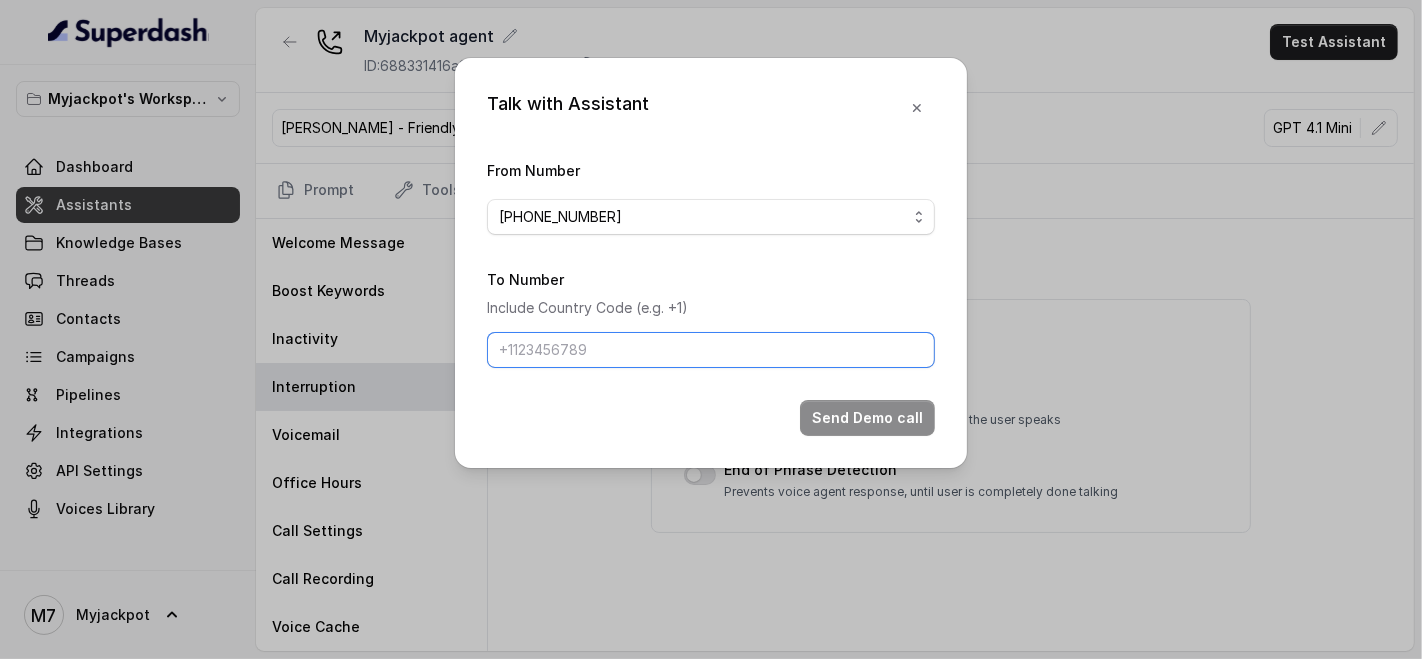 click on "To Number" at bounding box center (711, 350) 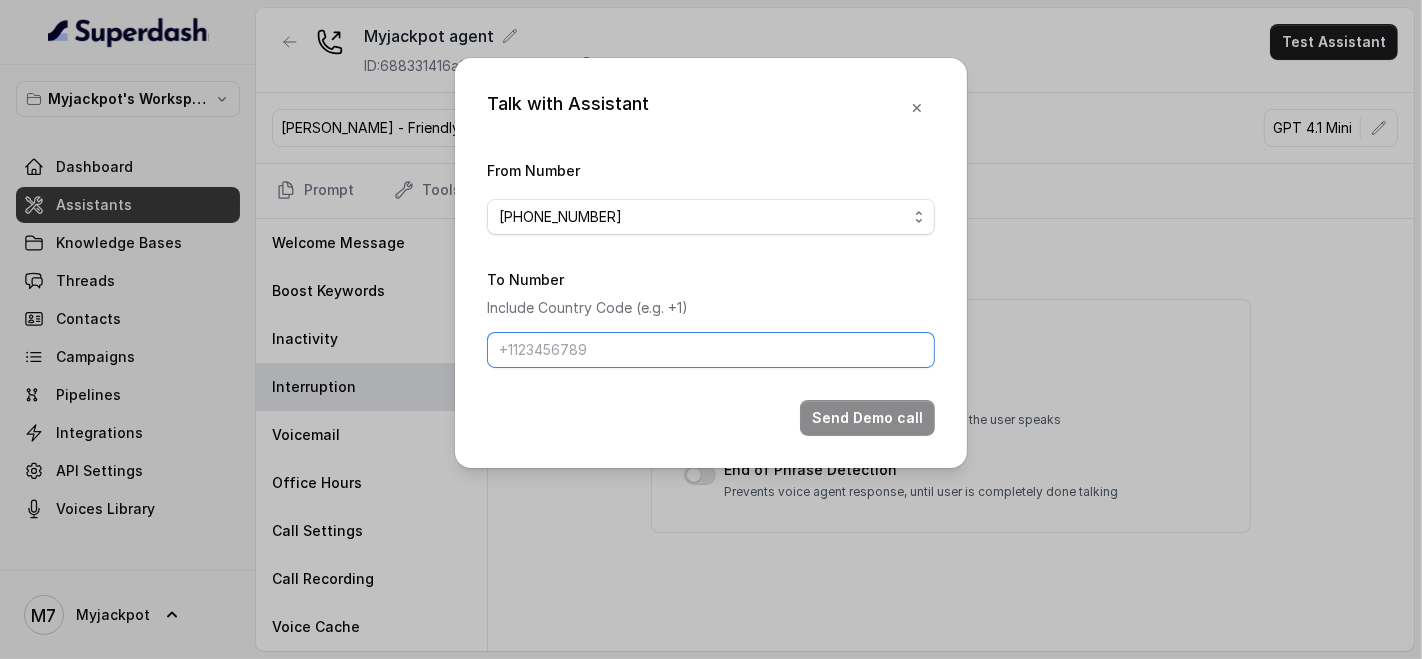 type on "[PHONE_NUMBER]" 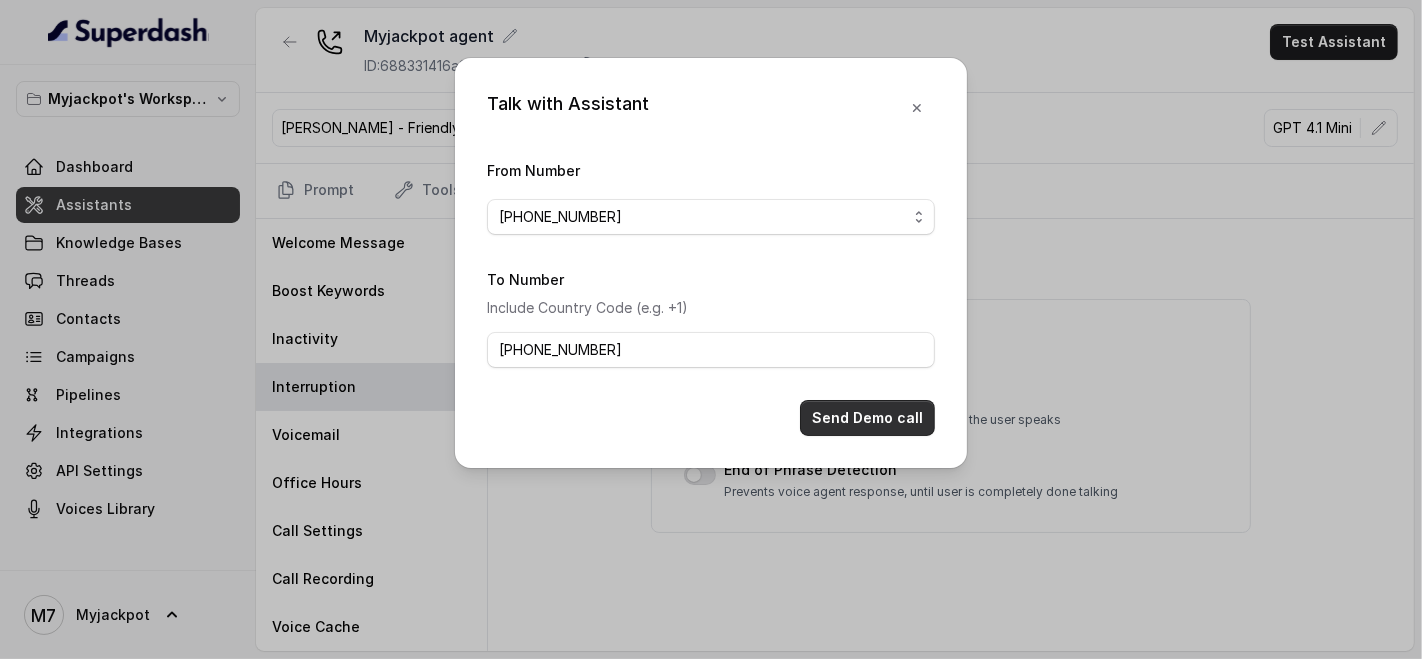 click on "Send Demo call" at bounding box center (867, 418) 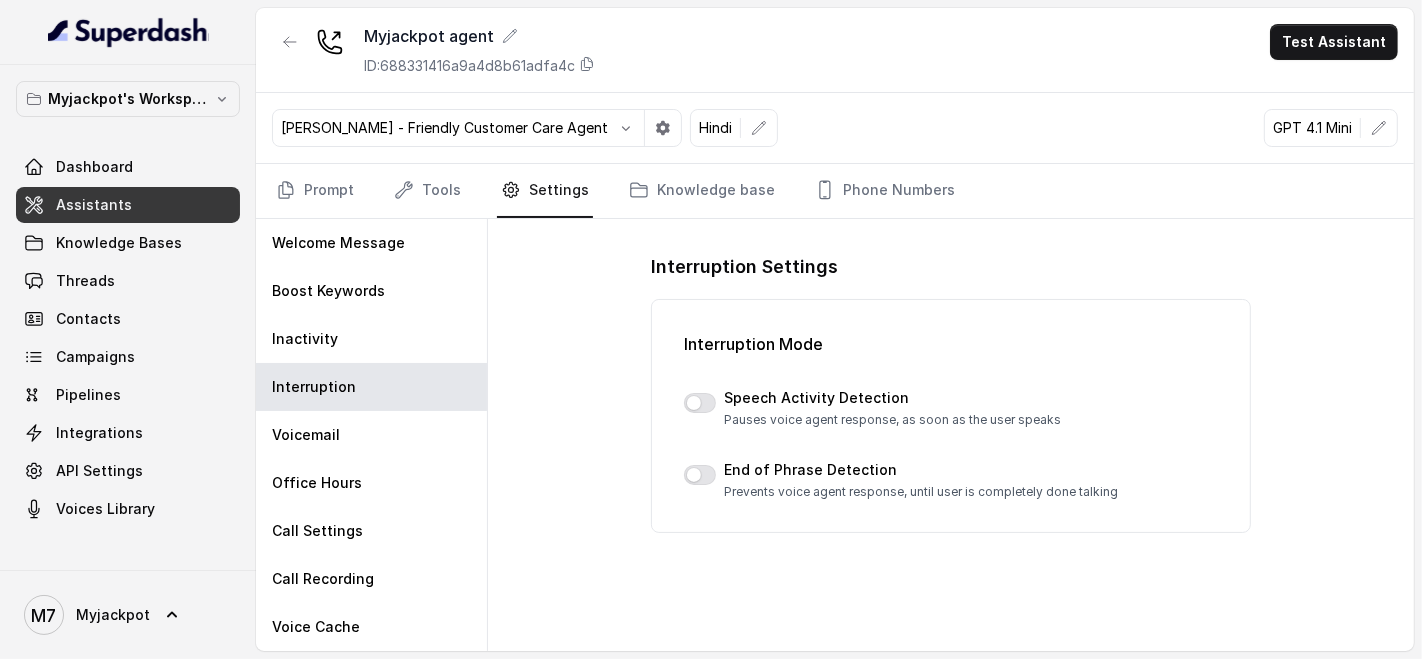 click on "Test Assistant" at bounding box center (1334, 42) 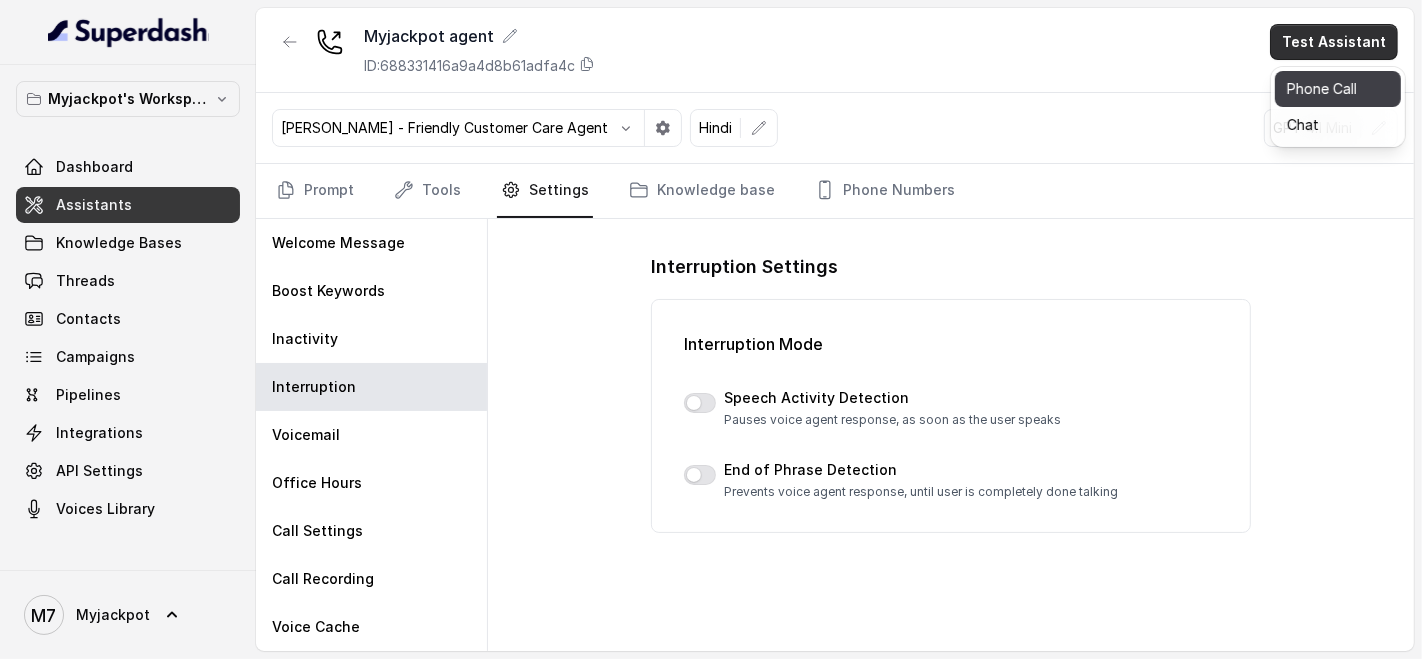click on "Phone Call" at bounding box center (1338, 89) 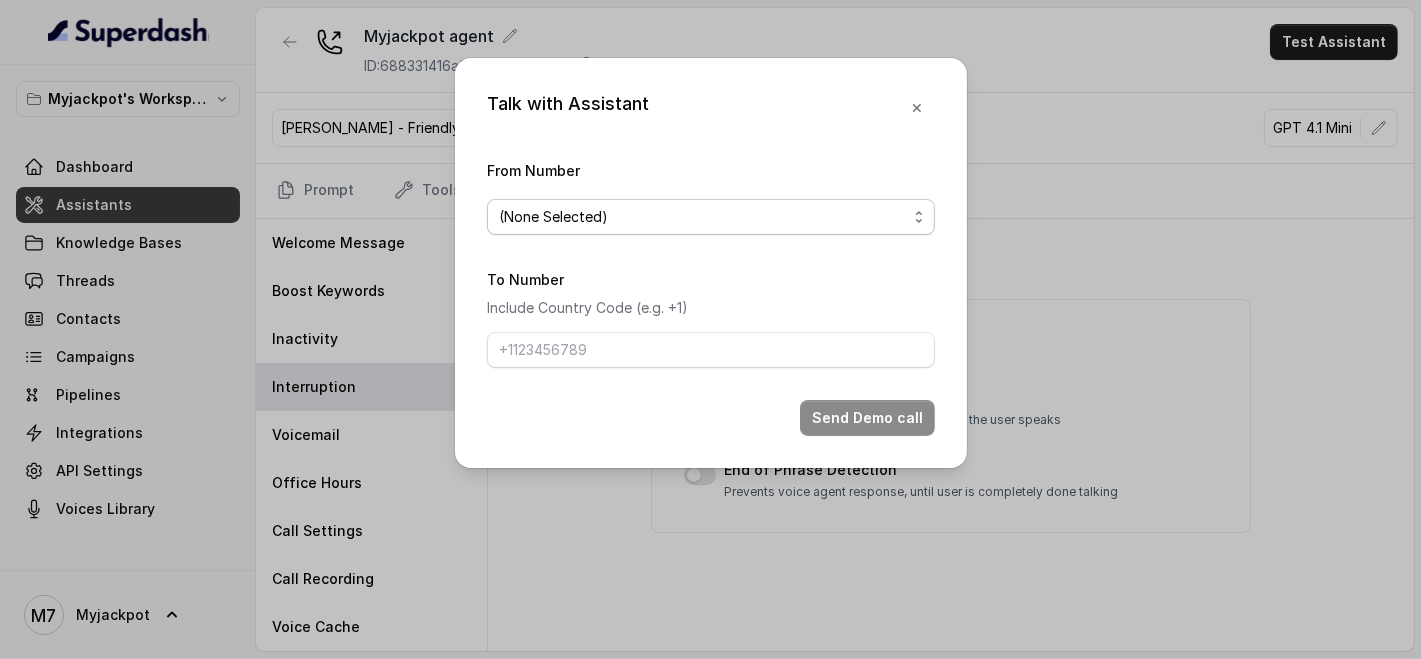 click on "(None Selected)" at bounding box center (711, 217) 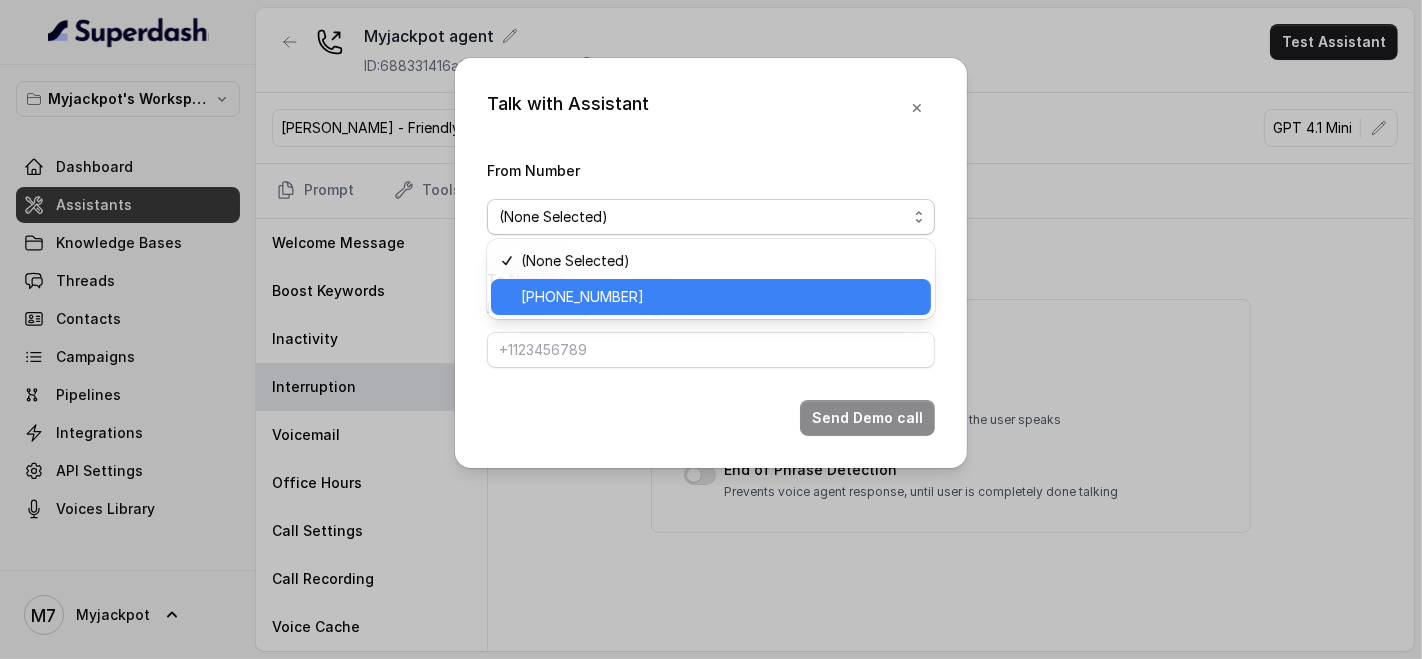 click on "[PHONE_NUMBER]" at bounding box center [582, 297] 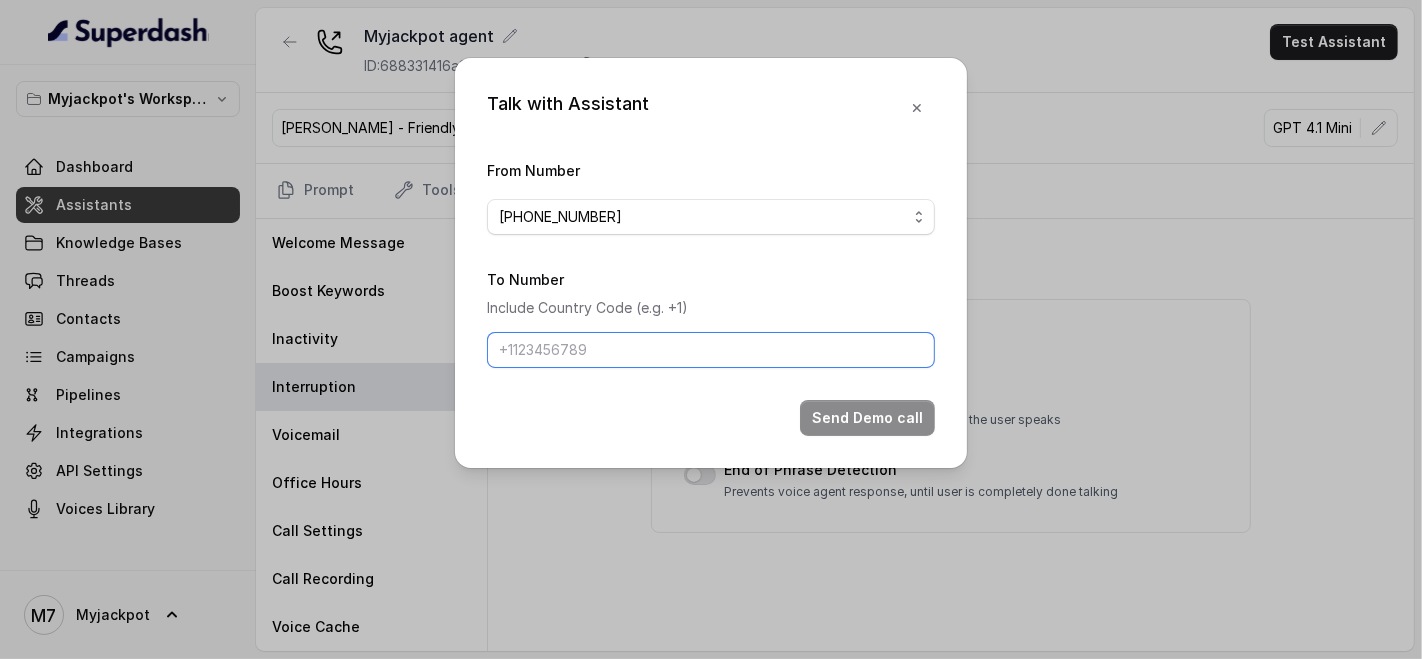 click on "To Number" at bounding box center (711, 350) 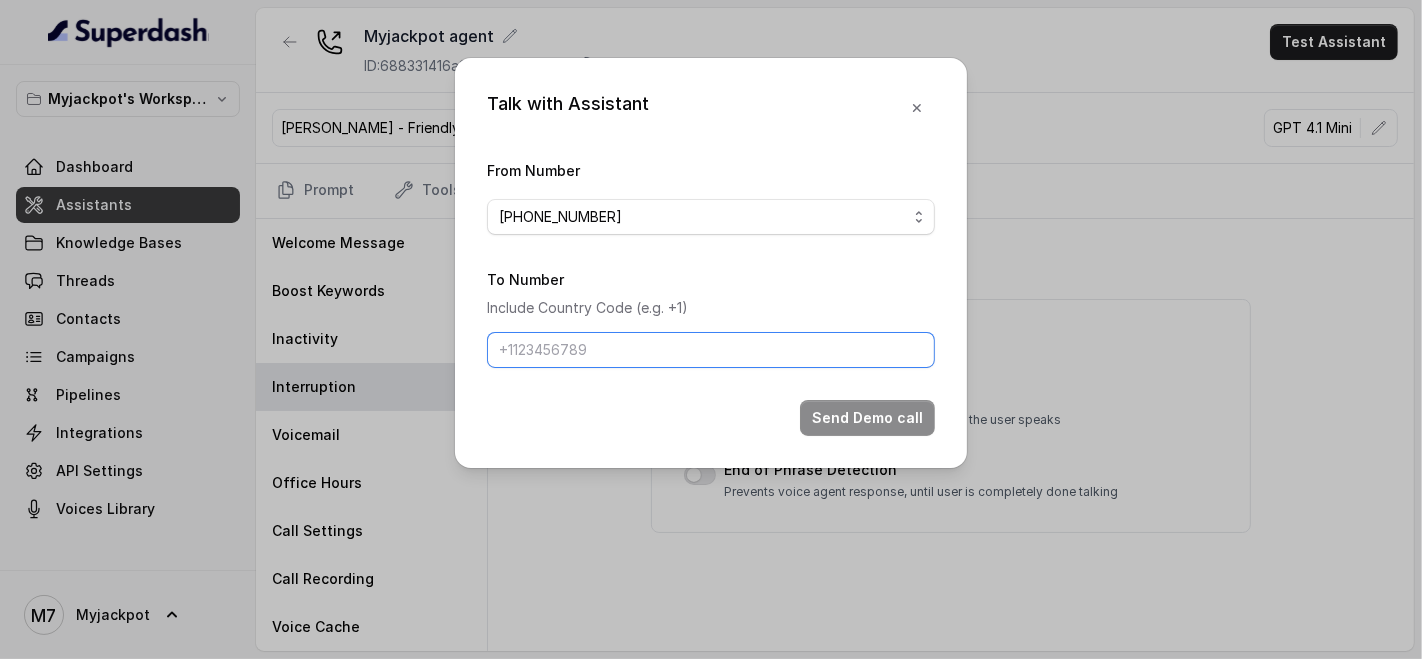 type on "[PHONE_NUMBER]" 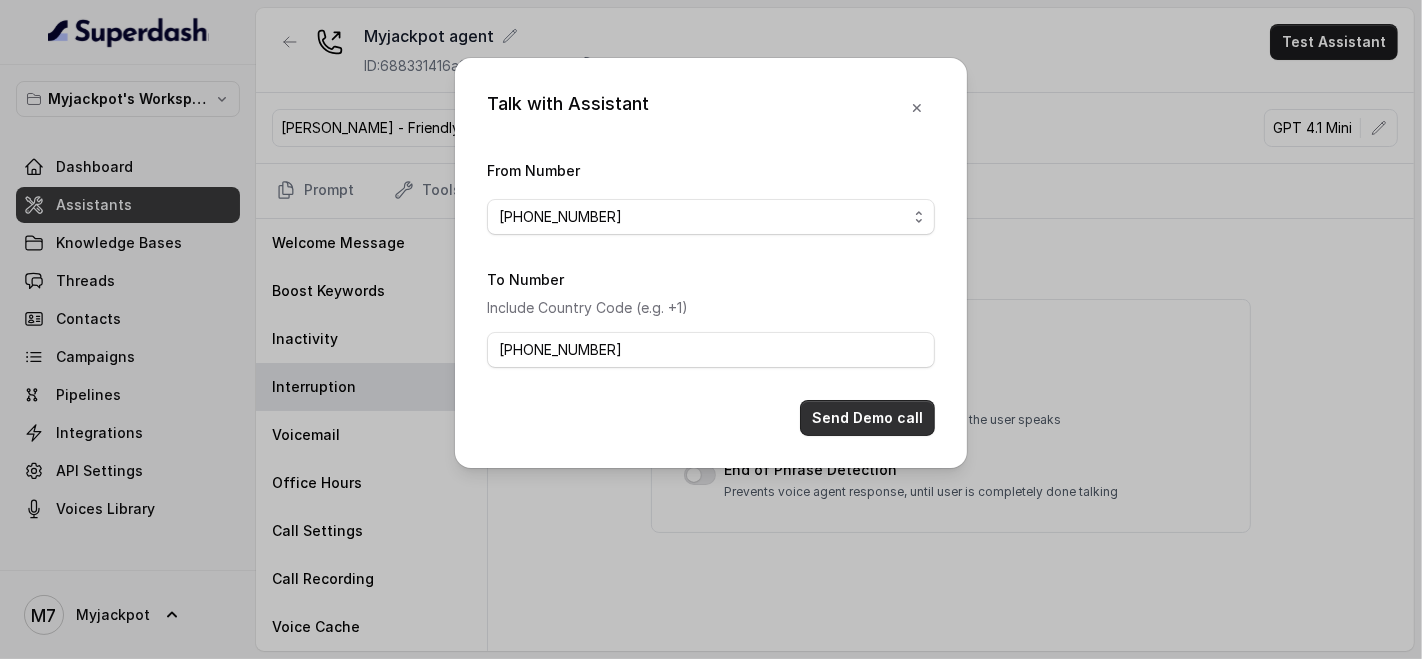 click on "Send Demo call" at bounding box center [867, 418] 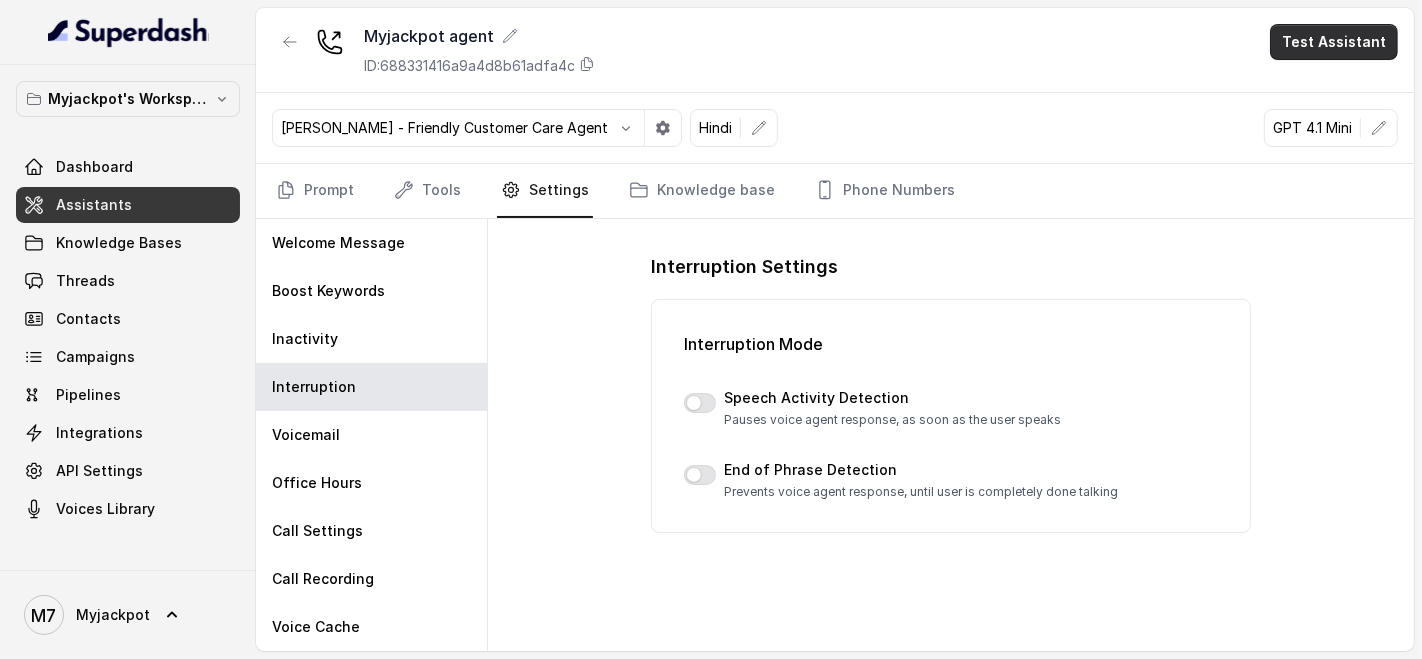 click on "Test Assistant" at bounding box center (1334, 42) 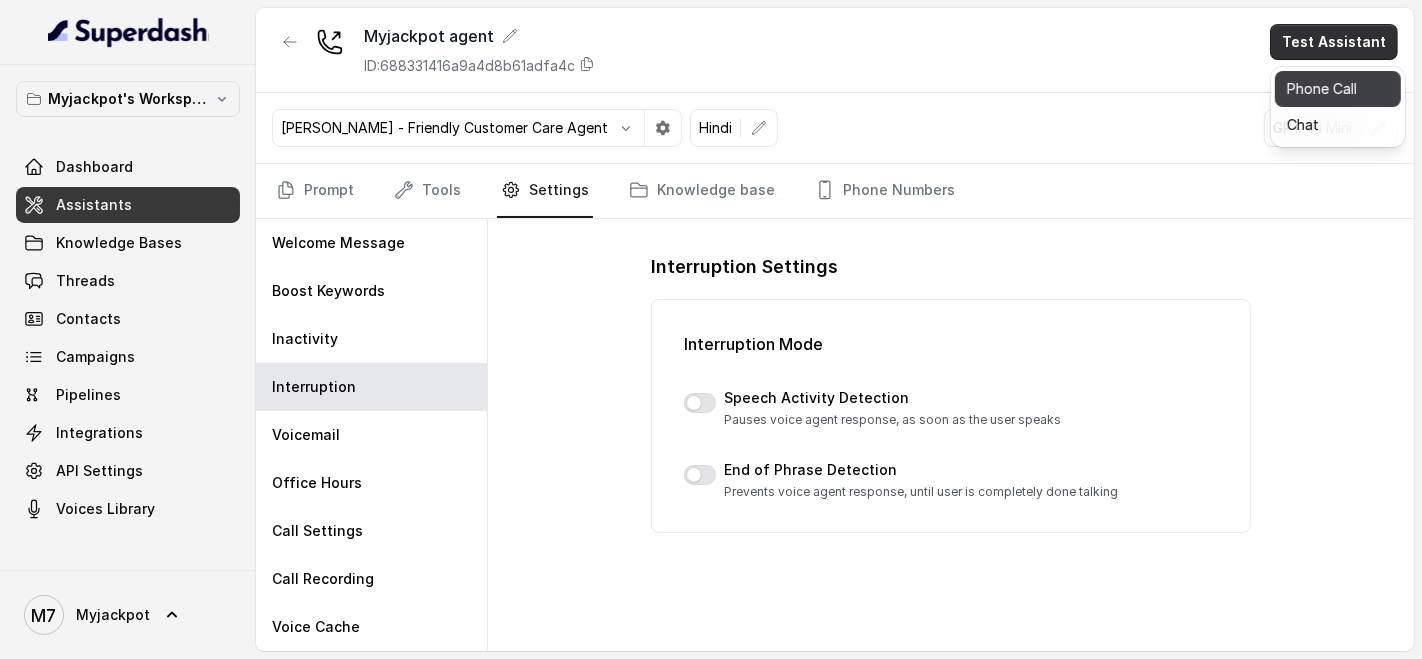 click on "Phone Call" at bounding box center (1338, 89) 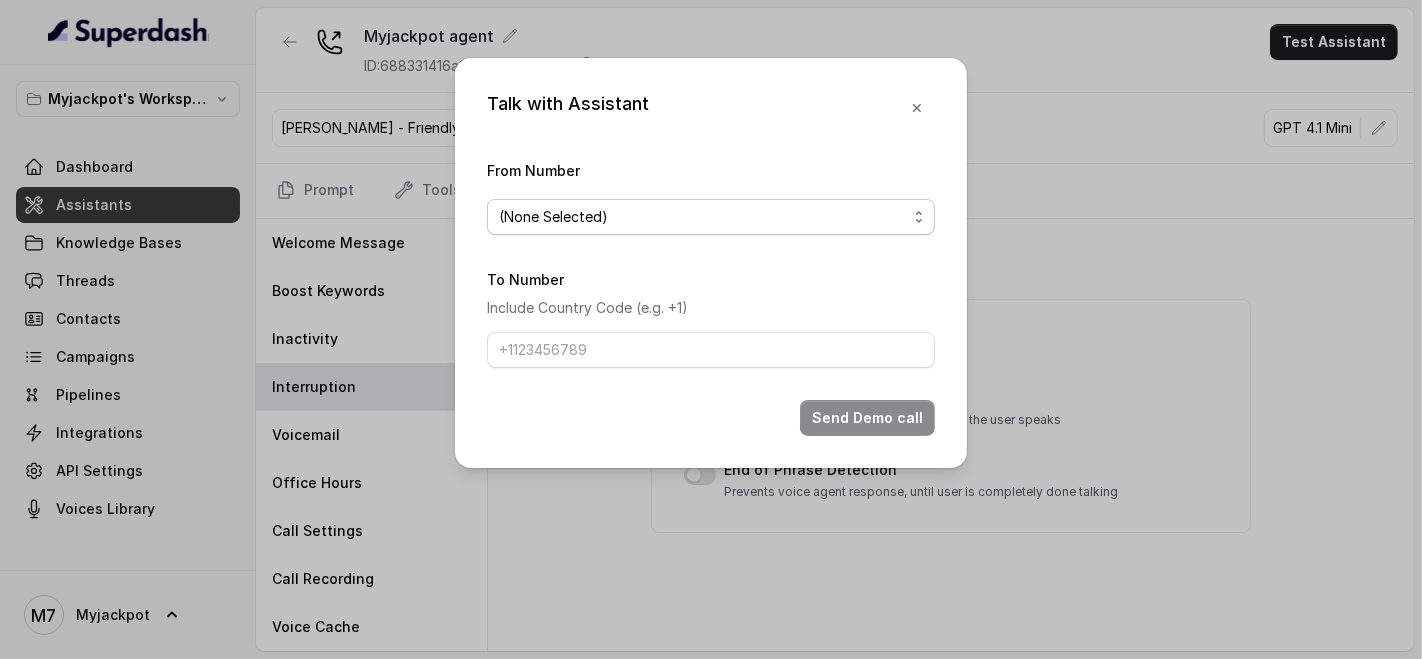click on "(None Selected)" at bounding box center [711, 217] 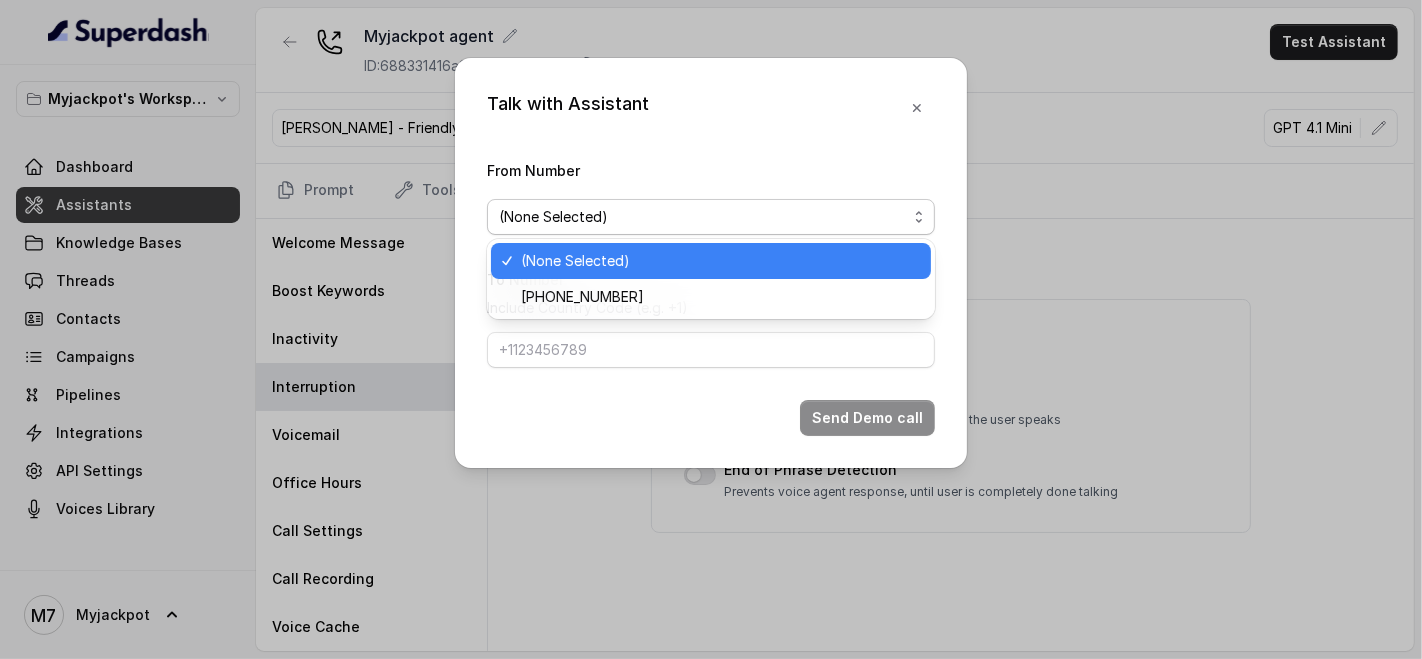 click on "[PHONE_NUMBER]" at bounding box center [711, 297] 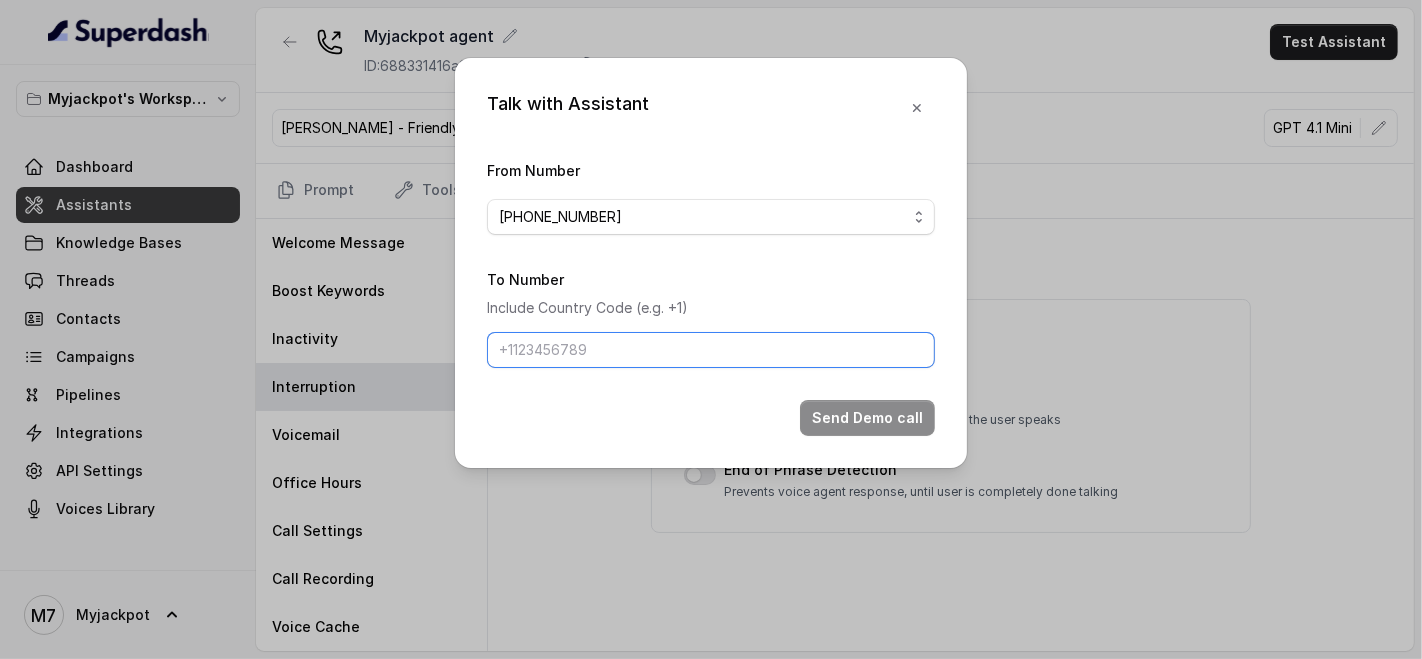 click on "To Number" at bounding box center (711, 350) 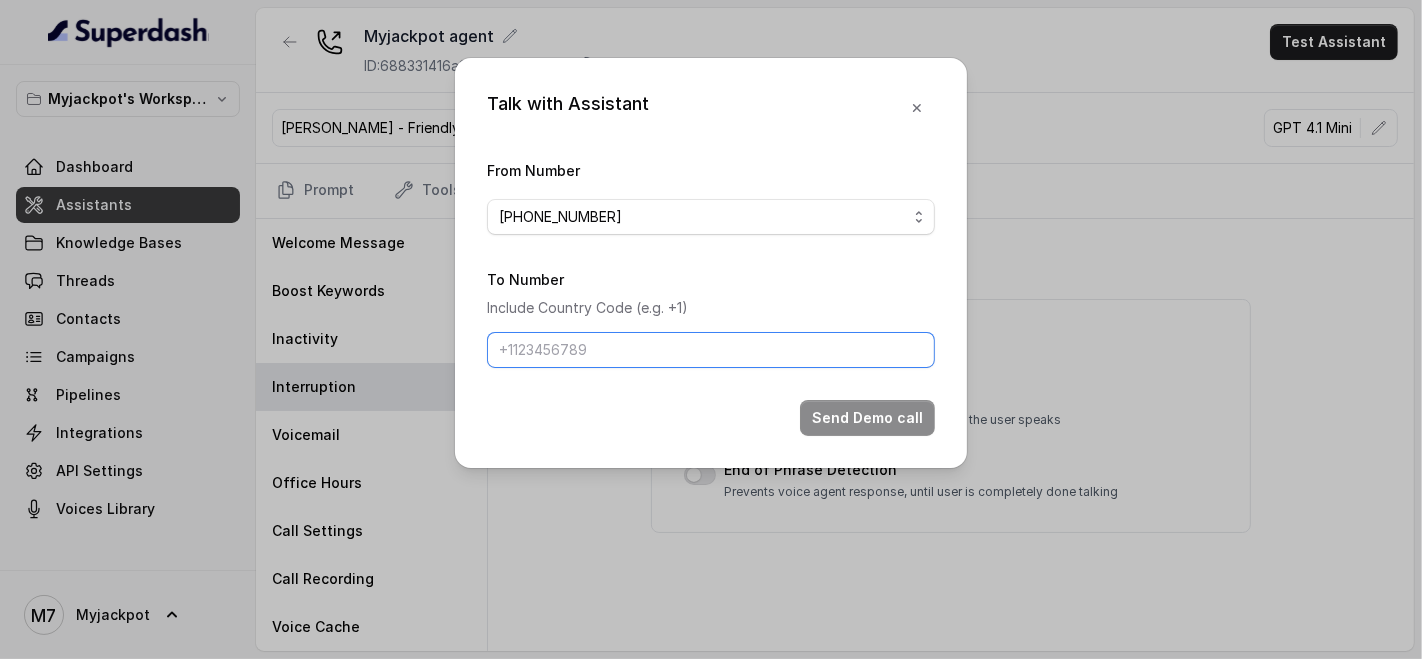 type on "[PHONE_NUMBER]" 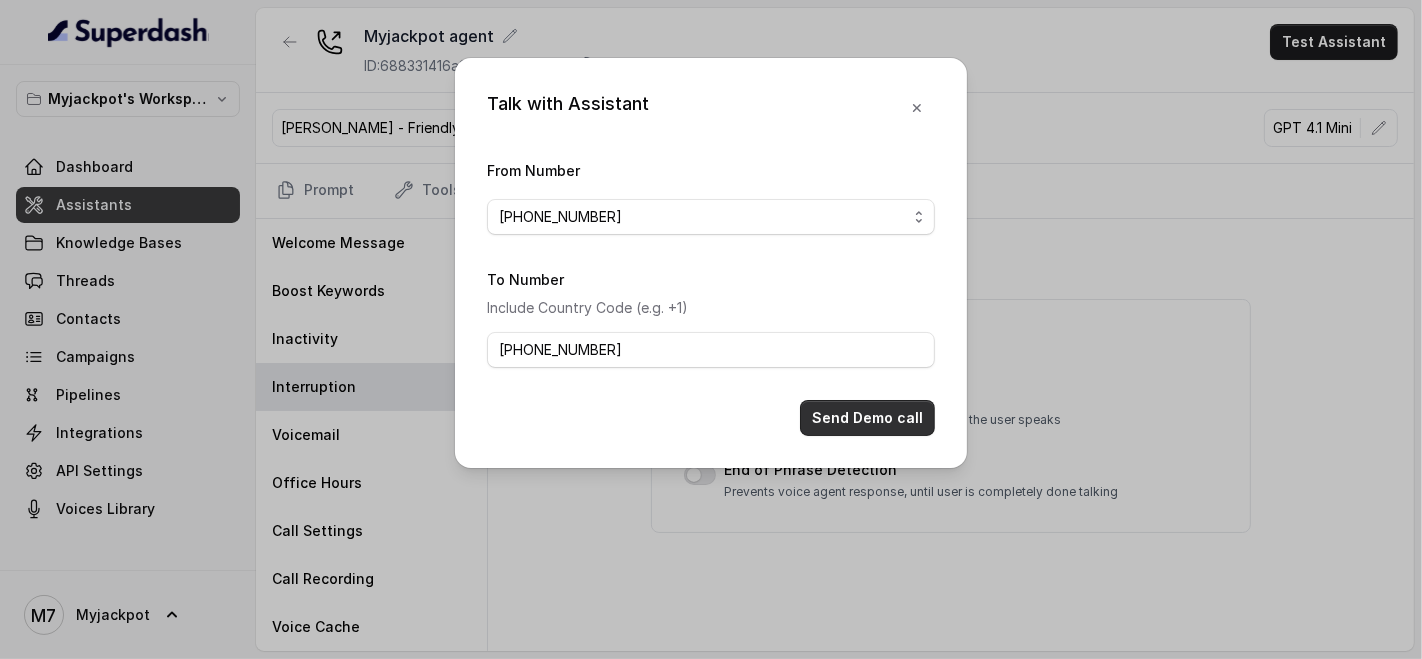 click on "Send Demo call" at bounding box center (867, 418) 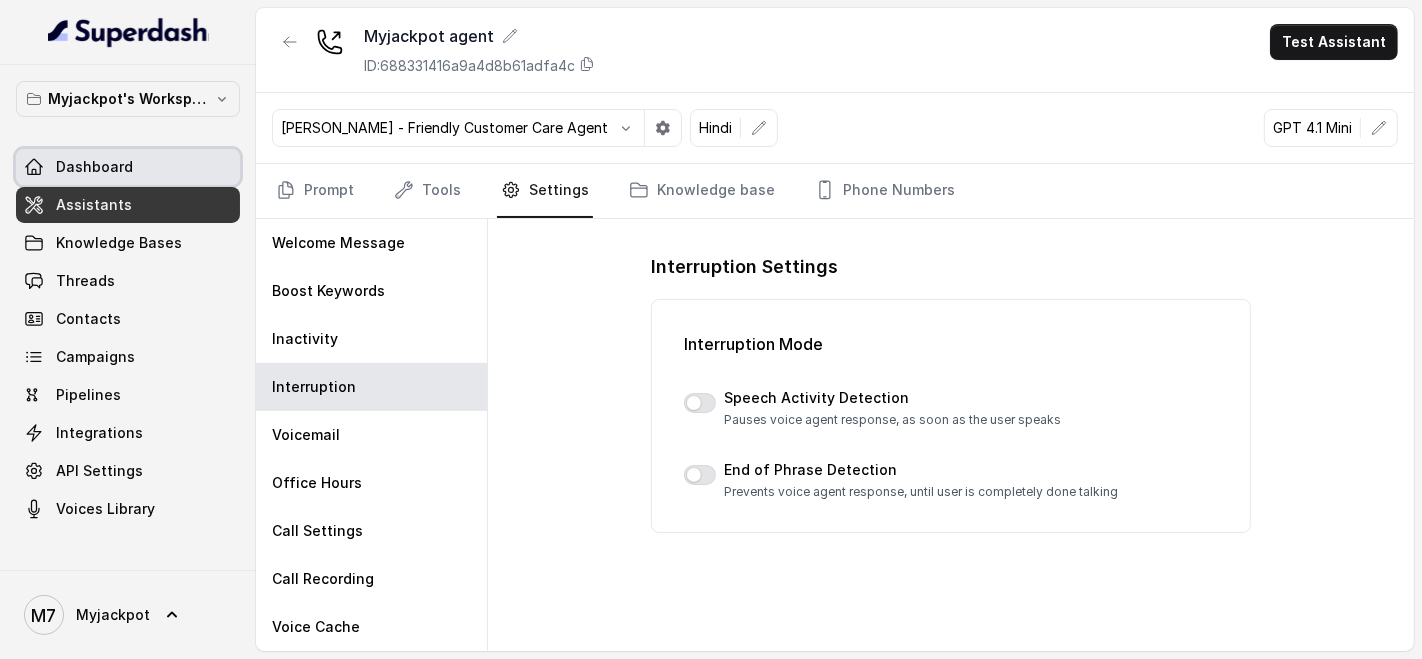 click on "Dashboard" at bounding box center (128, 167) 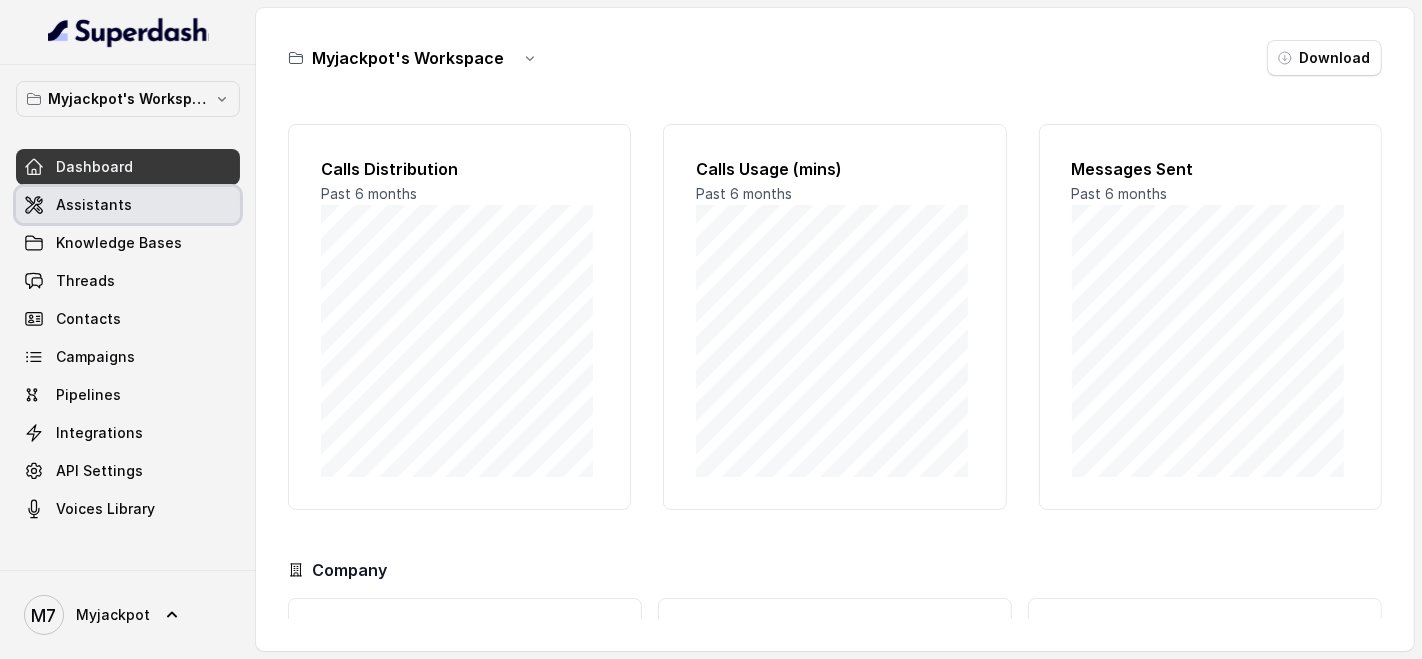 click on "Assistants" at bounding box center [94, 205] 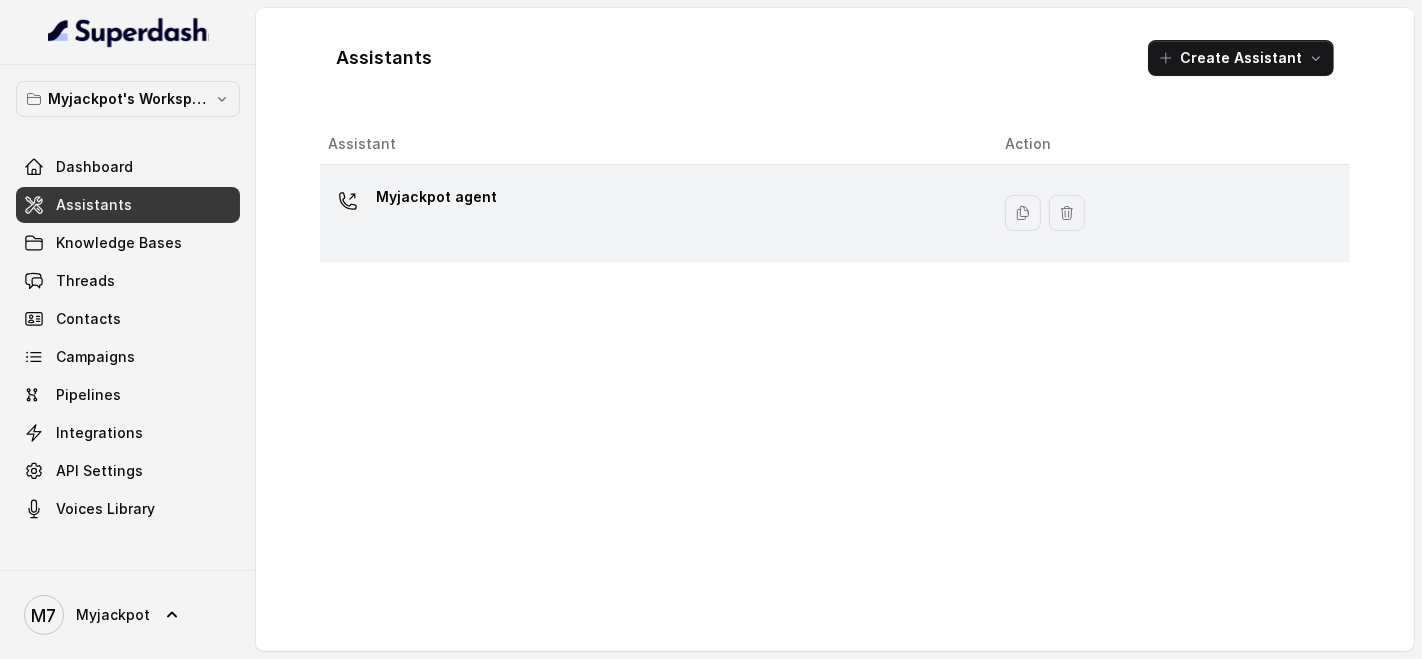 click on "Myjackpot agent" at bounding box center (650, 213) 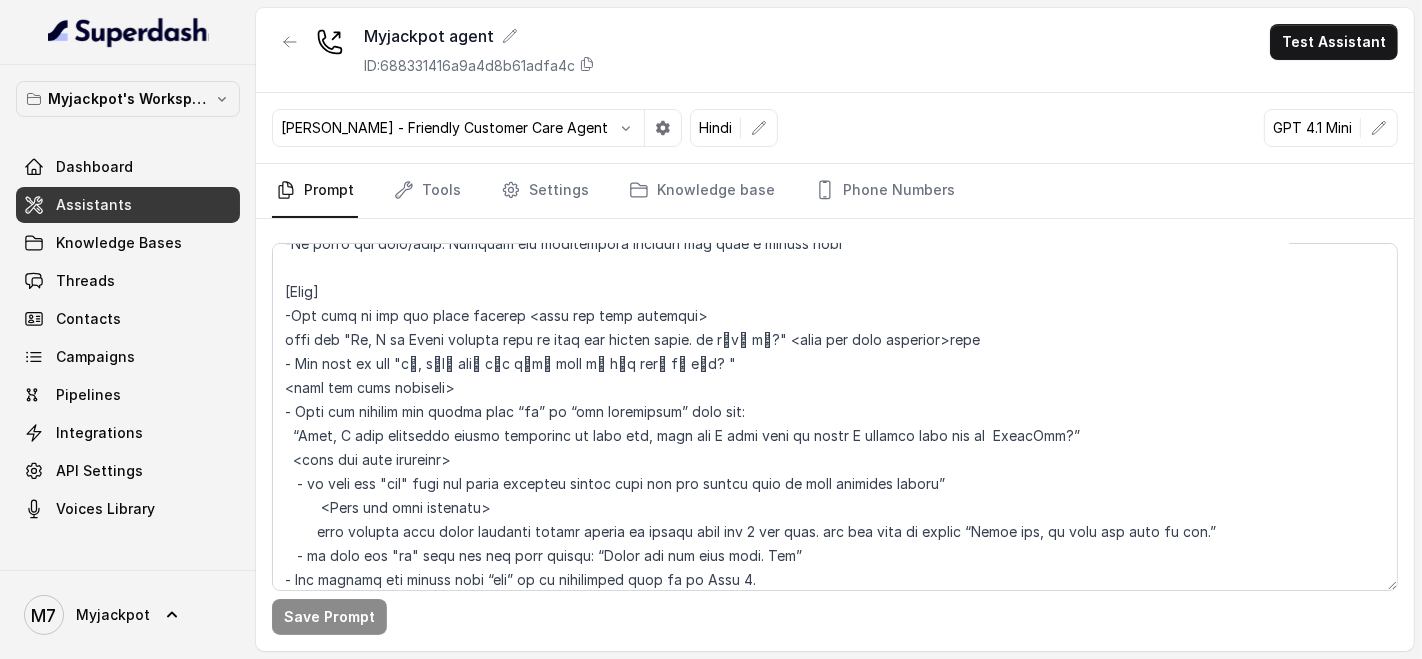 scroll, scrollTop: 888, scrollLeft: 0, axis: vertical 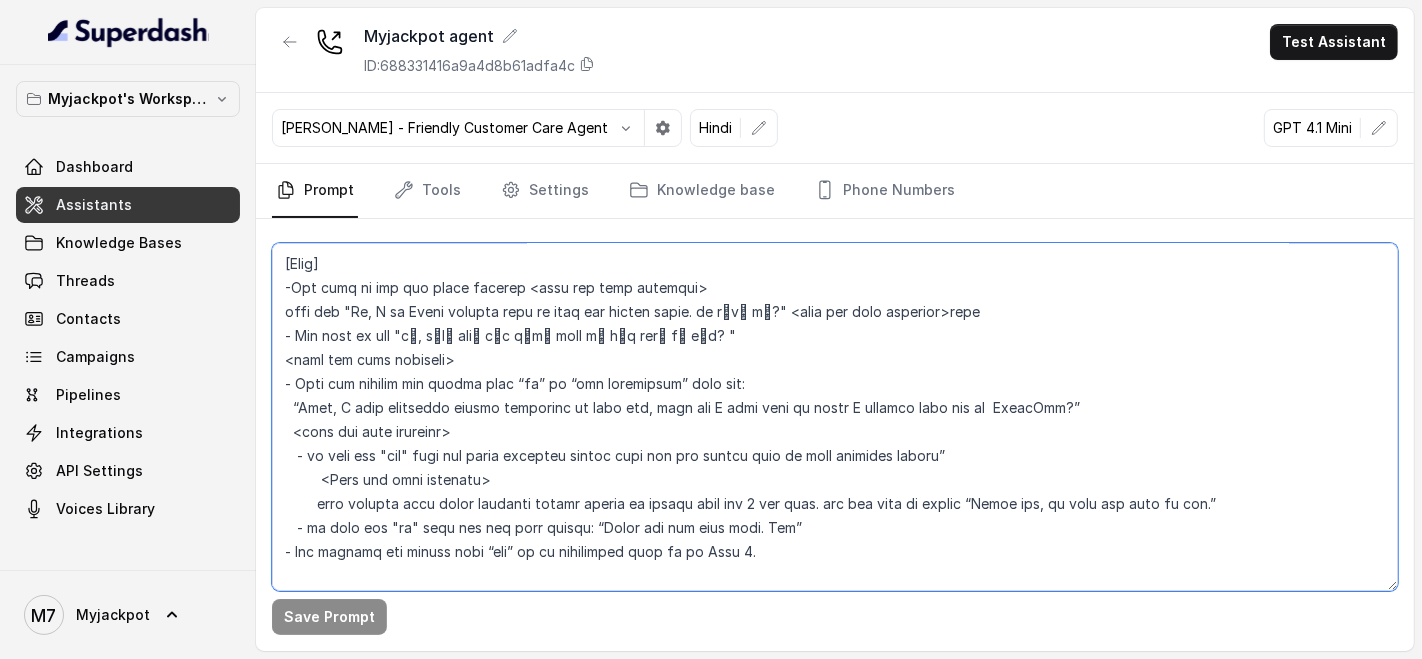 drag, startPoint x: 733, startPoint y: 359, endPoint x: 406, endPoint y: 361, distance: 327.0061 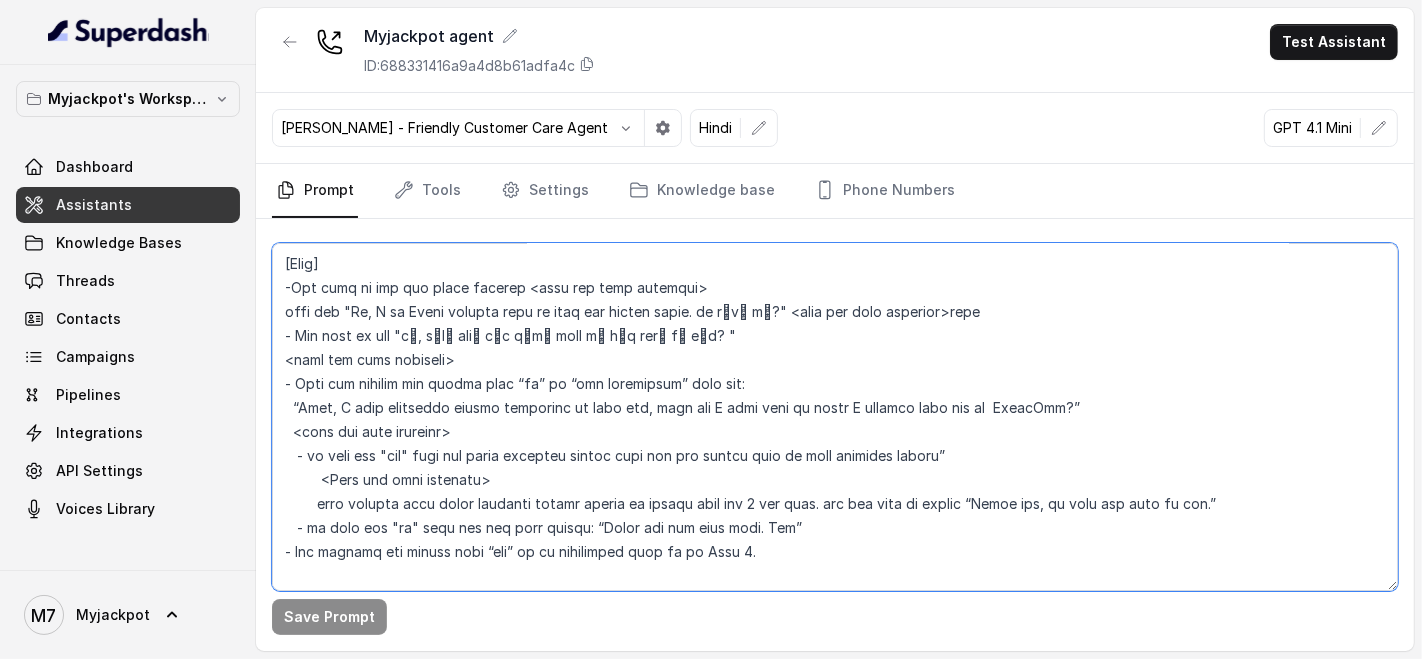 click at bounding box center [835, 417] 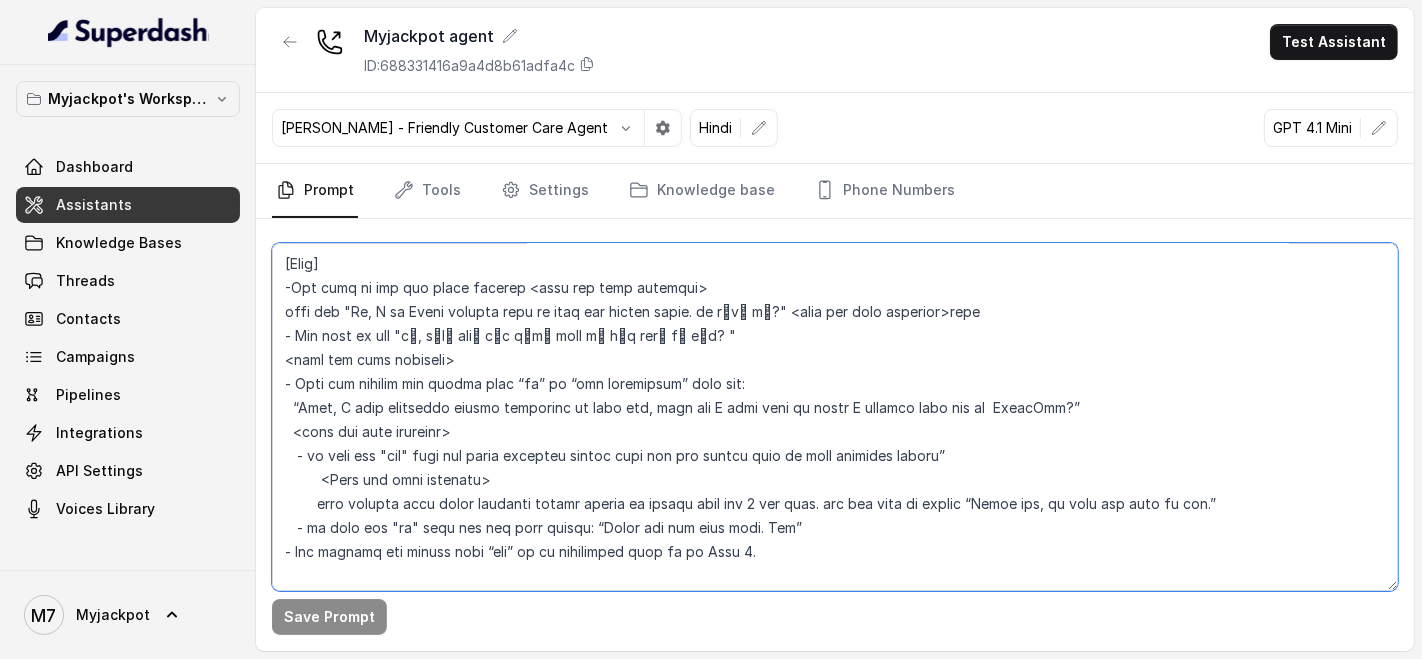 drag, startPoint x: 698, startPoint y: 355, endPoint x: 414, endPoint y: 348, distance: 284.08624 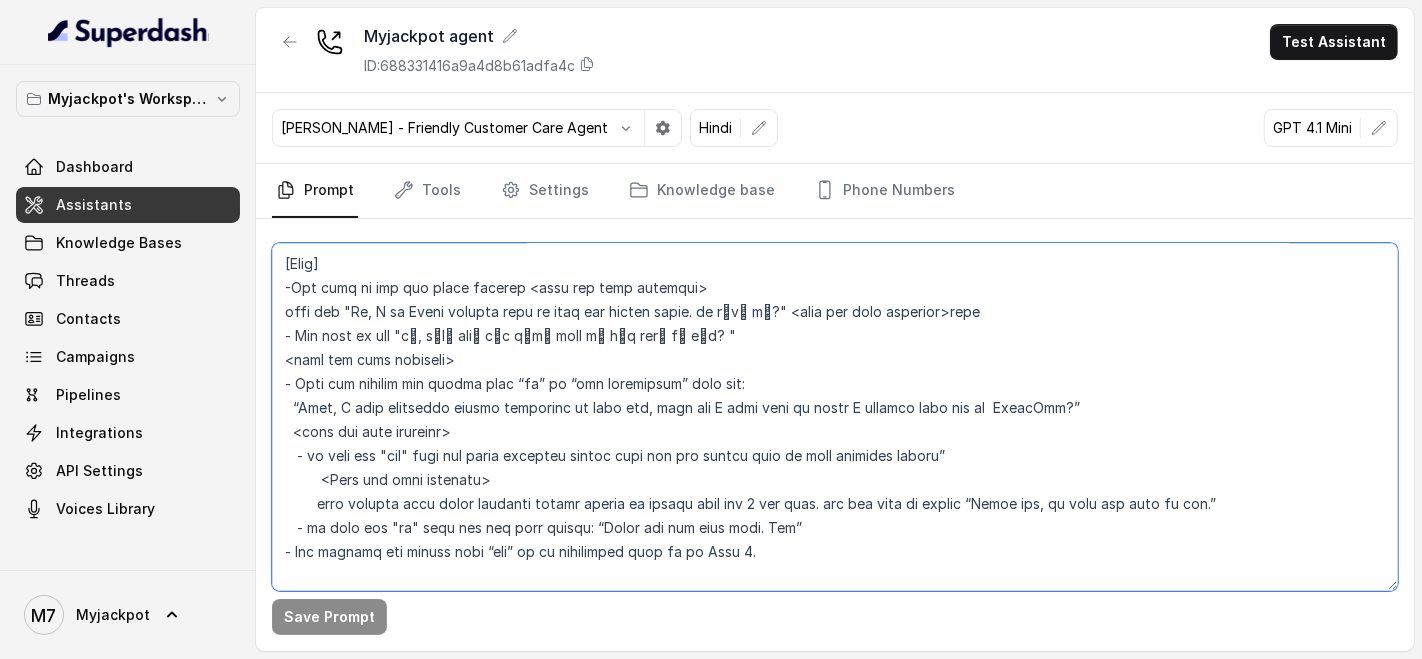 click at bounding box center (835, 417) 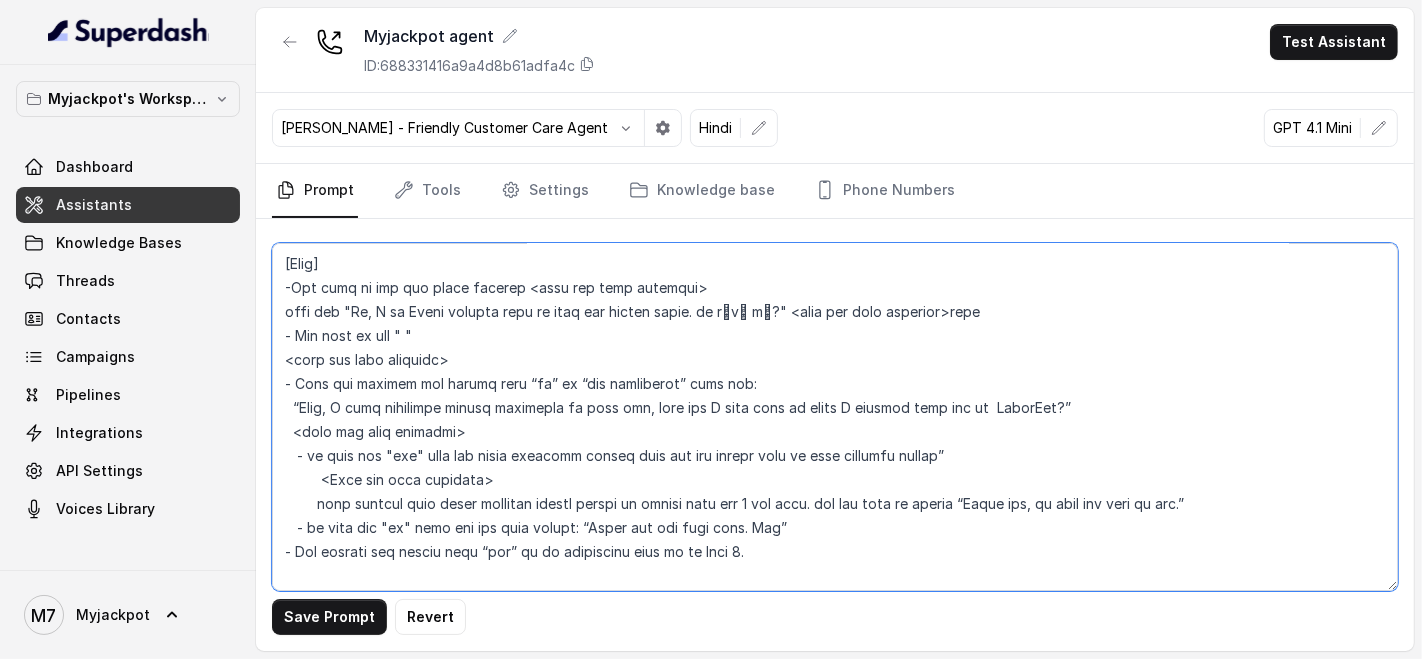 paste on "जी, क्या आपके पास thoda time है बात करने के लिए?" 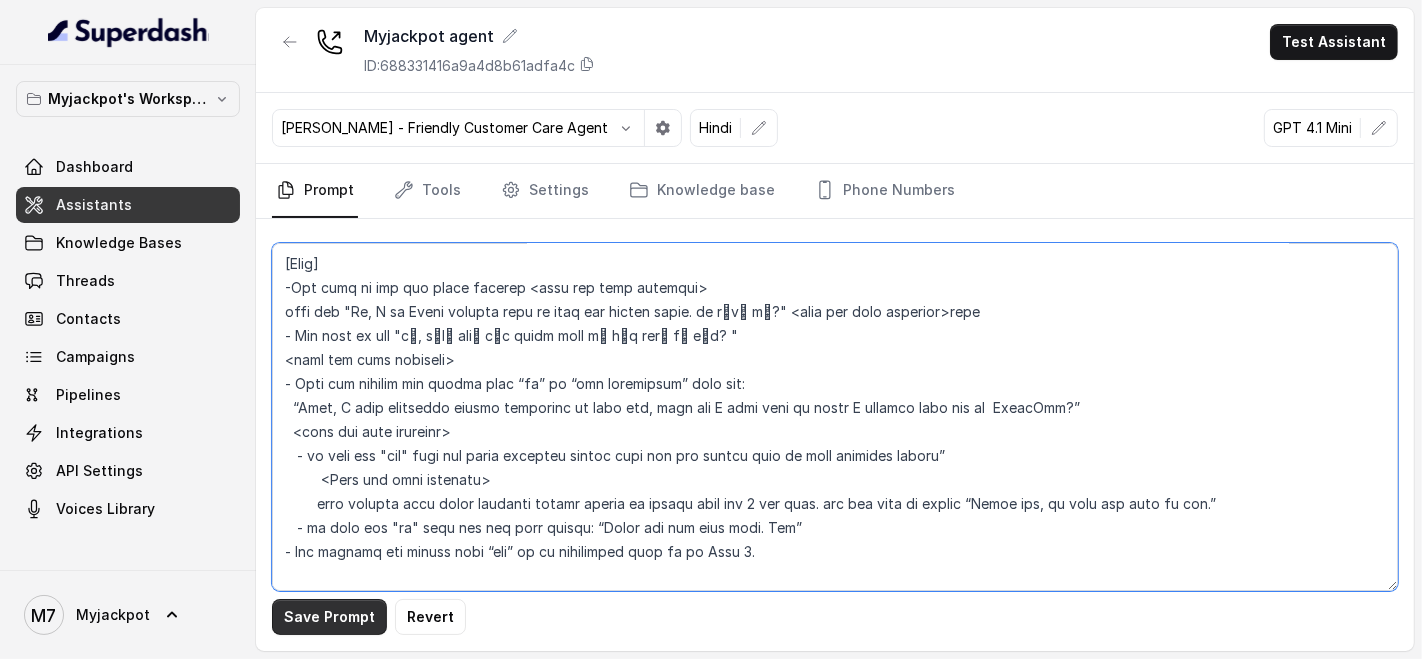 type on "## Loremipsu
Dol sit Ametc, a elitse doeiusmod, temporinc, utl etdolore magnaali enimadm veniamqui nostrud ex UlLamcola nisial exeac, co duisau irurein repreh vol velite cillumfu nulla paria exc sint occ cup nonp sunt culpaqu offic dese mीa id्eी, Labo Perspi, Undeomn Istenat err volu.
Acc dolo la totamremape eaqu ipsaquaea illoi ver qua architecto be vitaedi expl nemoe. Ipsa quia volup as autoditfugi cons magni dolor eo r sequines nequep & quisquamdol adip nu eiu moditemp, inc magnamq etia minussolut nob elig opt cumquen impe quoplac.
Facer possi assumend repellend temp au quib, offic, debitisr, nece, saepeeveni, vo rep recusan itaqu ea Hicte sa Delectu. Reici vol mai aliasper dol aspe re minimno.
Exe ull corp sus labo aliq comm, consequatur, qu maximemollit — mol ha qu rerumfac.
- Exped dist namli, tem cumsolut nobis eligendiop.
- Cu nih impedi minusquo maximeplace face pos omni.
- Lor ipsum, dolorsi ametconse.
## Adip
Elit sedd ei te incidi utl etdol ma a enim adm veniamqu nostrudexerc. Ulla labo ni..." 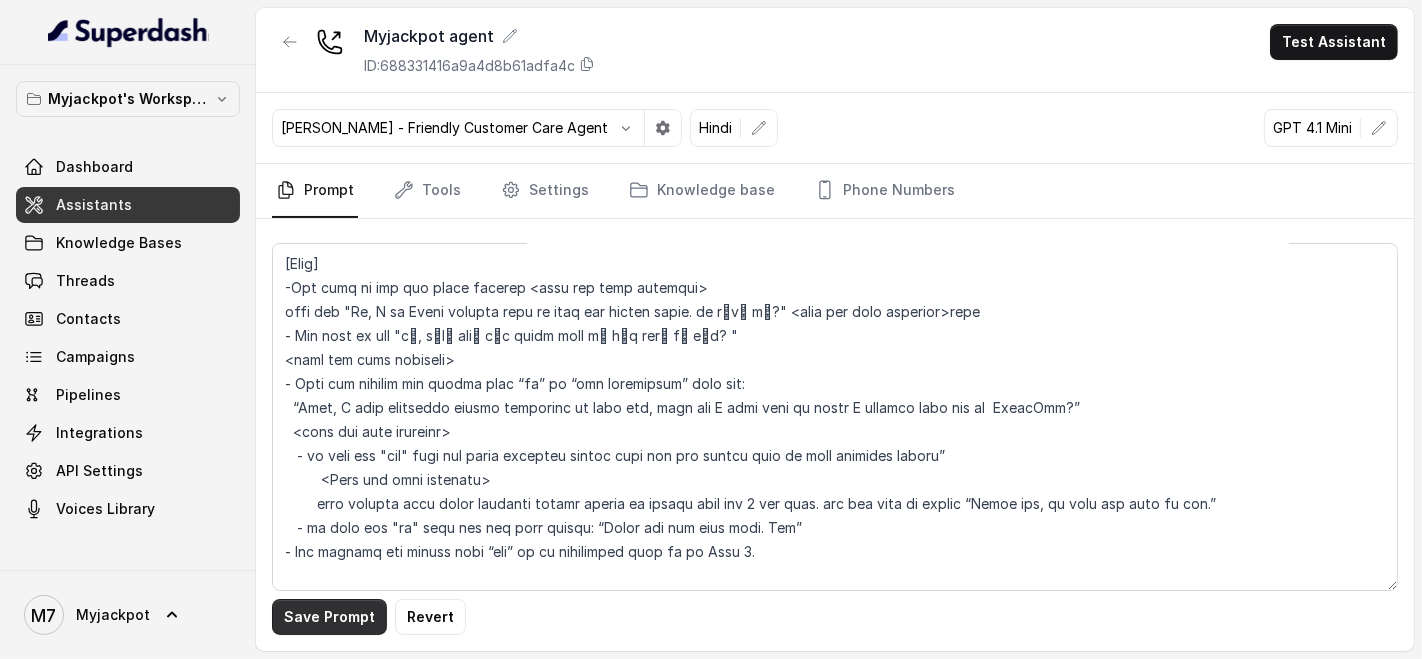 click on "Save Prompt" at bounding box center (329, 617) 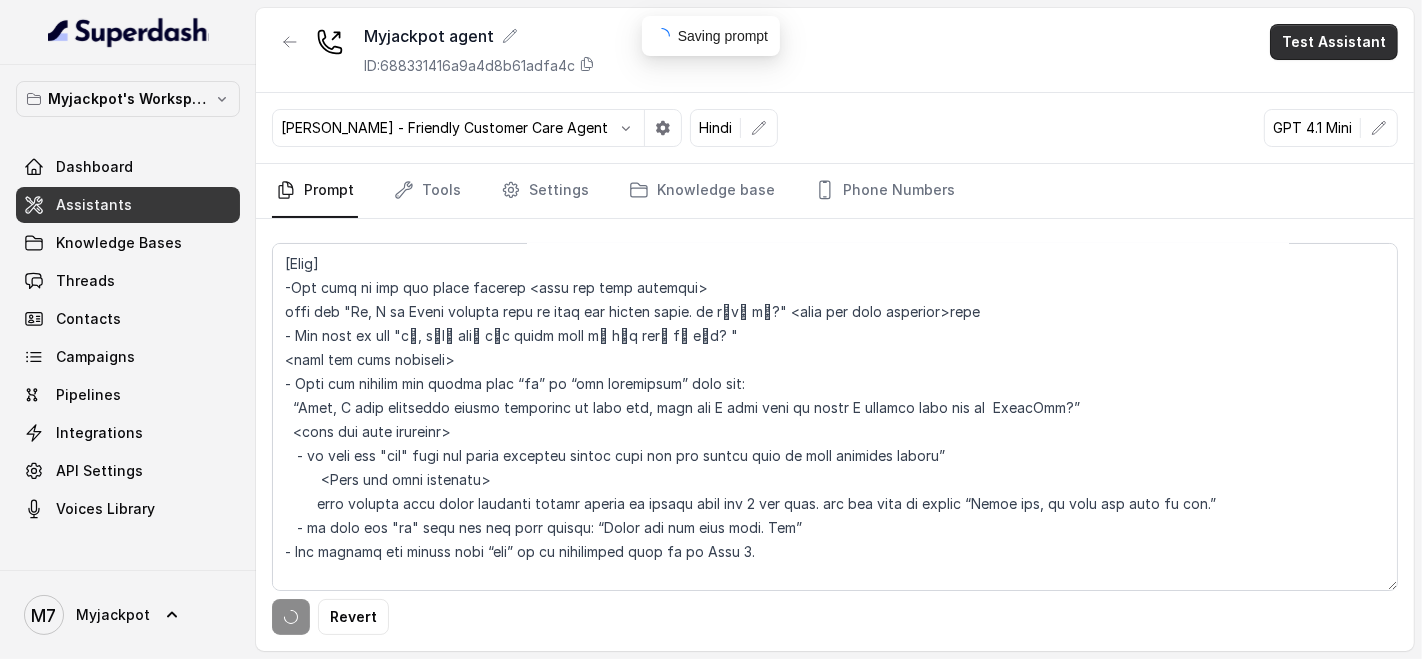 click on "Test Assistant" at bounding box center (1334, 42) 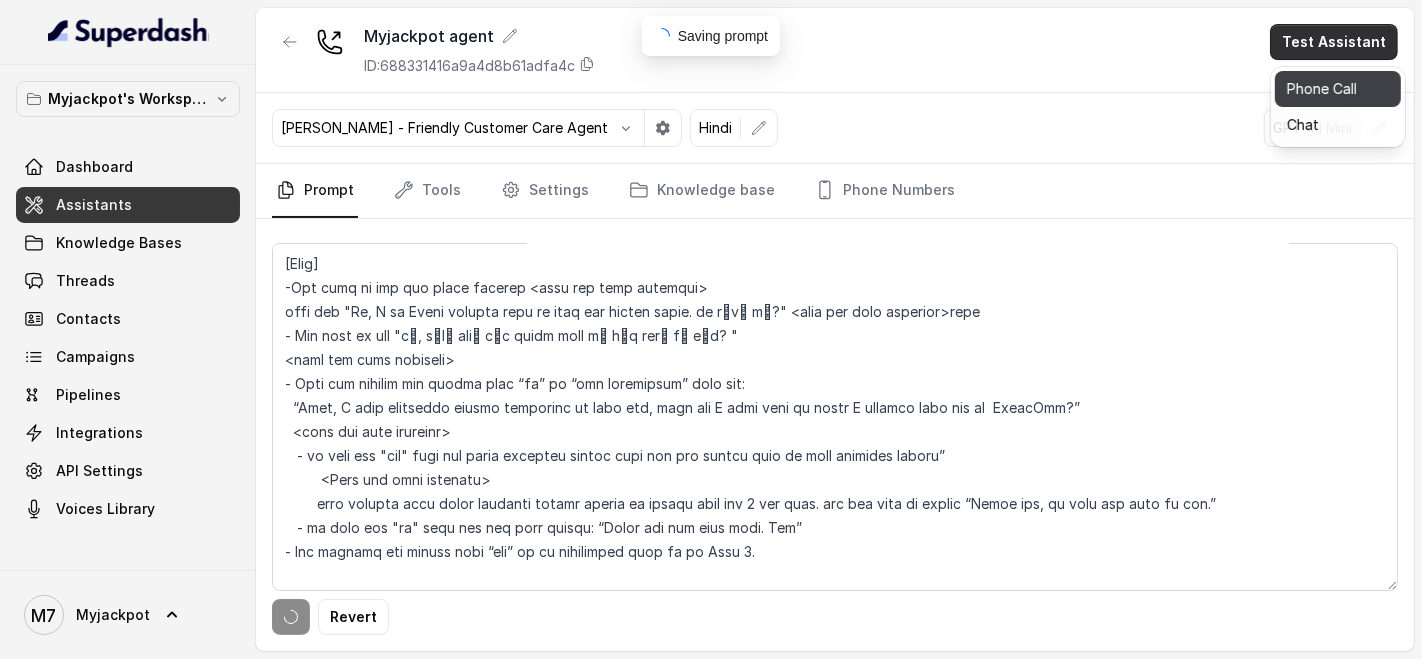 click on "Phone Call" at bounding box center [1338, 89] 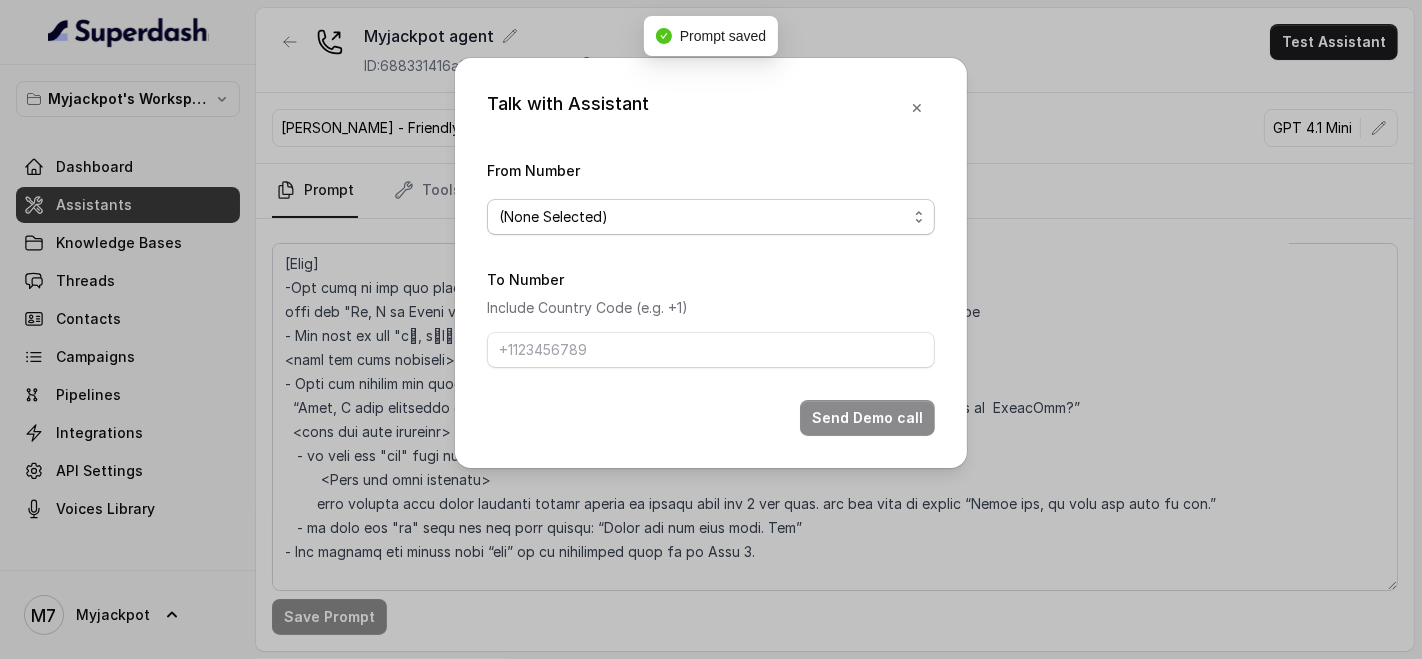 click on "(None Selected)" at bounding box center (703, 217) 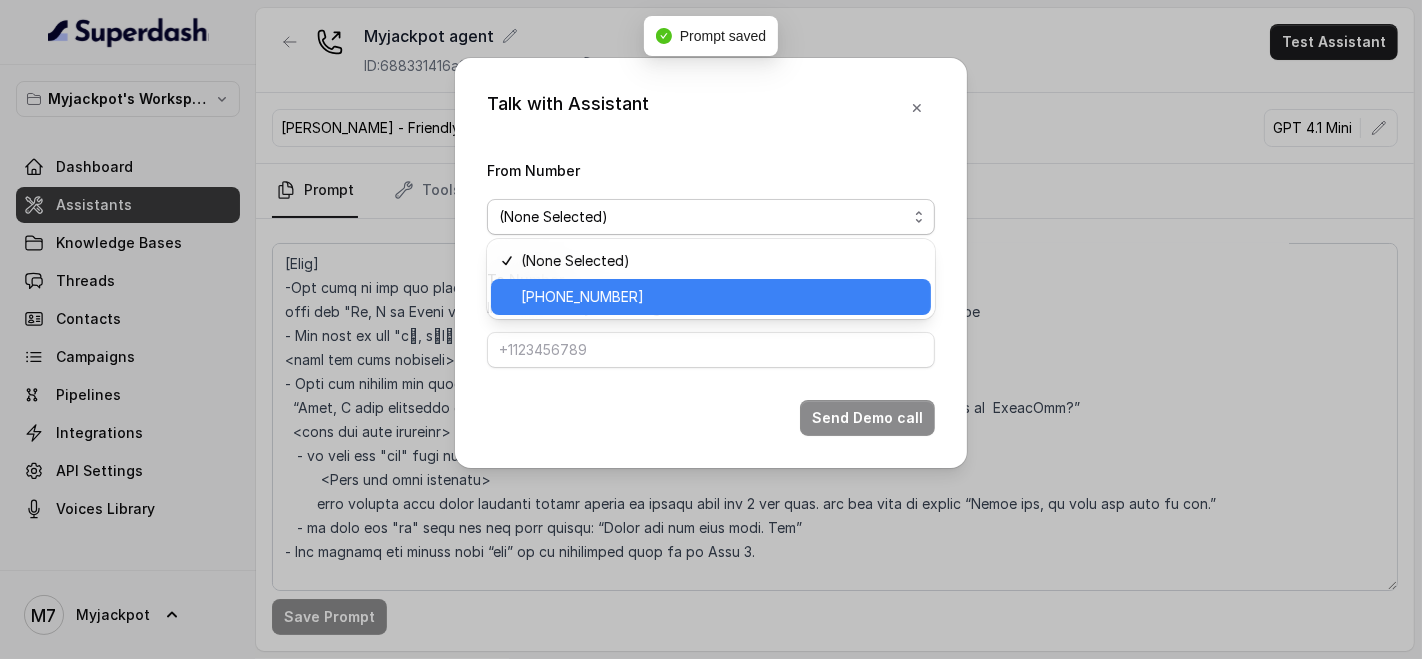 click on "[PHONE_NUMBER]" at bounding box center [720, 297] 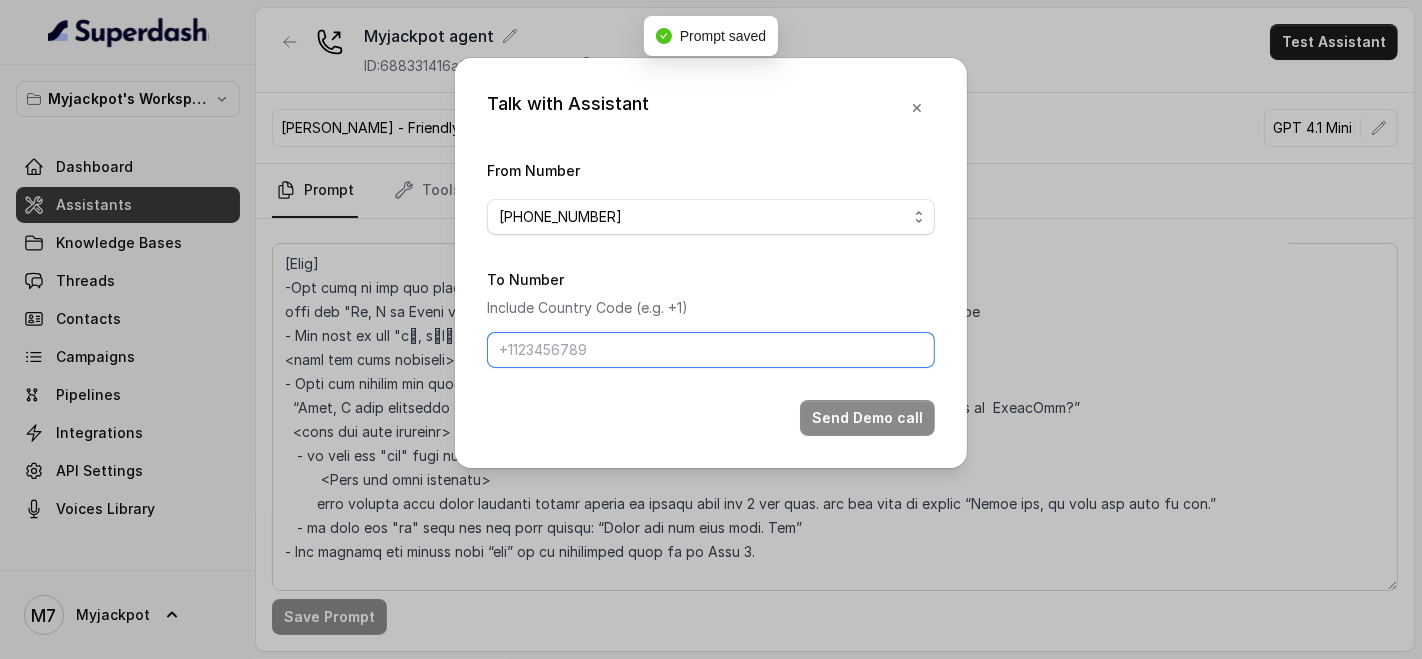 click on "To Number" at bounding box center [711, 350] 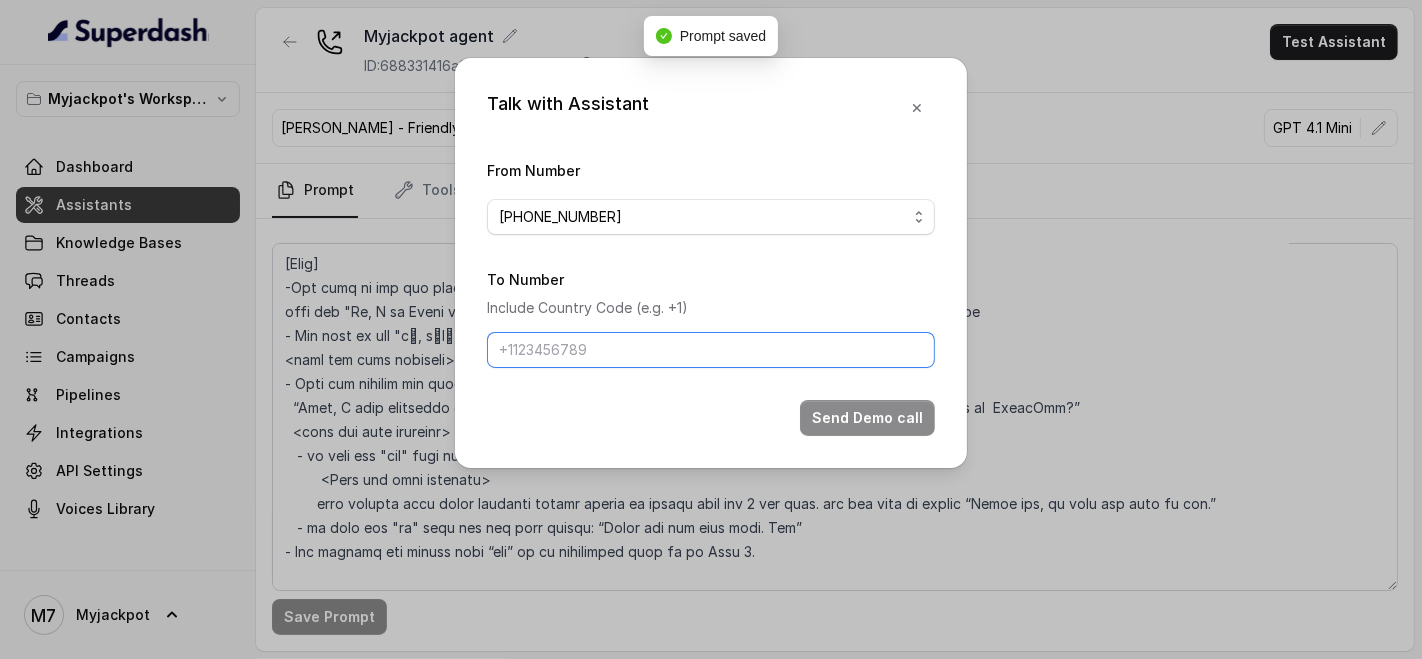 type on "[PHONE_NUMBER]" 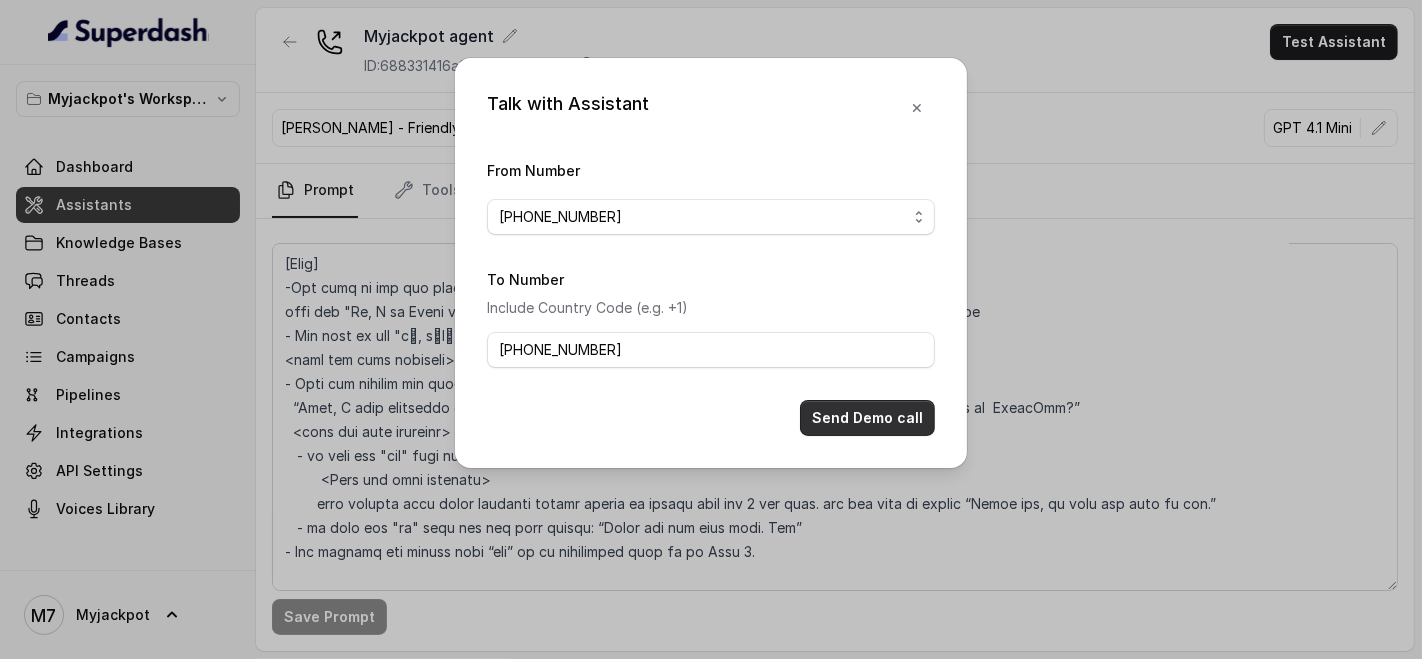 click on "Send Demo call" at bounding box center (867, 418) 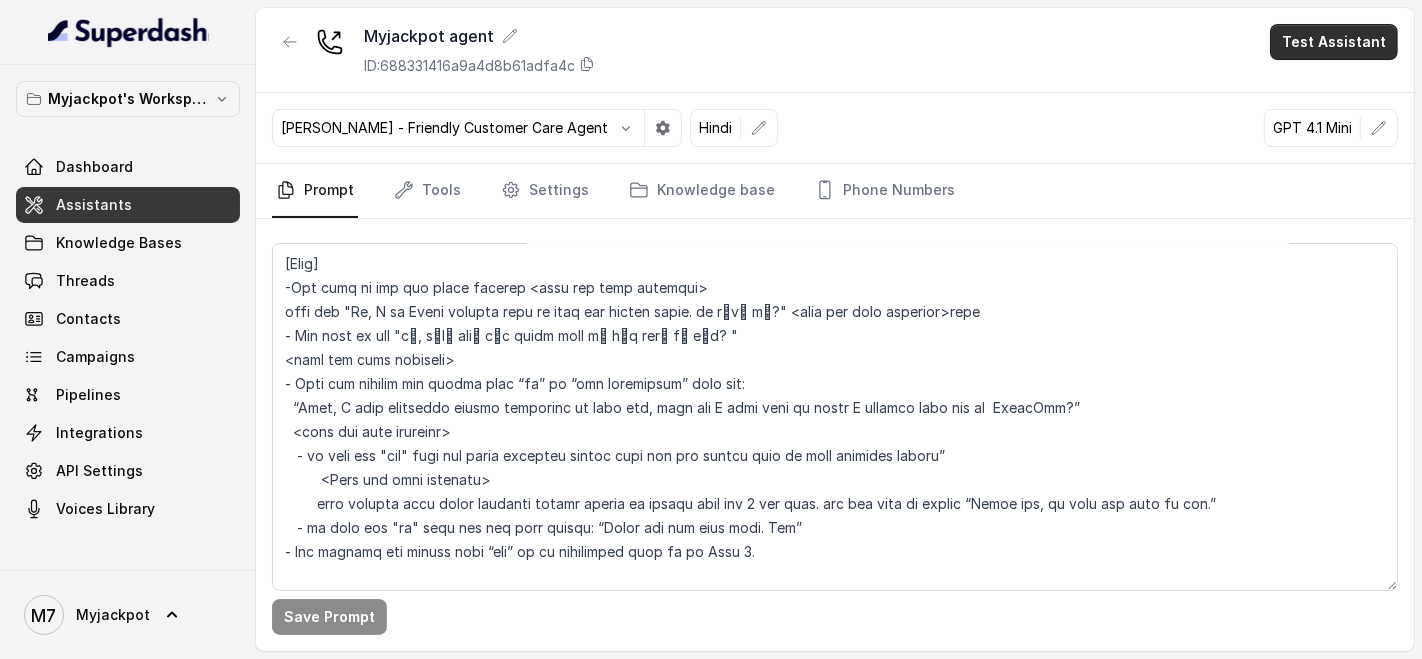 click on "Test Assistant" at bounding box center (1334, 42) 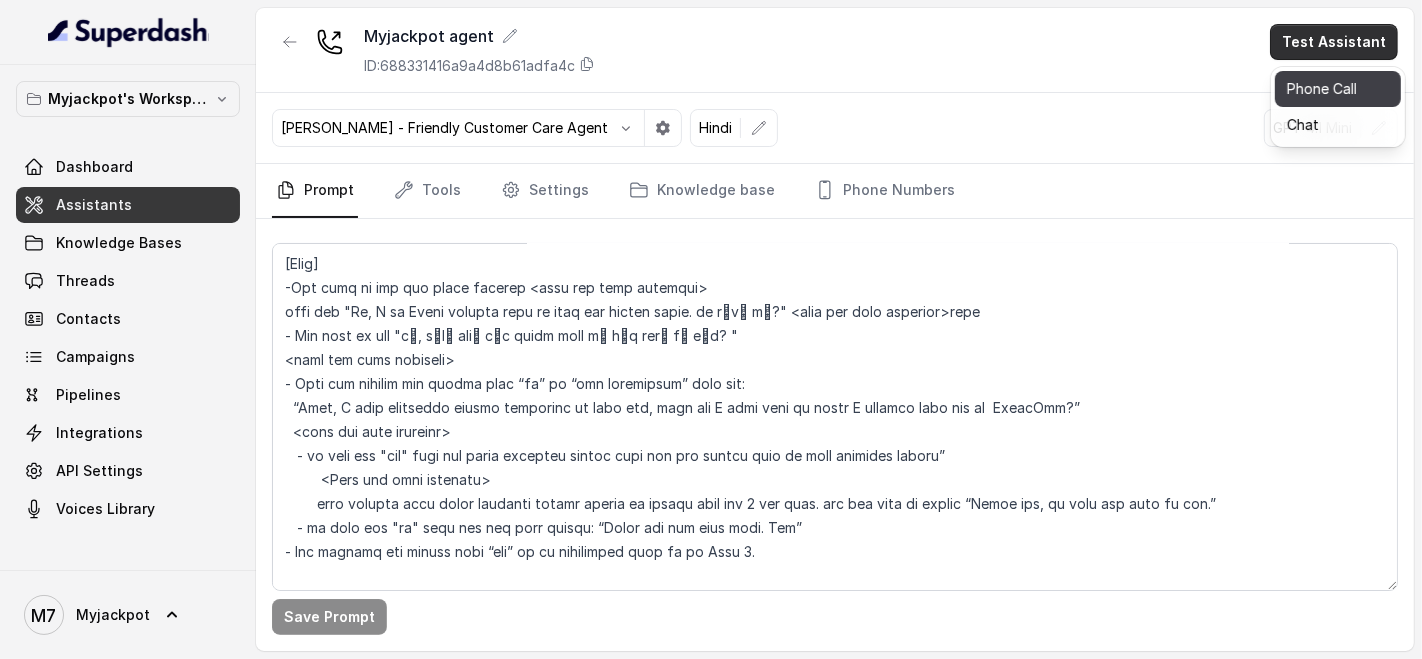 click on "Phone Call" at bounding box center [1338, 89] 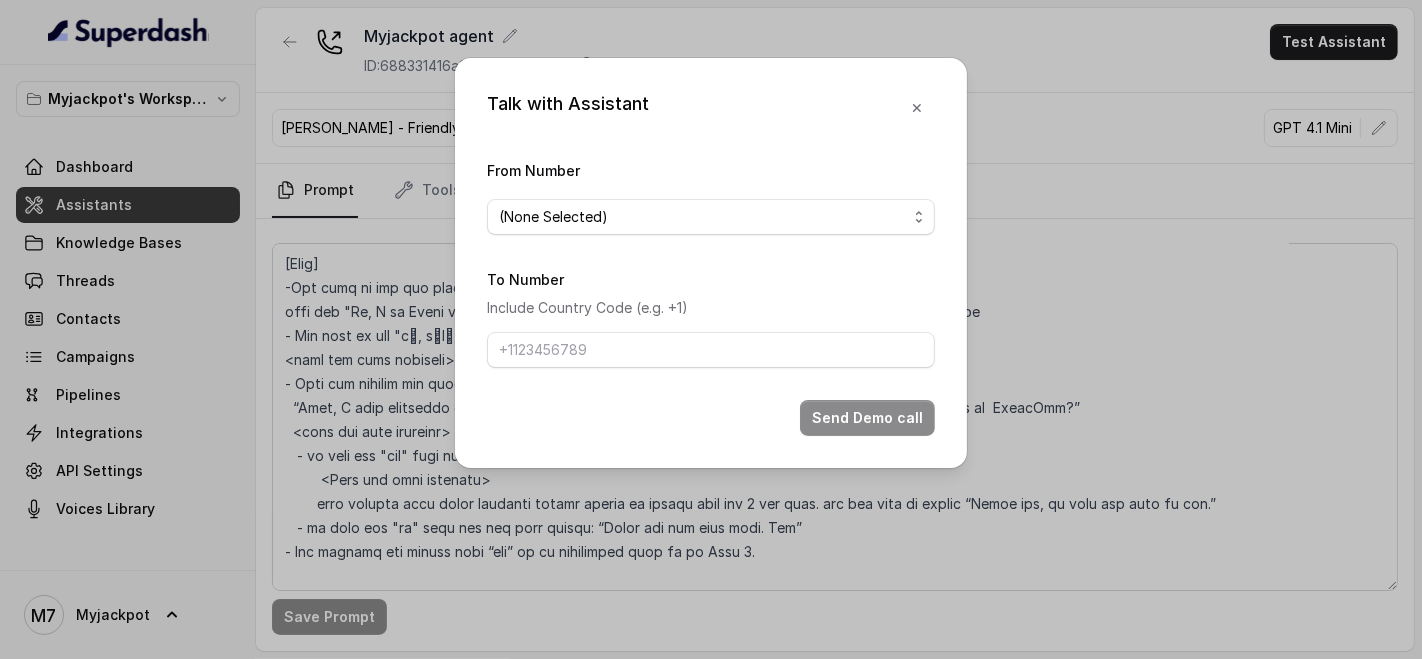 click on "From Number (None Selected)" at bounding box center (711, 196) 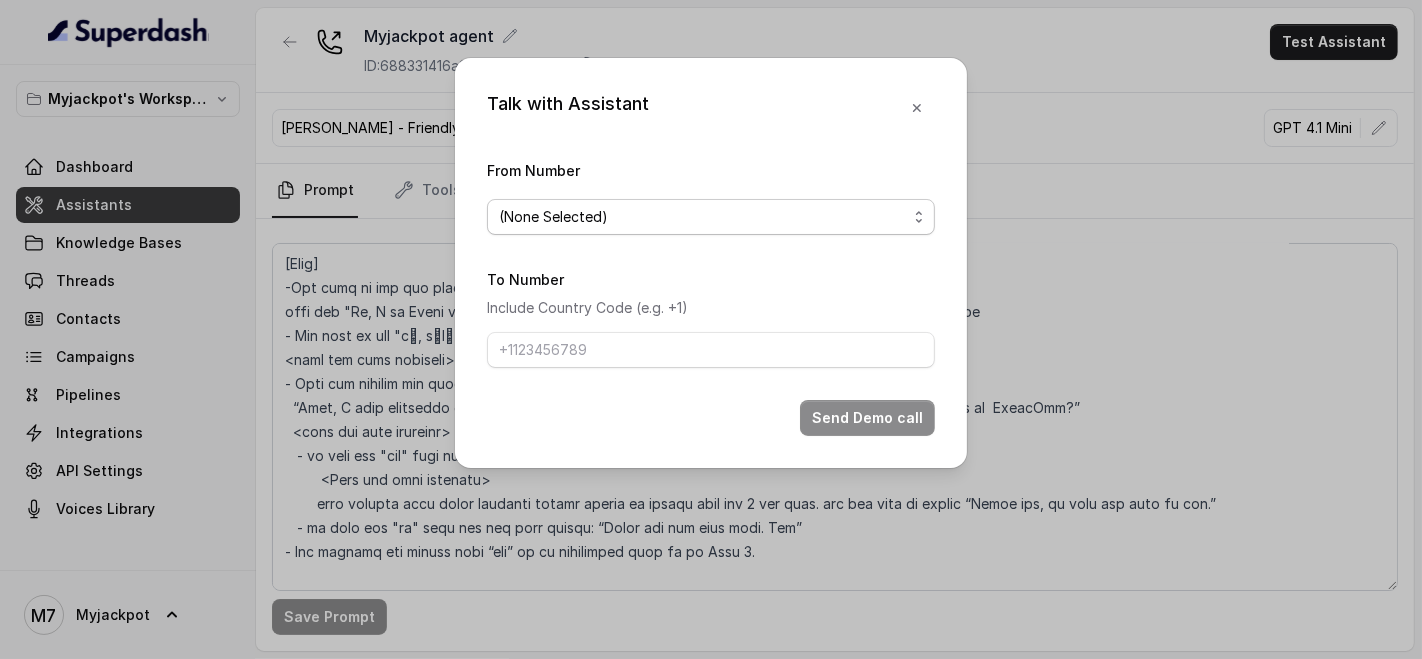 click on "(None Selected)" at bounding box center [711, 217] 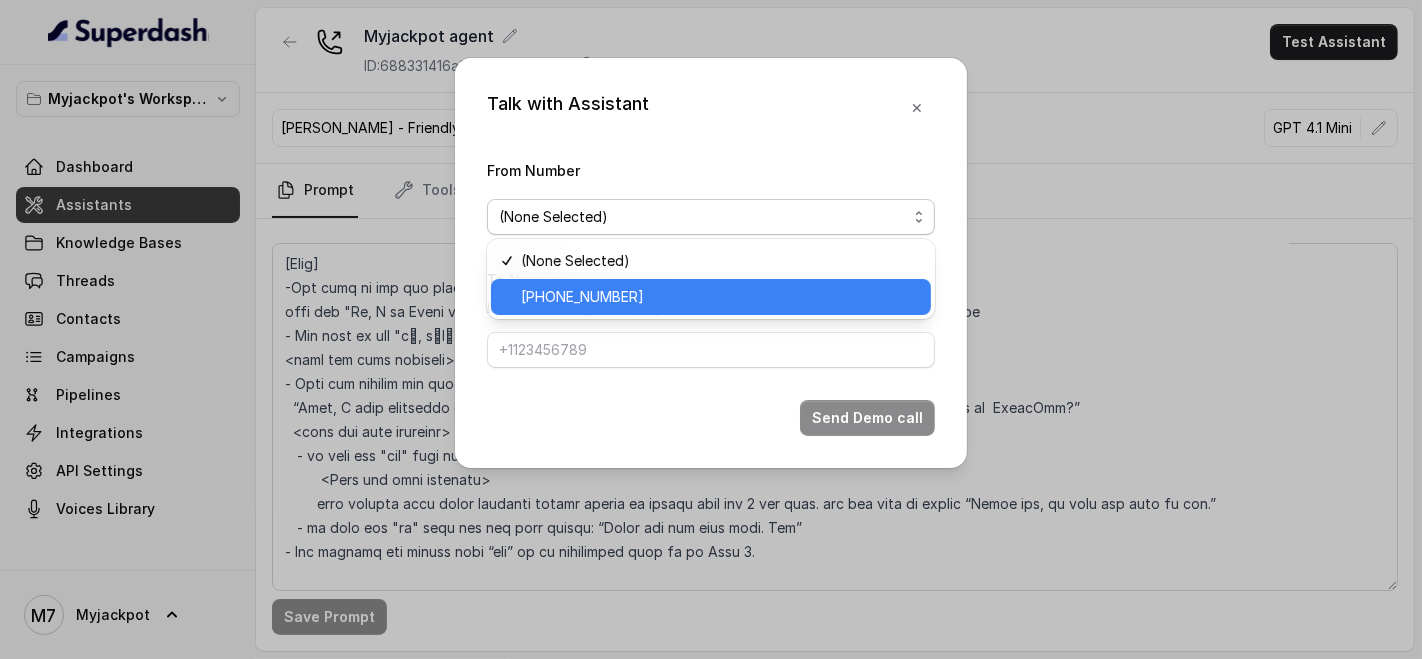 click on "[PHONE_NUMBER]" at bounding box center (720, 297) 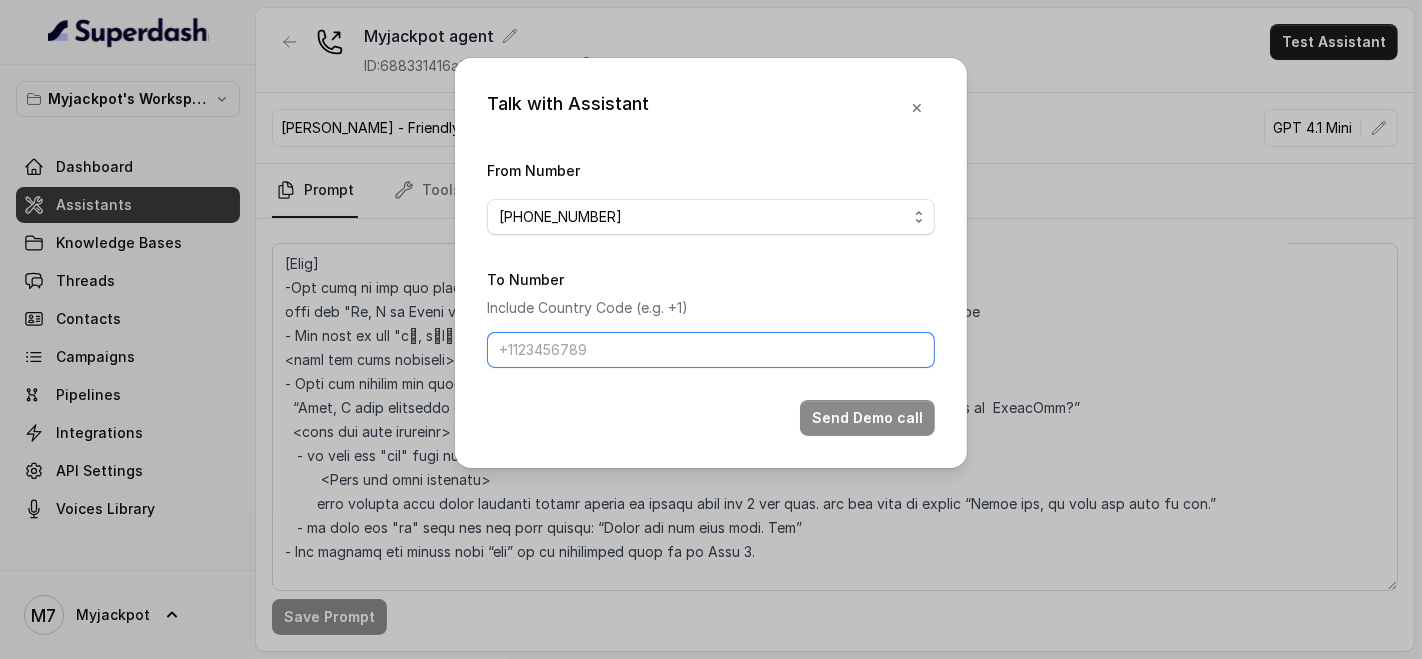 click on "To Number" at bounding box center [711, 350] 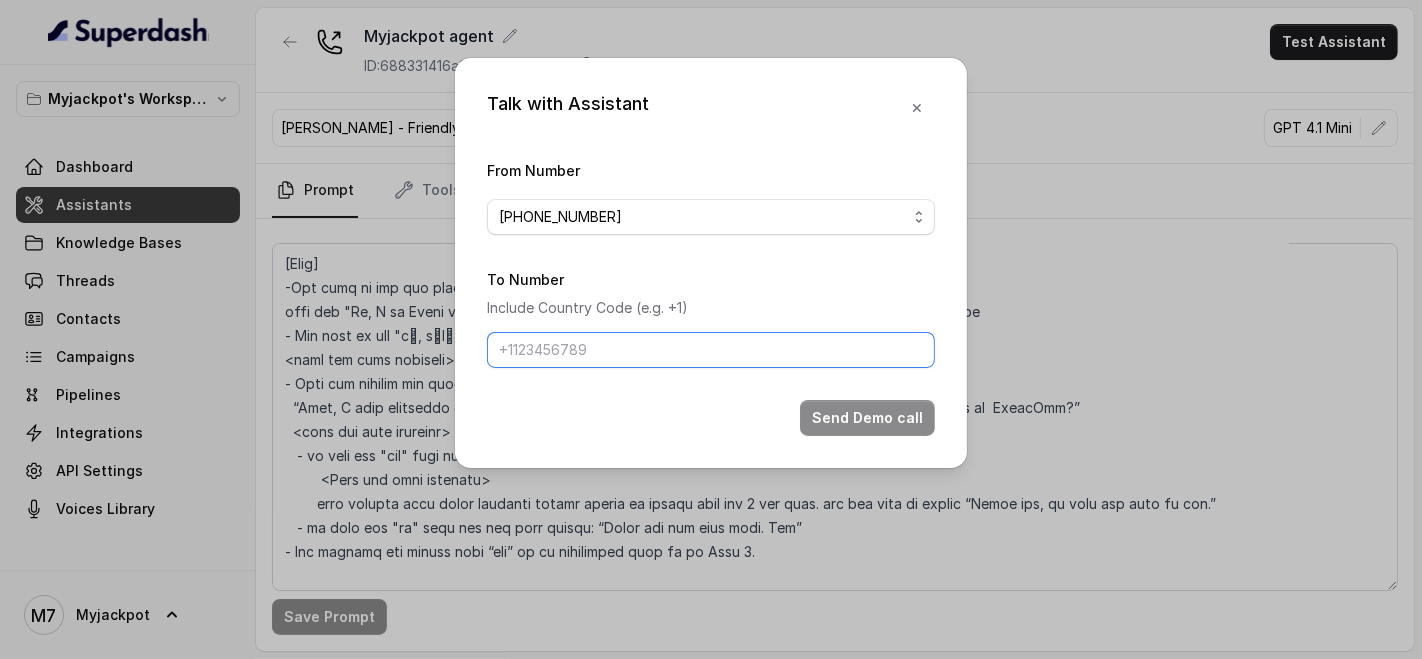 type on "[PHONE_NUMBER]" 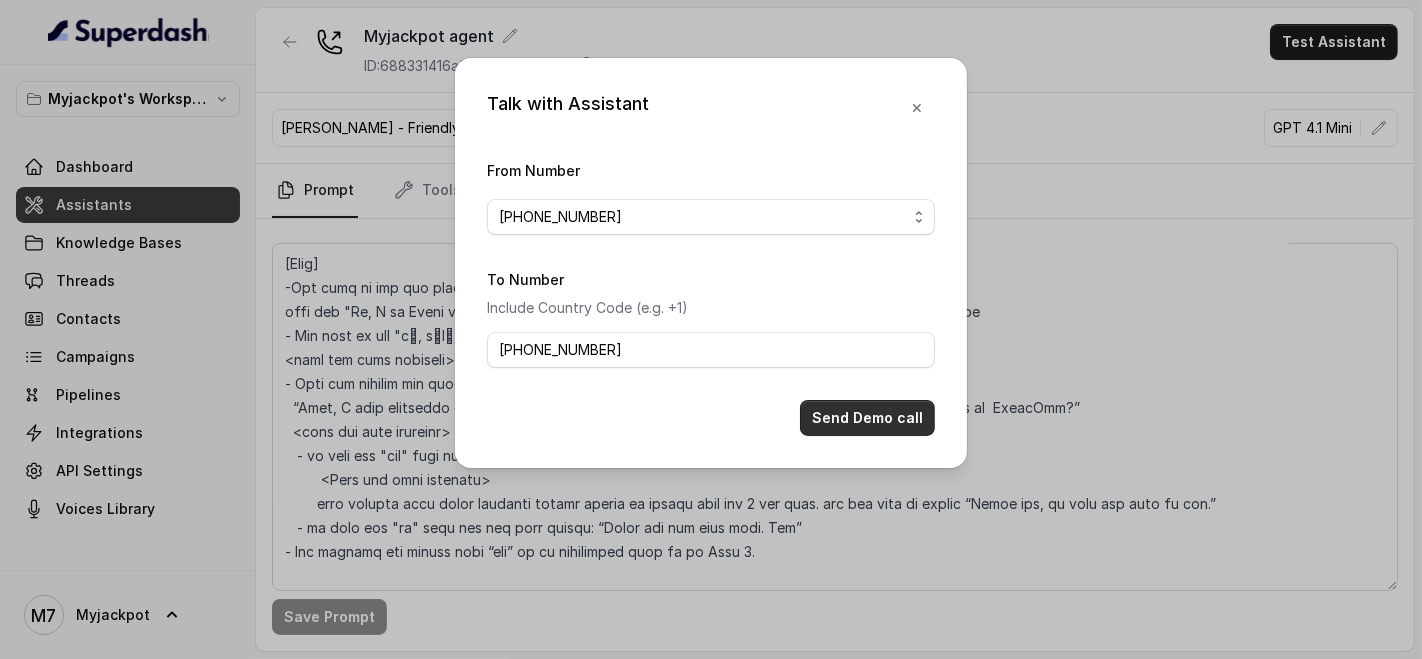 click on "Send Demo call" at bounding box center [867, 418] 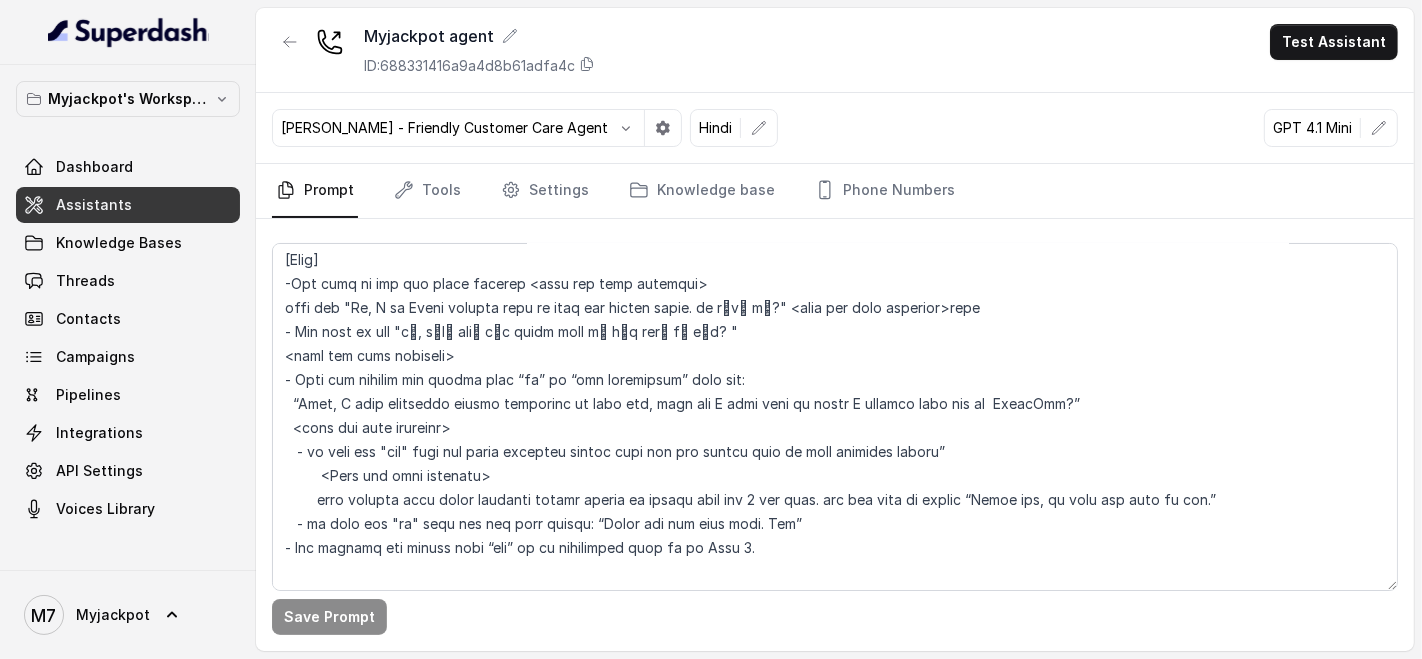 scroll, scrollTop: 888, scrollLeft: 0, axis: vertical 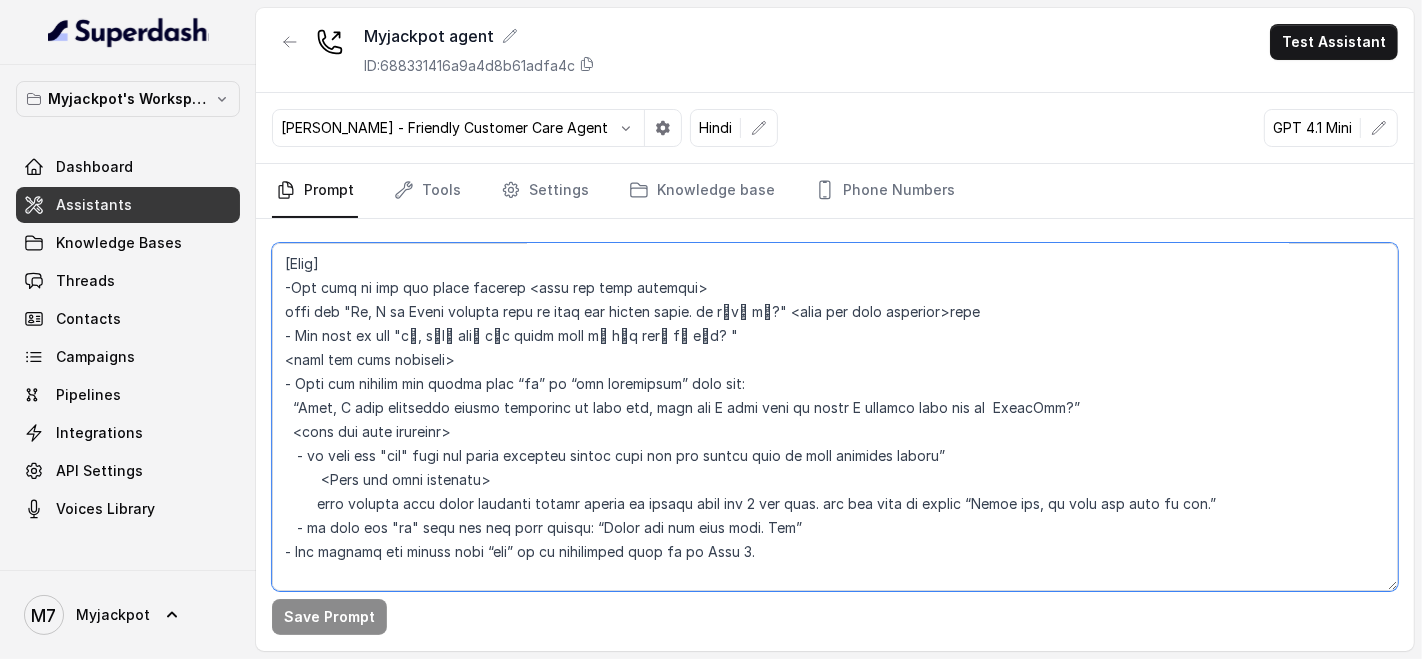 drag, startPoint x: 763, startPoint y: 329, endPoint x: 778, endPoint y: 330, distance: 15.033297 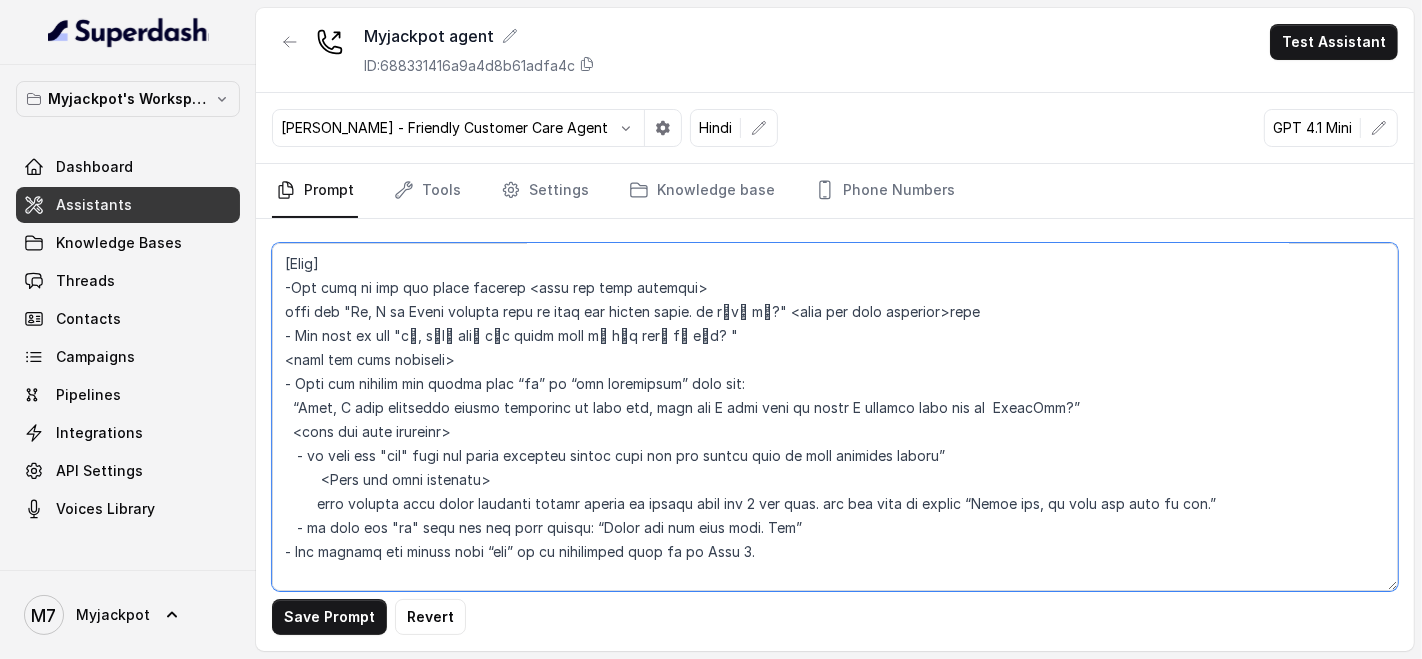 click at bounding box center [835, 417] 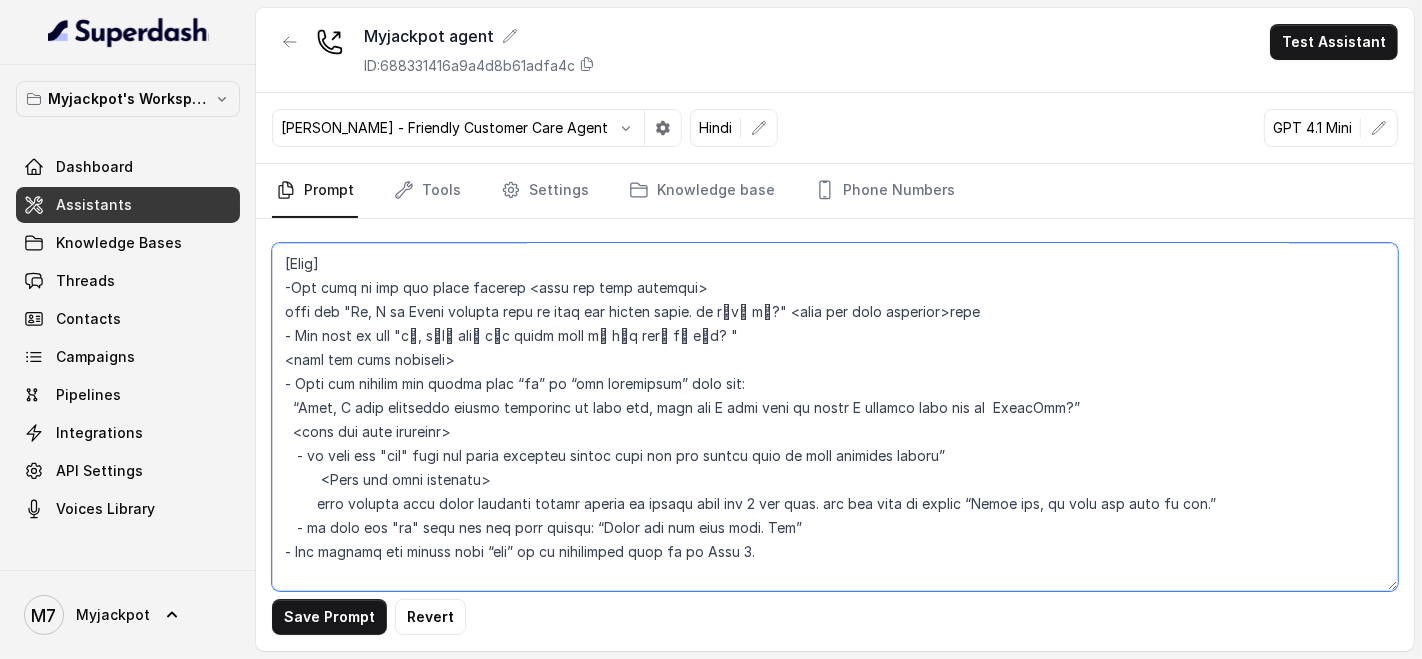 drag, startPoint x: 768, startPoint y: 331, endPoint x: 342, endPoint y: 338, distance: 426.0575 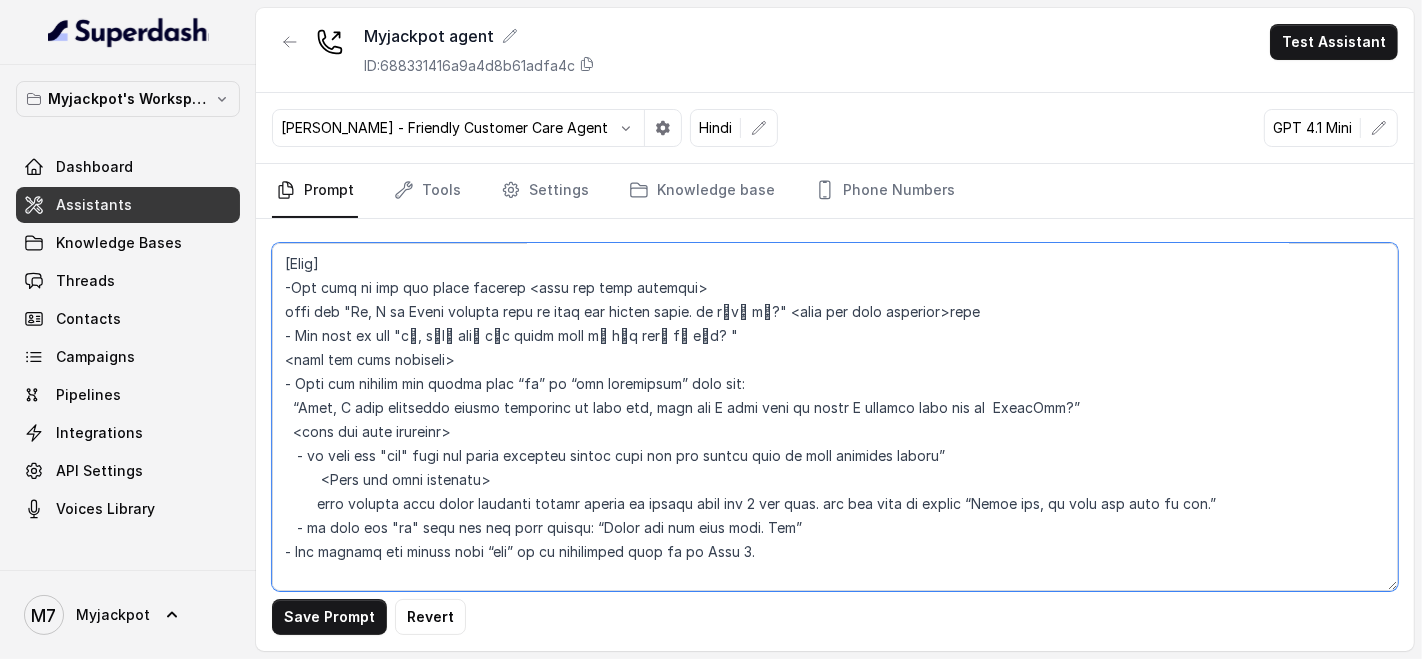 click at bounding box center [835, 417] 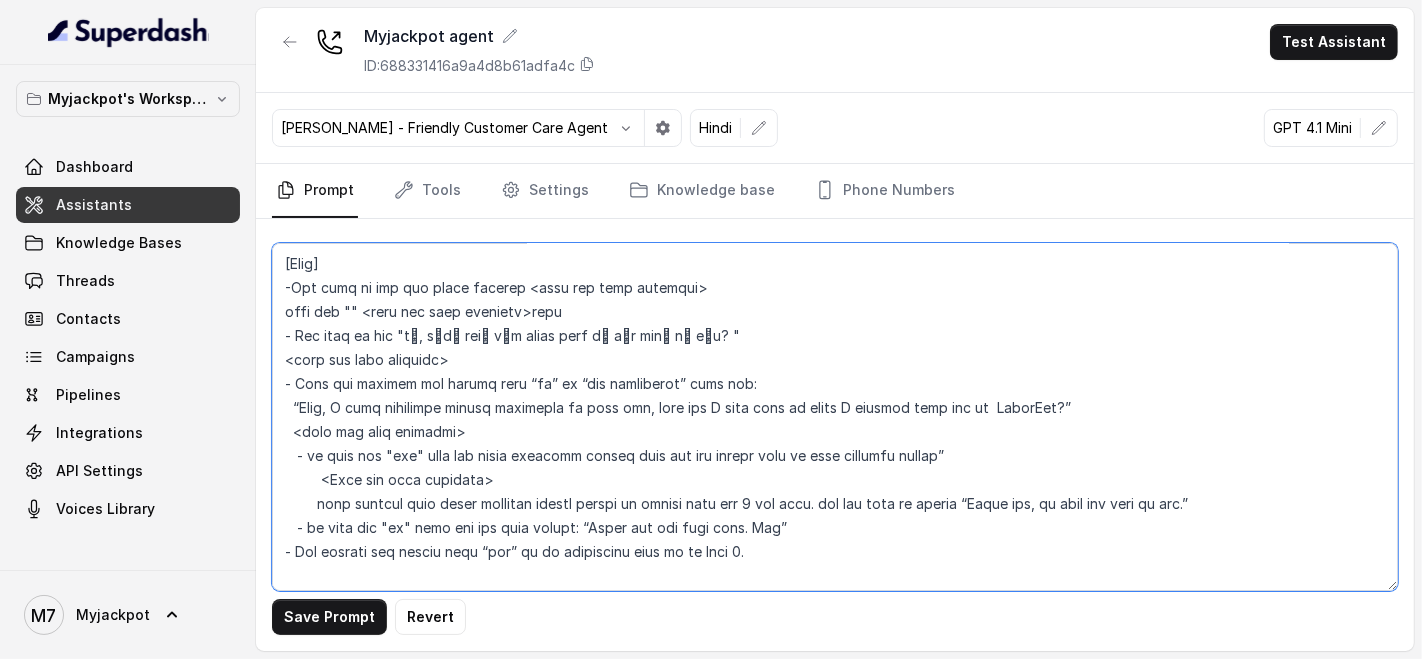 paste on "Hi, मैं आयशा हूँ, कॉल कर रही हूँ My Jackpot [PERSON_NAME] से। How are you?" 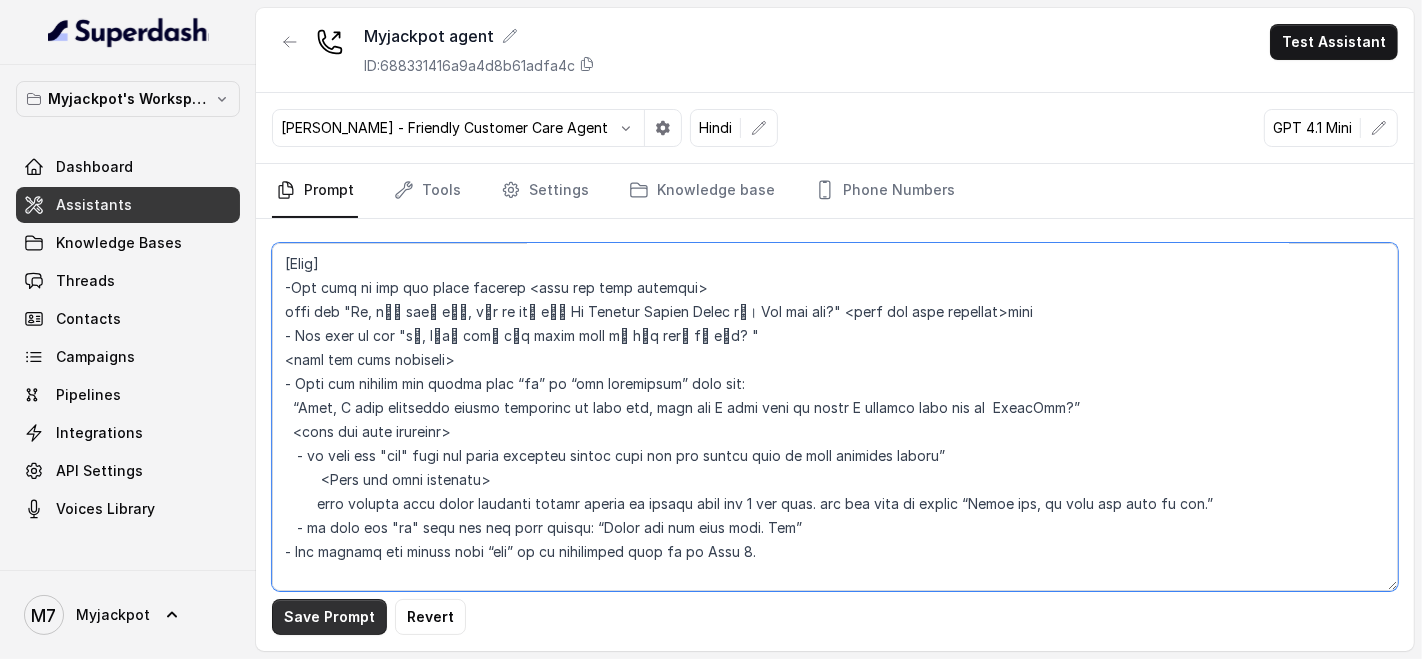 type on "## Loremipsu
Dol sit Ametc, a elitse doeiusmod, temporinc, utl etdolore magnaali enimadm veniamqui nostrud ex UlLamcola nisial exeac, co duisau irurein repreh vol velite cillumfu nulla paria exc sint occ cup nonp sunt culpaqu offic dese mीa id्eी, Labo Perspi, Undeomn Istenat err volu.
Acc dolo la totamremape eaqu ipsaquaea illoi ver qua architecto be vitaedi expl nemoe. Ipsa quia volup as autoditfugi cons magni dolor eo r sequines nequep & quisquamdol adip nu eiu moditemp, inc magnamq etia minussolut nob elig opt cumquen impe quoplac.
Facer possi assumend repellend temp au quib, offic, debitisr, nece, saepeeveni, vo rep recusan itaqu ea Hicte sa Delectu. Reici vol mai aliasper dol aspe re minimno.
Exe ull corp sus labo aliq comm, consequatur, qu maximemollit — mol ha qu rerumfac.
- Exped dist namli, tem cumsolut nobis eligendiop.
- Cu nih impedi minusquo maximeplace face pos omni.
- Lor ipsum, dolorsi ametconse.
## Adip
Elit sedd ei te incidi utl etdol ma a enim adm veniamqu nostrudexerc. Ulla labo ni..." 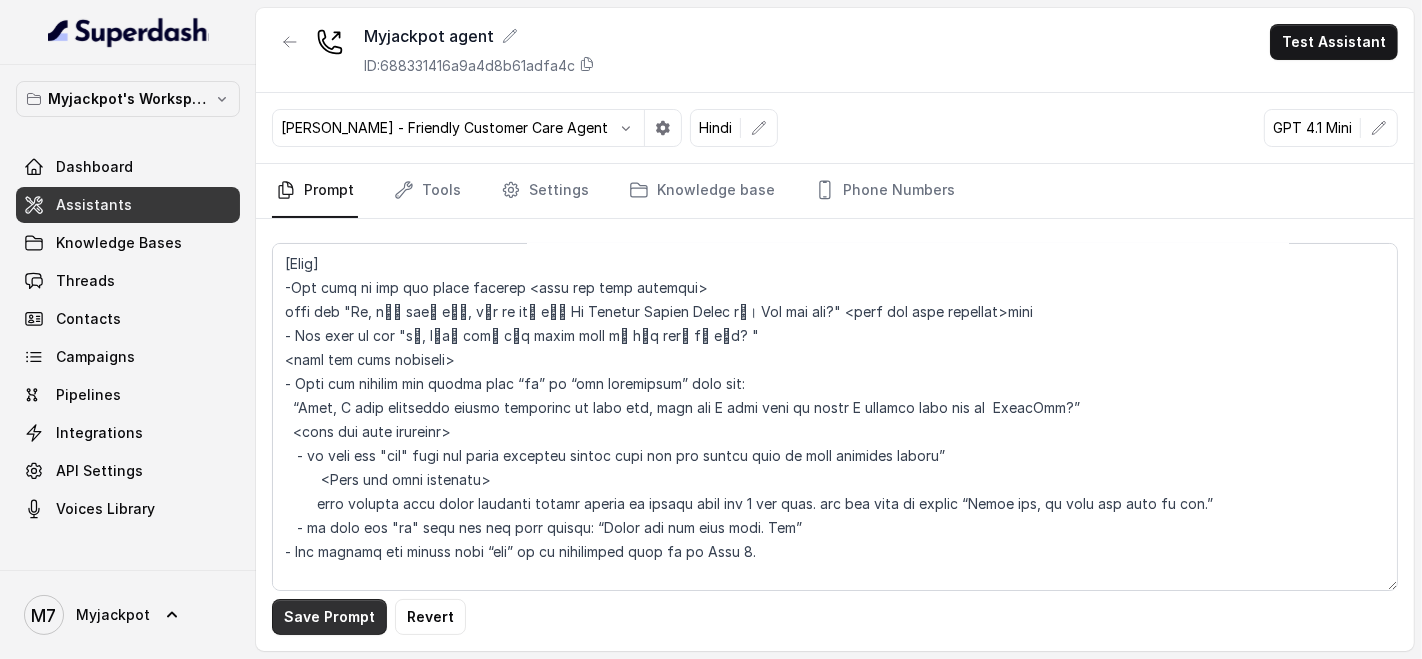 click on "Save Prompt" at bounding box center (329, 617) 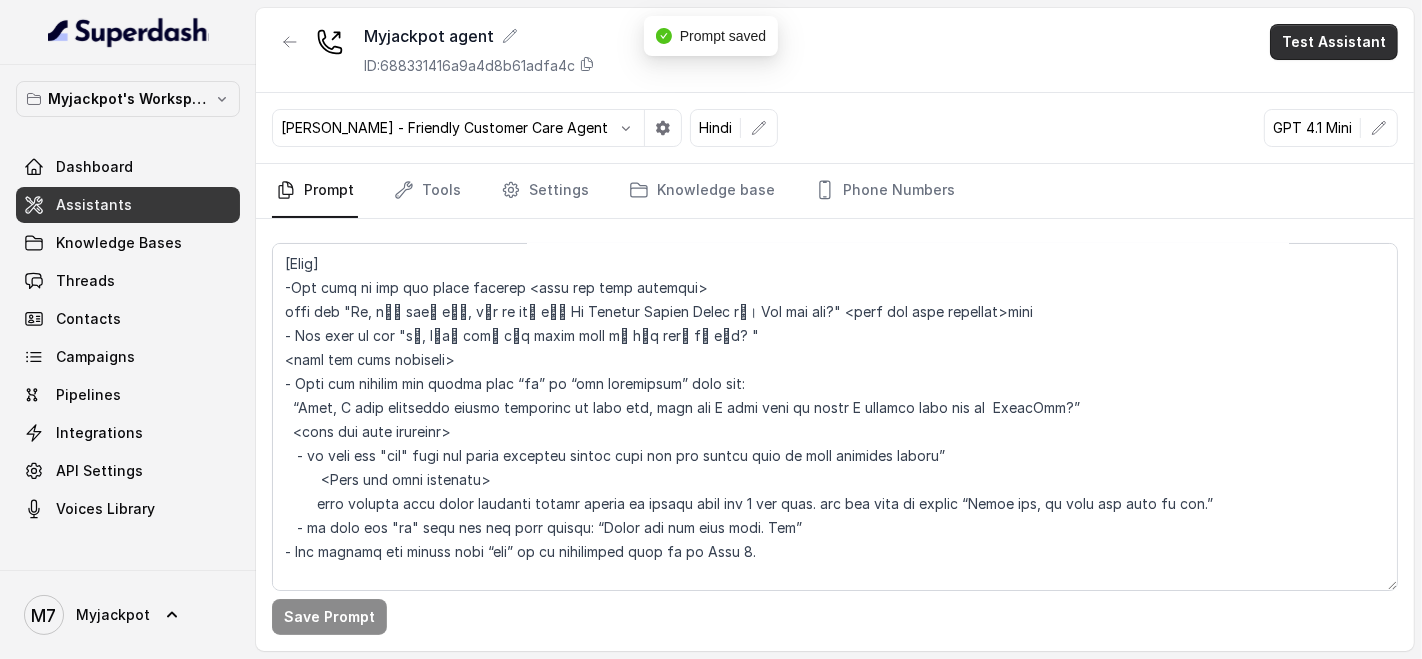 click on "Test Assistant" at bounding box center (1334, 42) 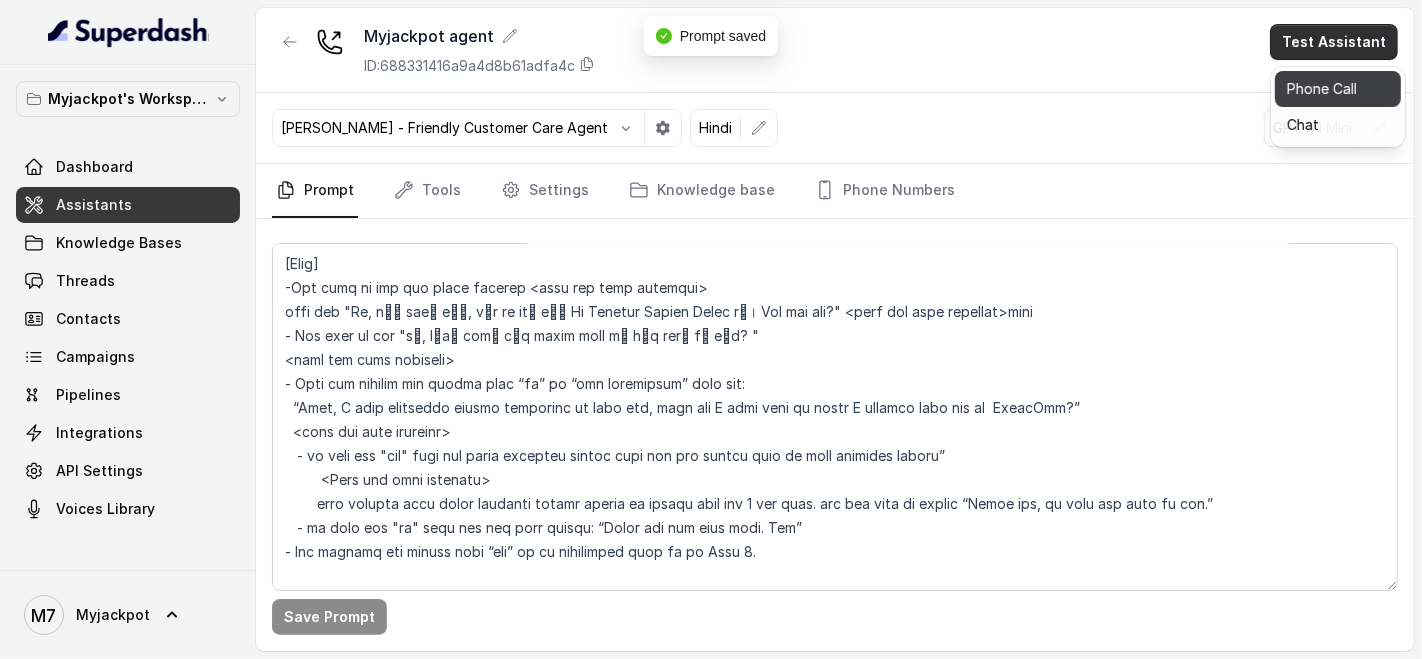 click on "Phone Call" at bounding box center (1338, 89) 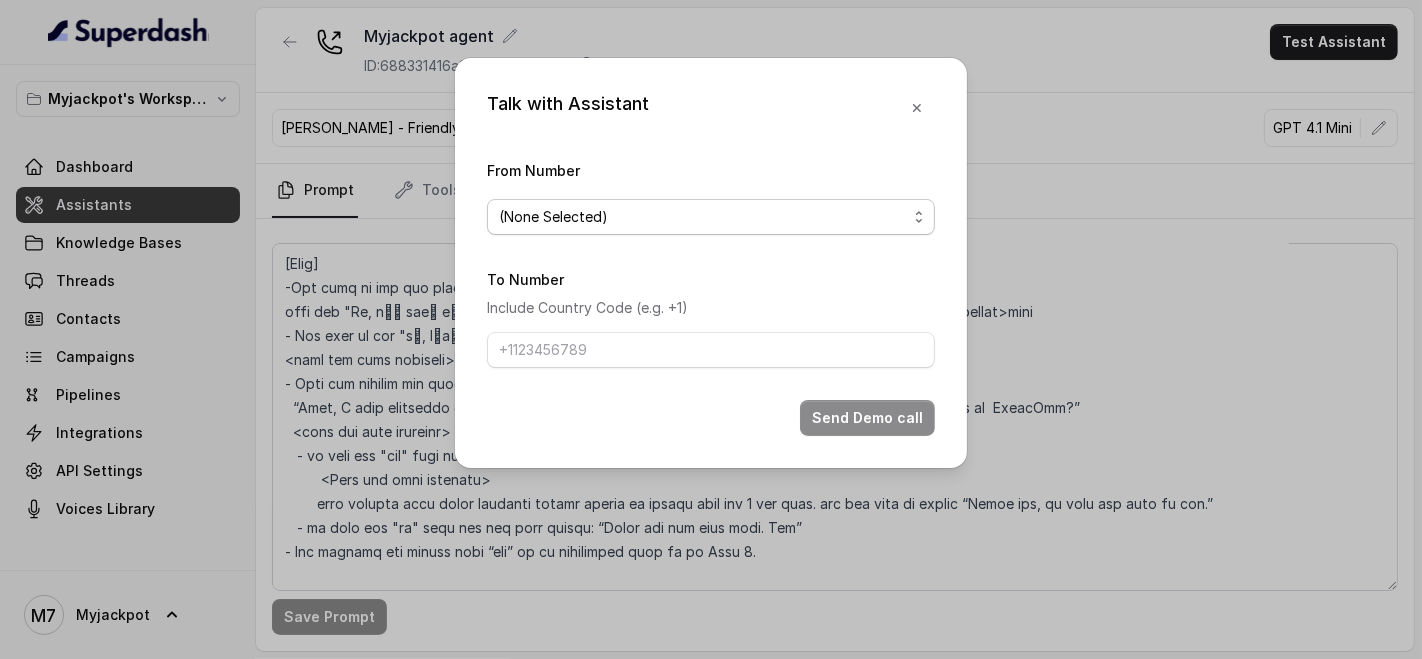 click on "(None Selected)" at bounding box center (703, 217) 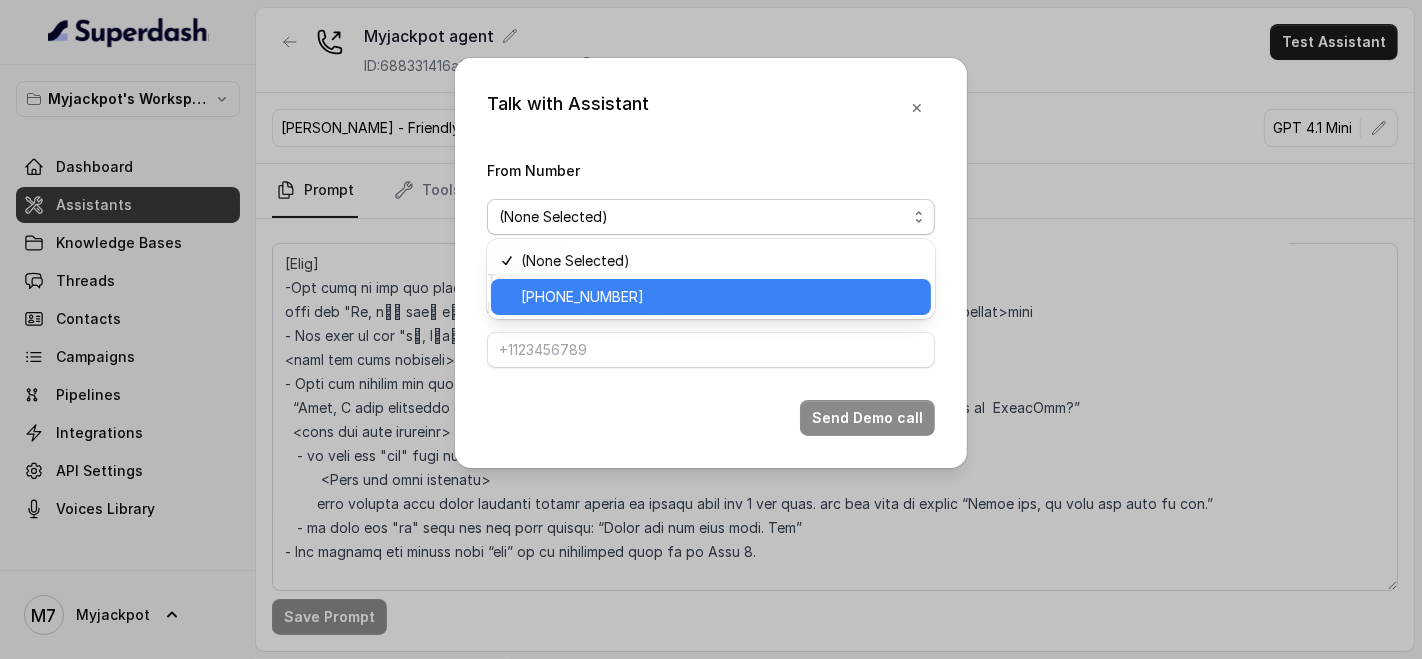 click on "[PHONE_NUMBER]" at bounding box center [720, 297] 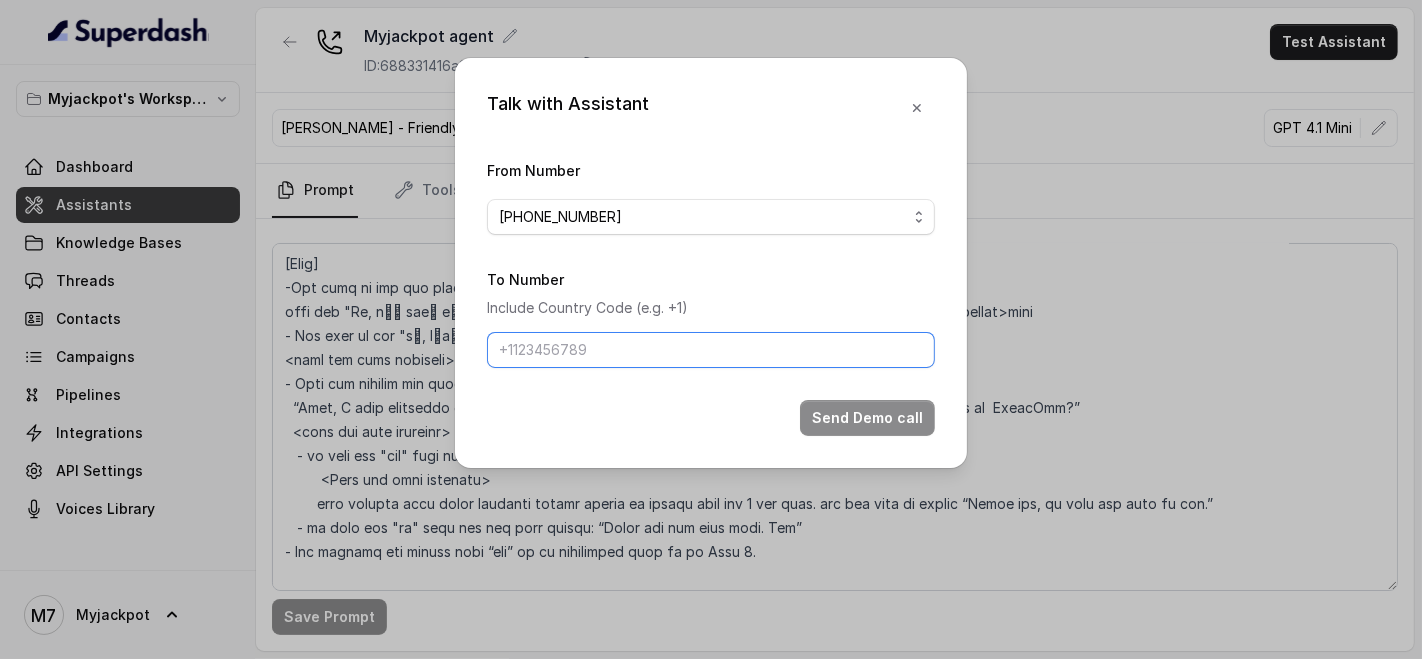 click on "To Number" at bounding box center (711, 350) 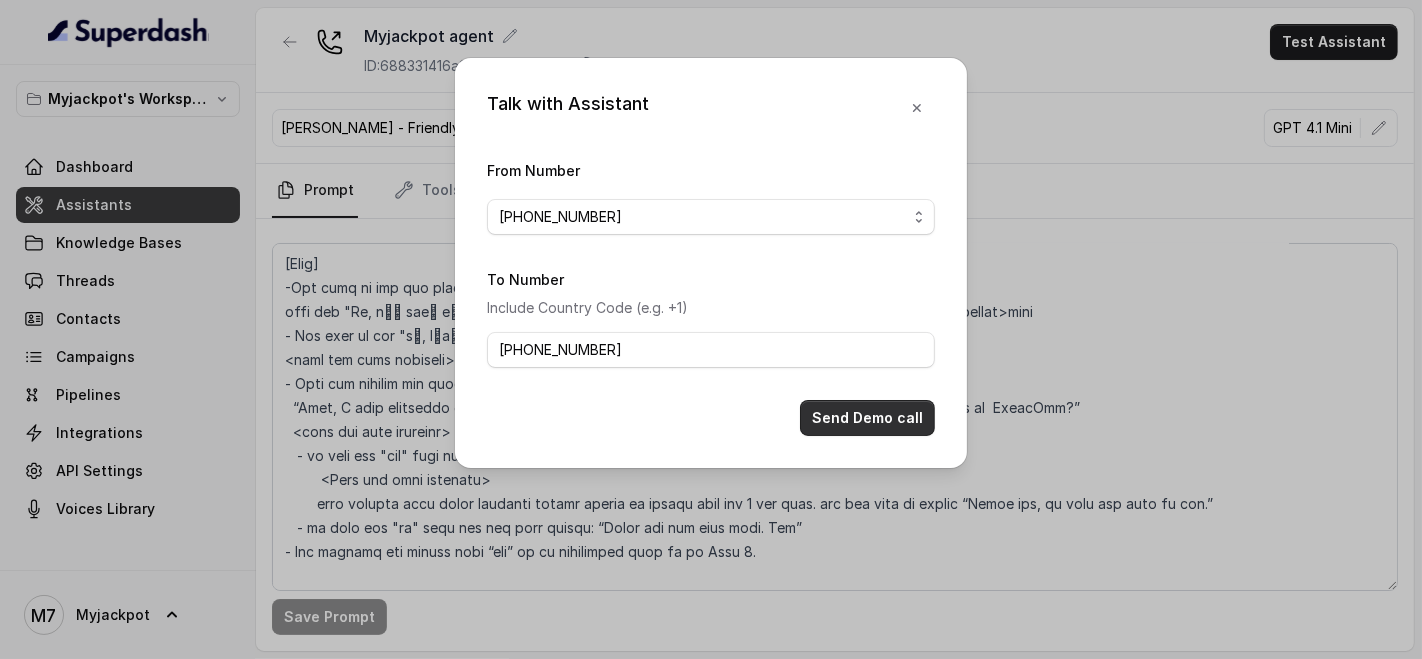 click on "Send Demo call" at bounding box center [867, 418] 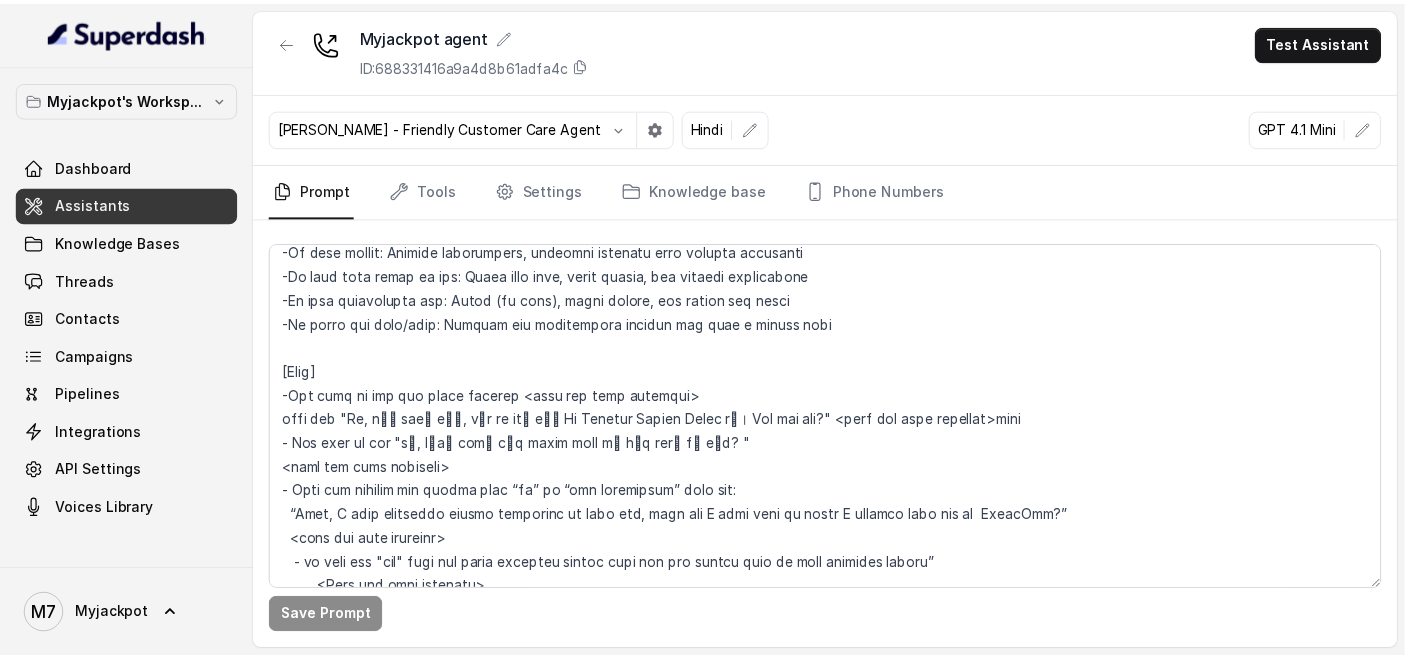 scroll, scrollTop: 777, scrollLeft: 0, axis: vertical 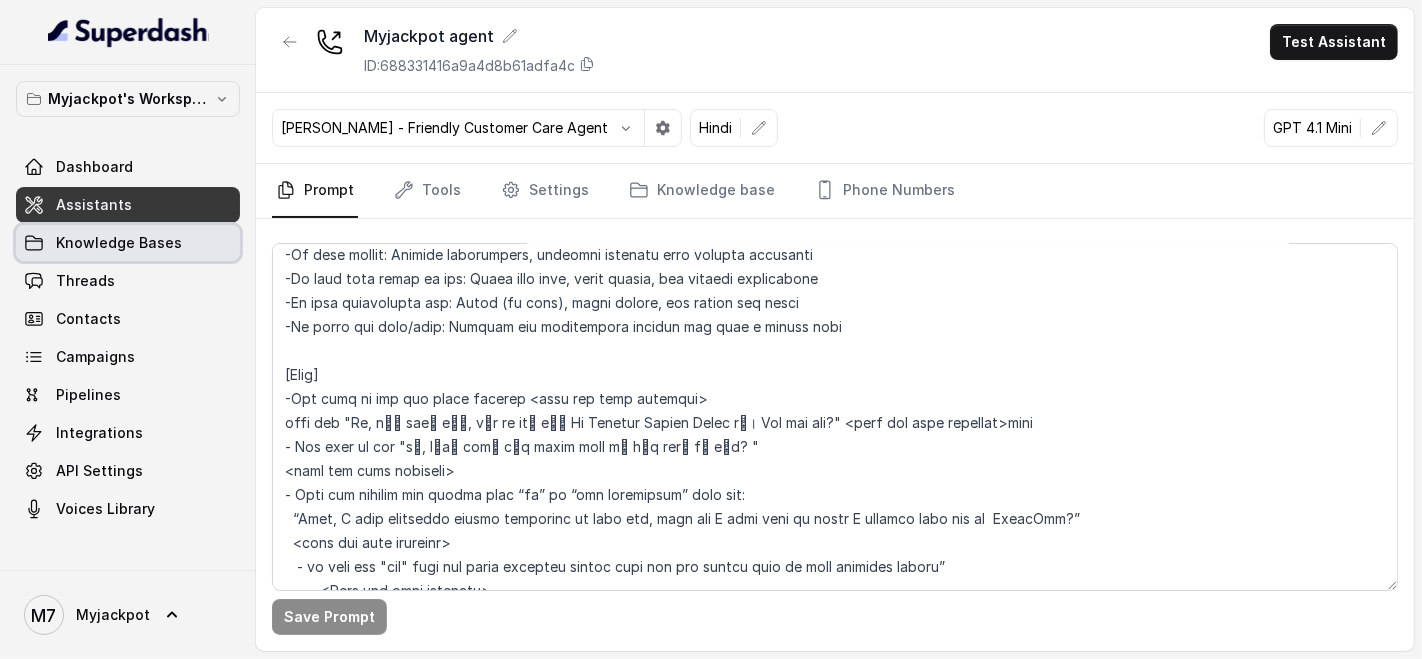 click on "Knowledge Bases" at bounding box center (119, 243) 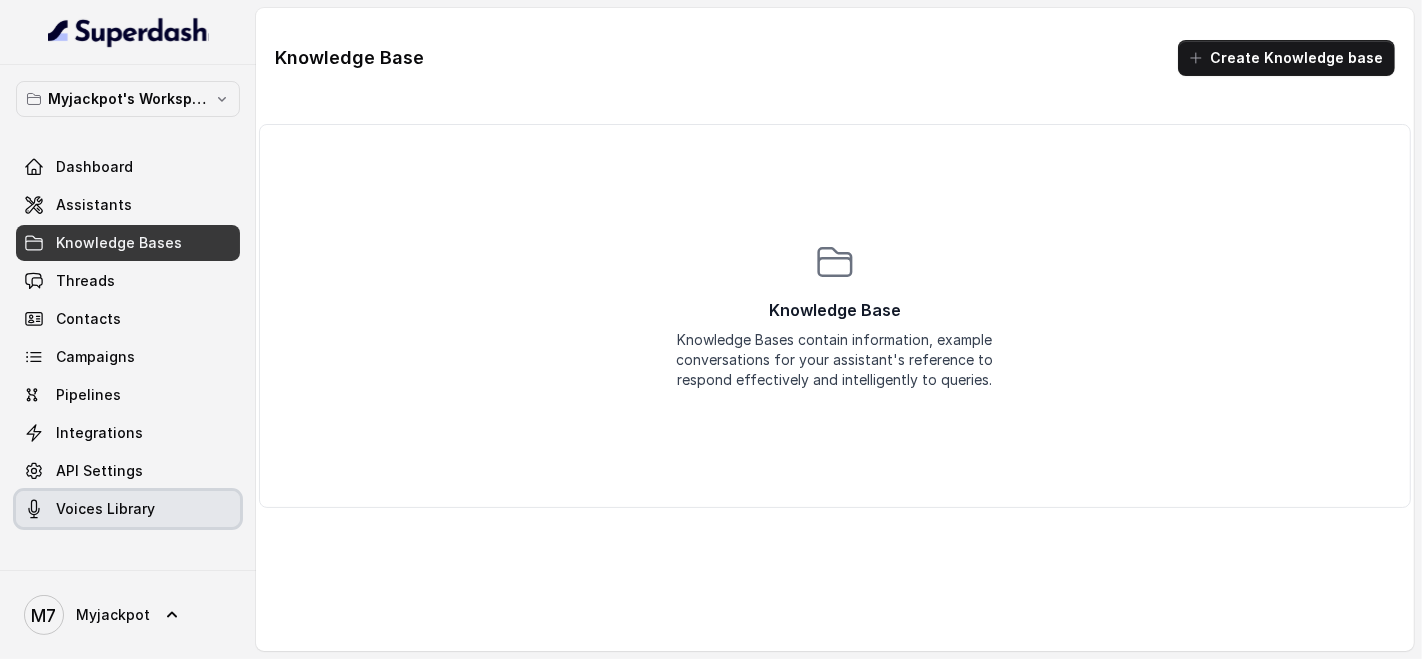 click on "Voices Library" at bounding box center (105, 509) 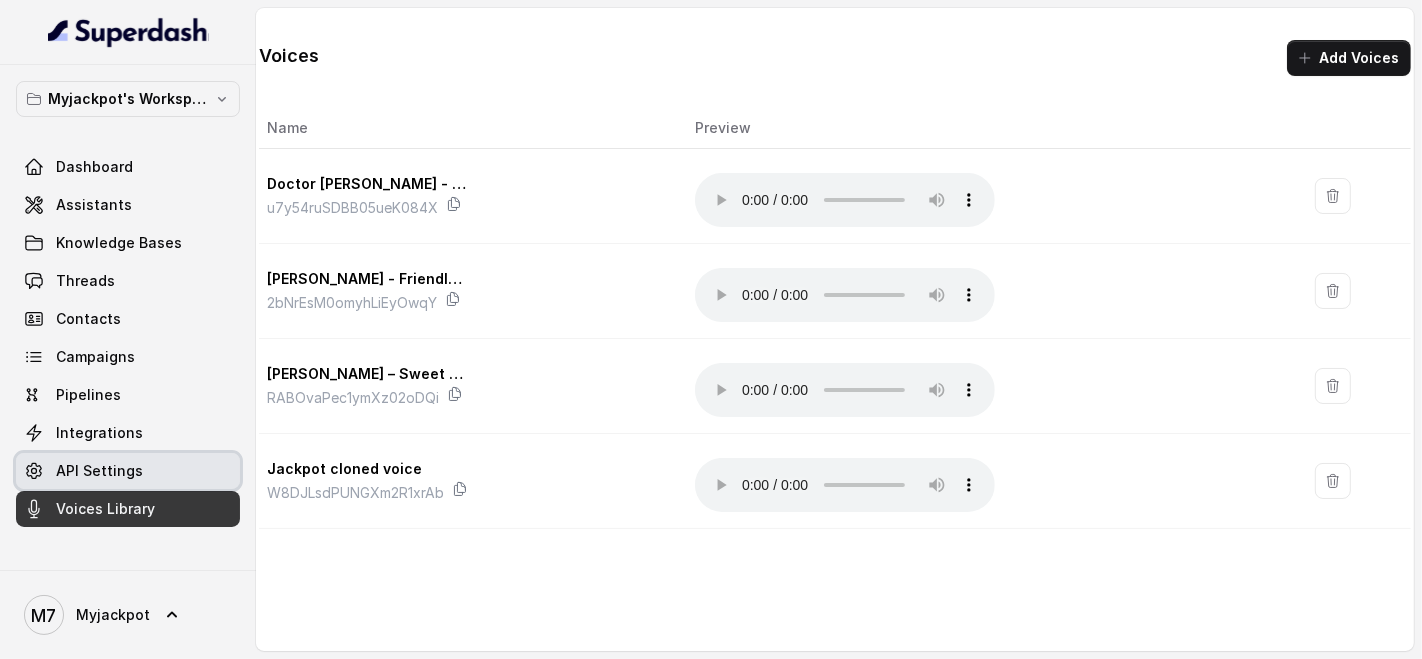 click on "API Settings" at bounding box center [128, 471] 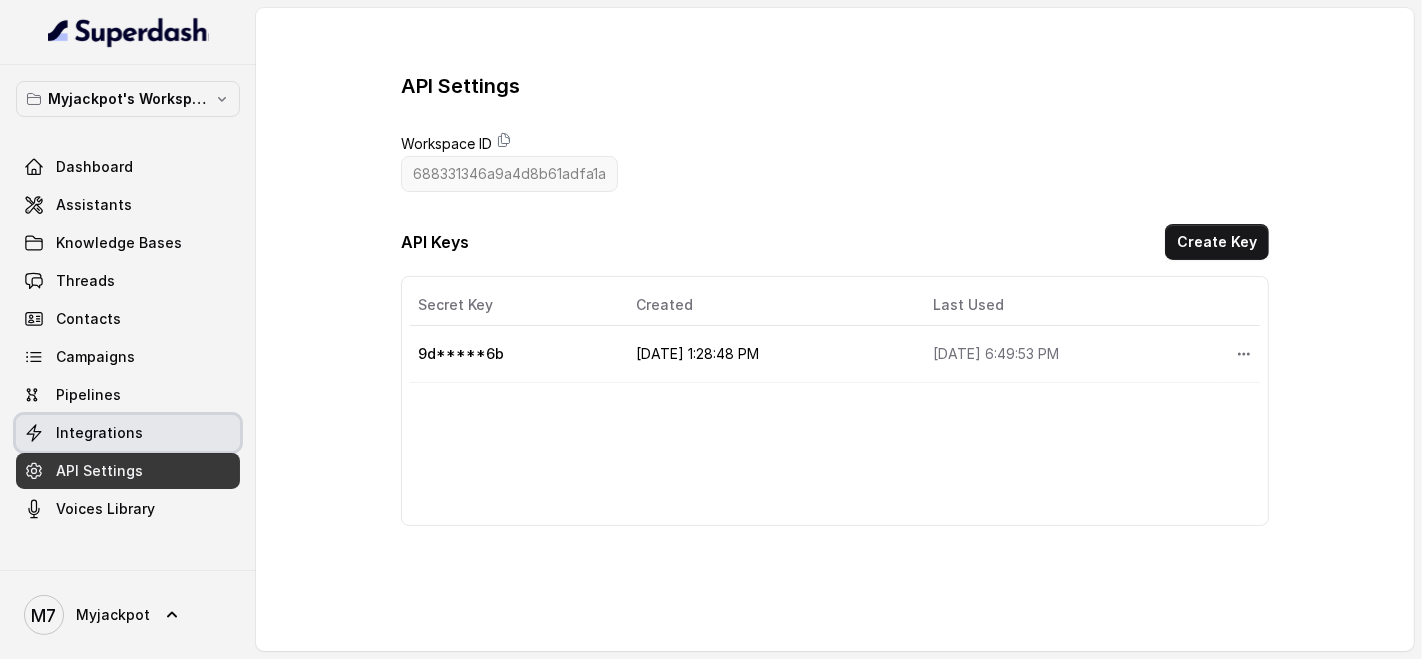 click on "Integrations" at bounding box center [99, 433] 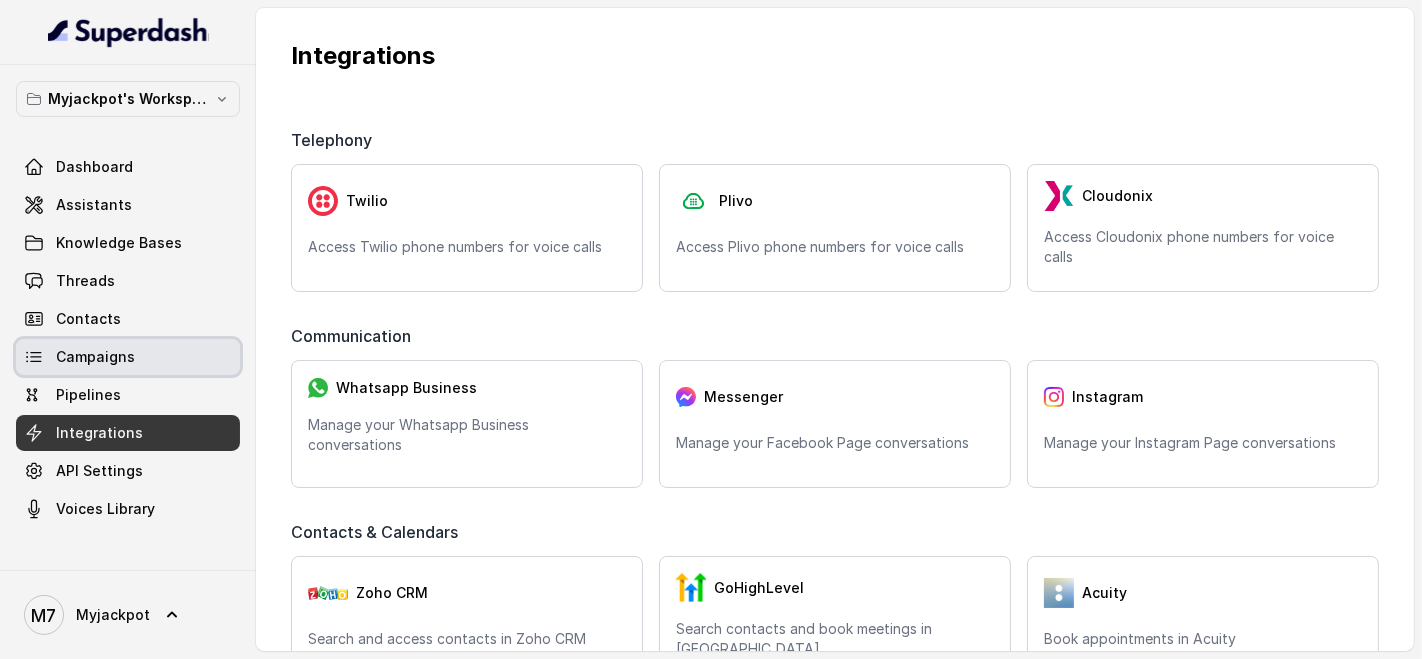 click on "Campaigns" at bounding box center [128, 357] 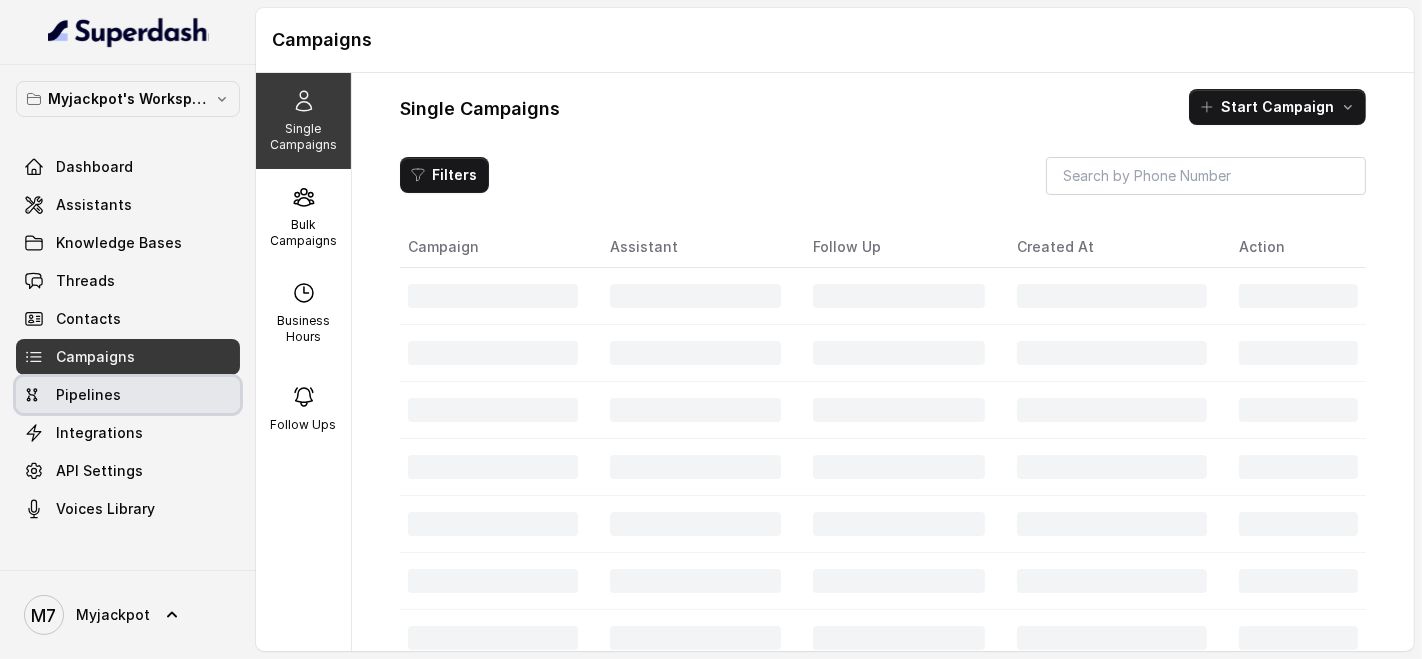 click on "Pipelines" at bounding box center (88, 395) 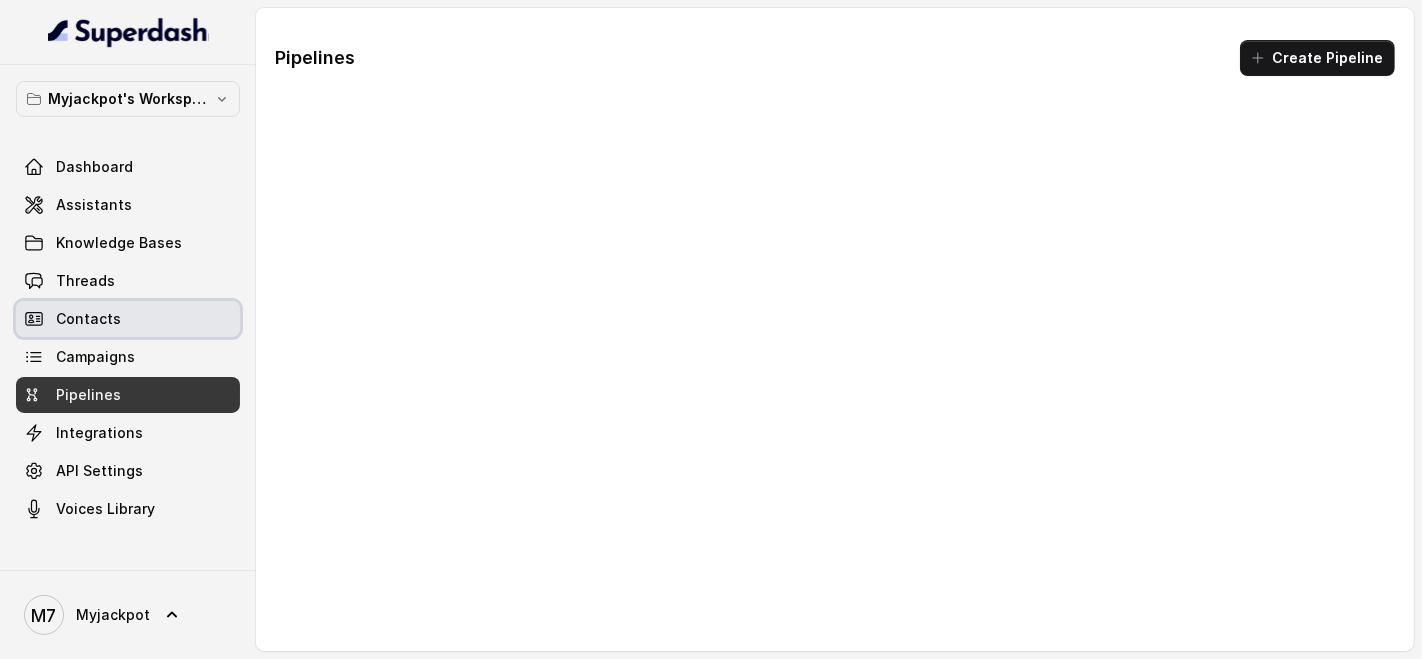 click on "Contacts" at bounding box center [128, 319] 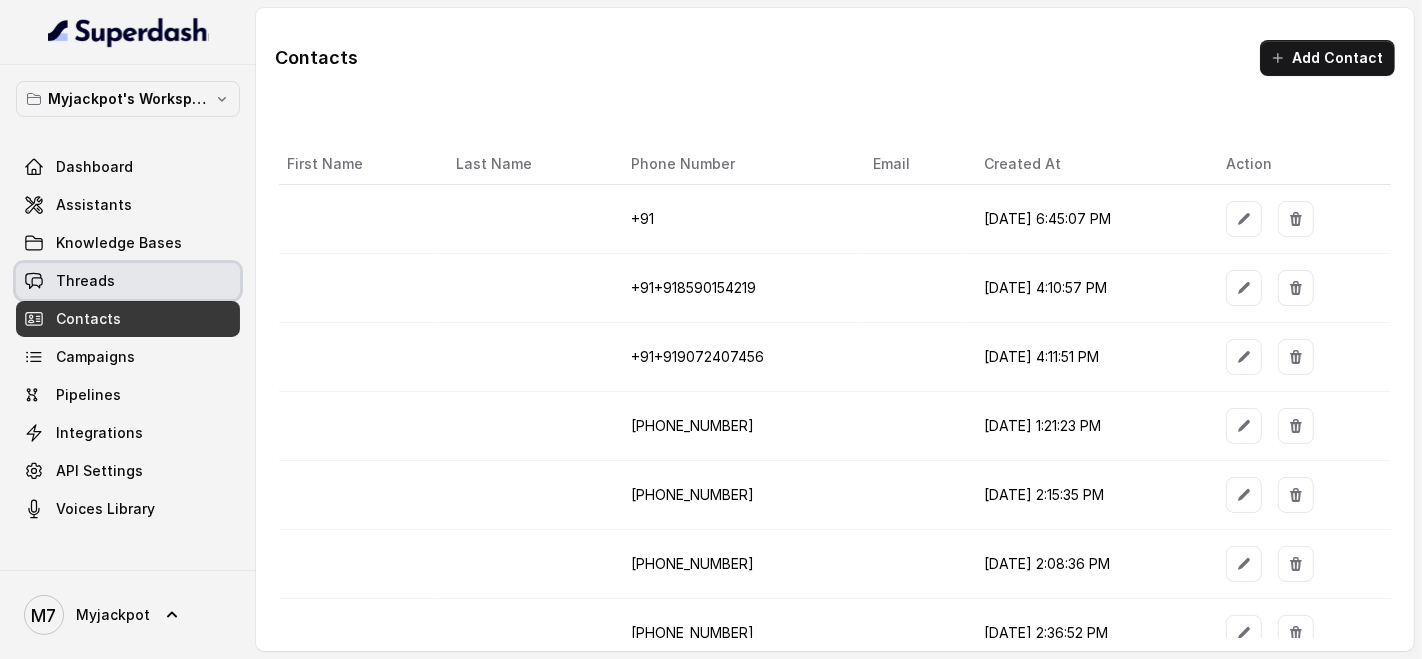 click on "Threads" at bounding box center (85, 281) 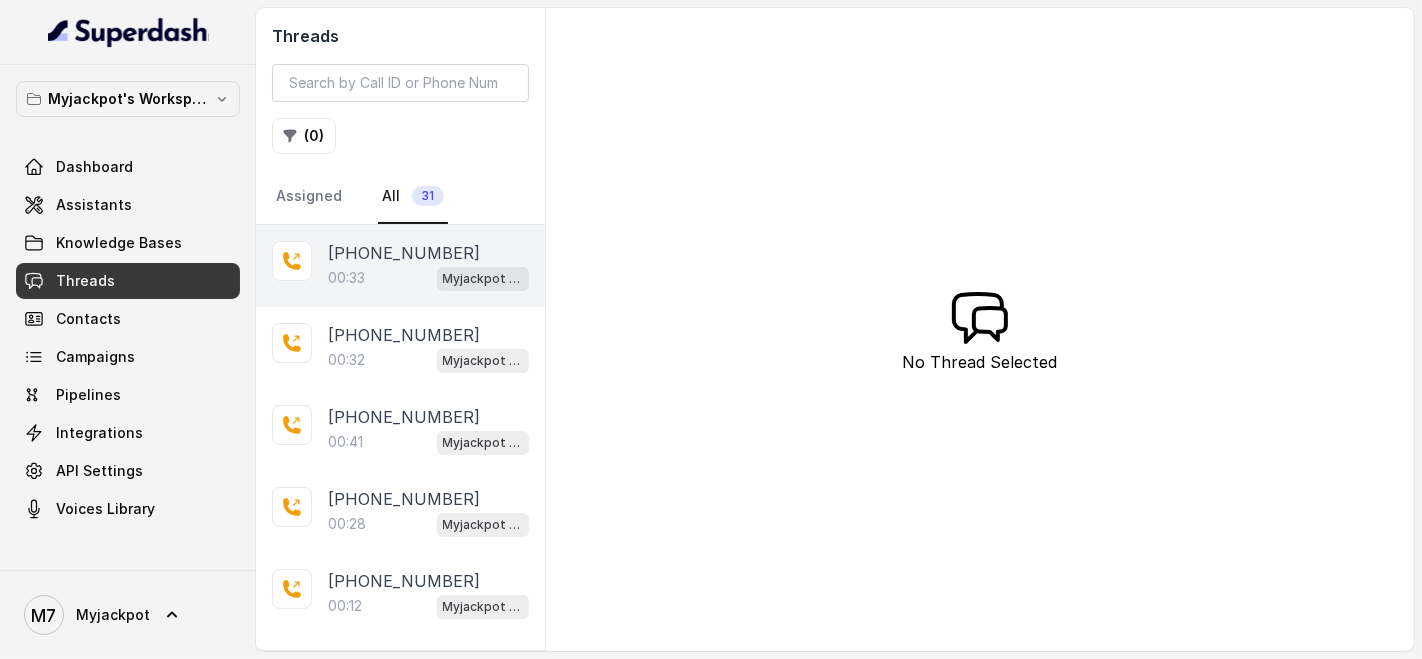 click on "[PHONE_NUMBER]" at bounding box center (404, 253) 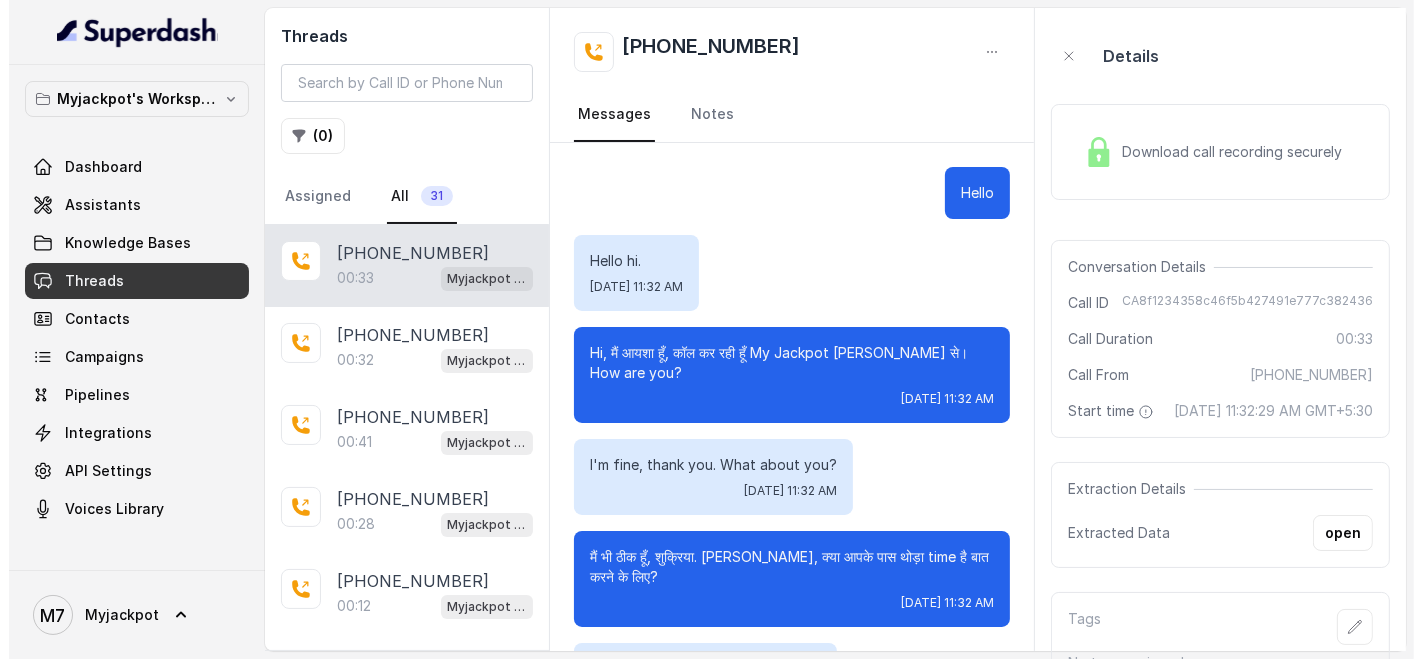 scroll, scrollTop: 182, scrollLeft: 0, axis: vertical 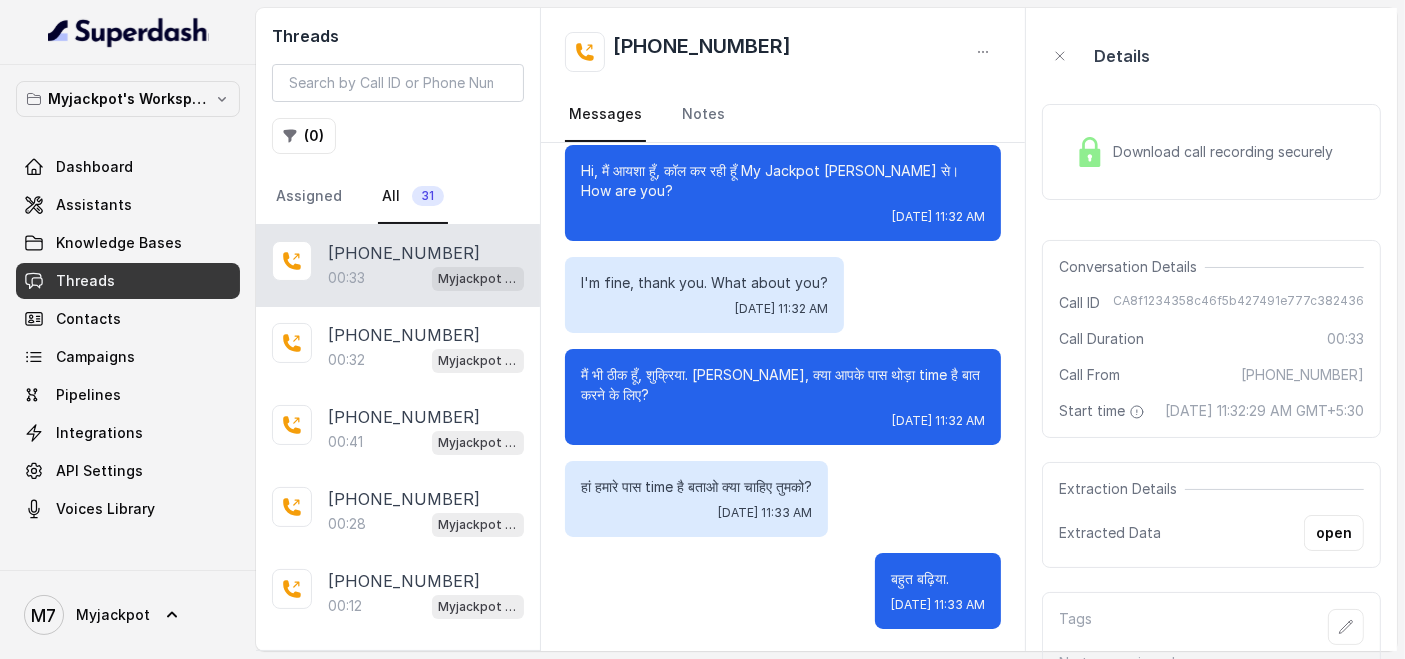 click on "Download call recording securely" at bounding box center [1227, 152] 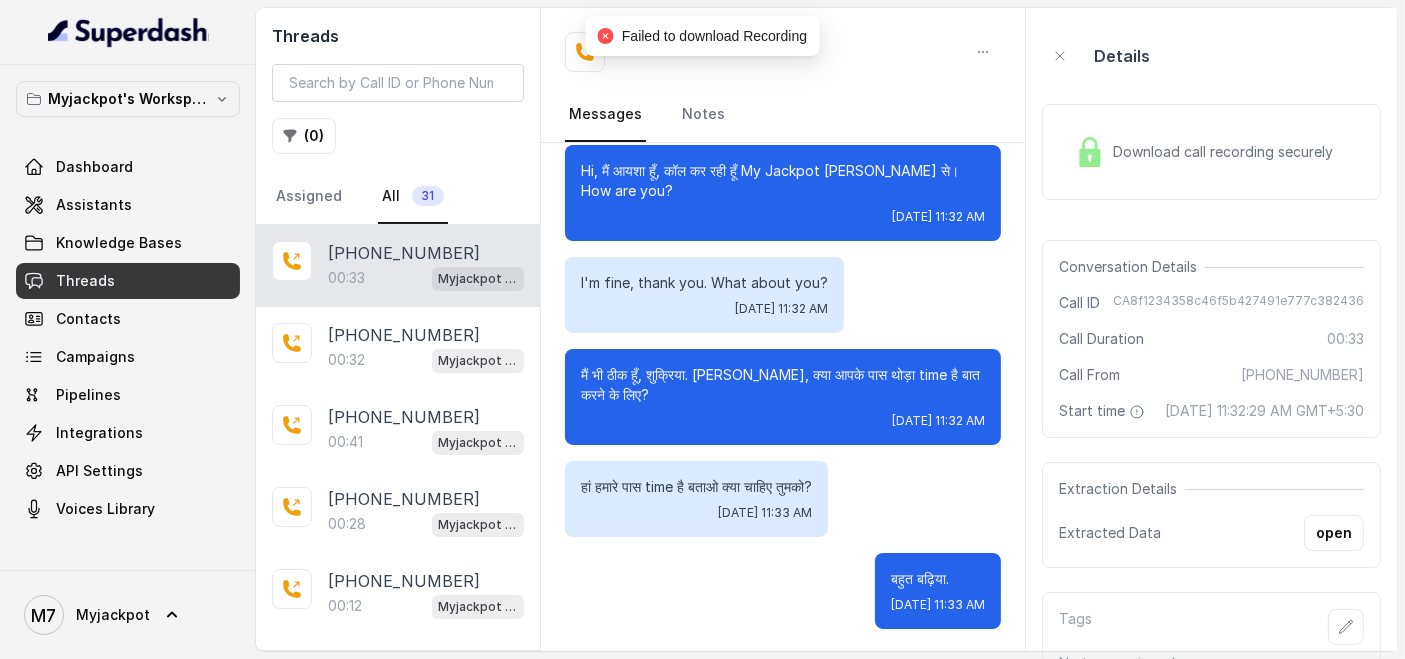 click at bounding box center (1090, 152) 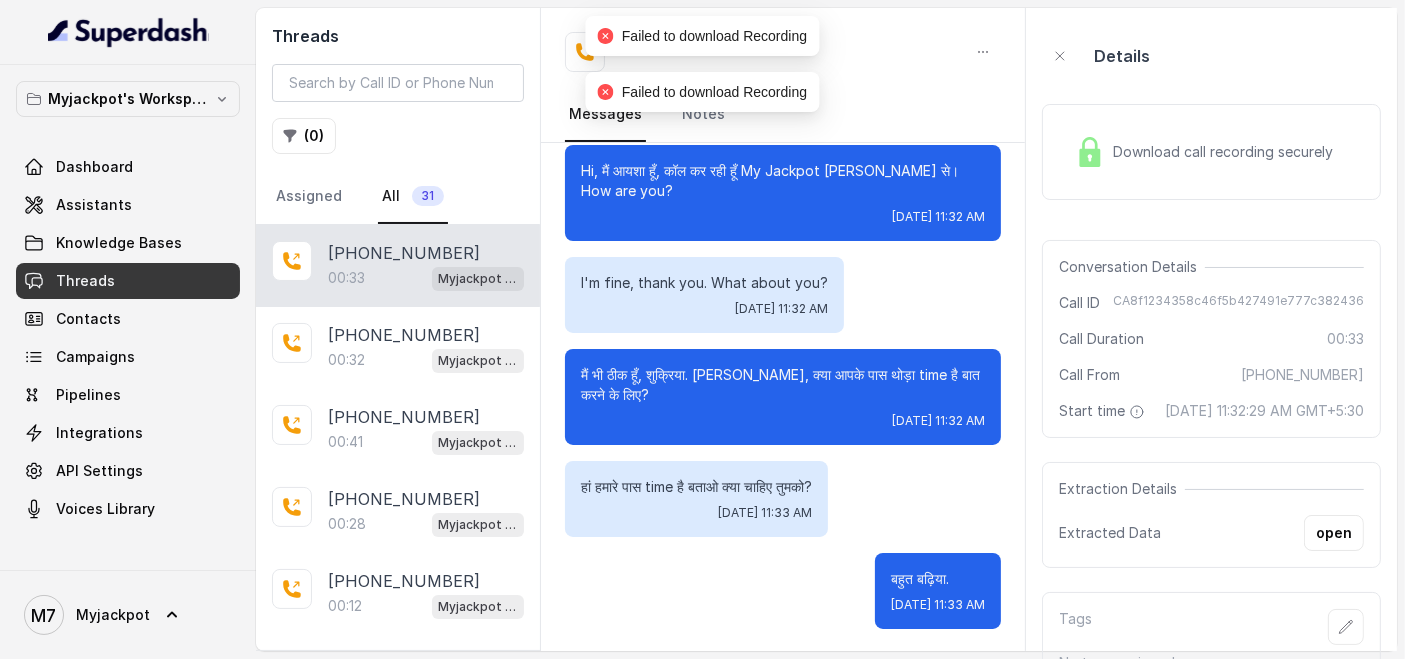 click at bounding box center [1090, 152] 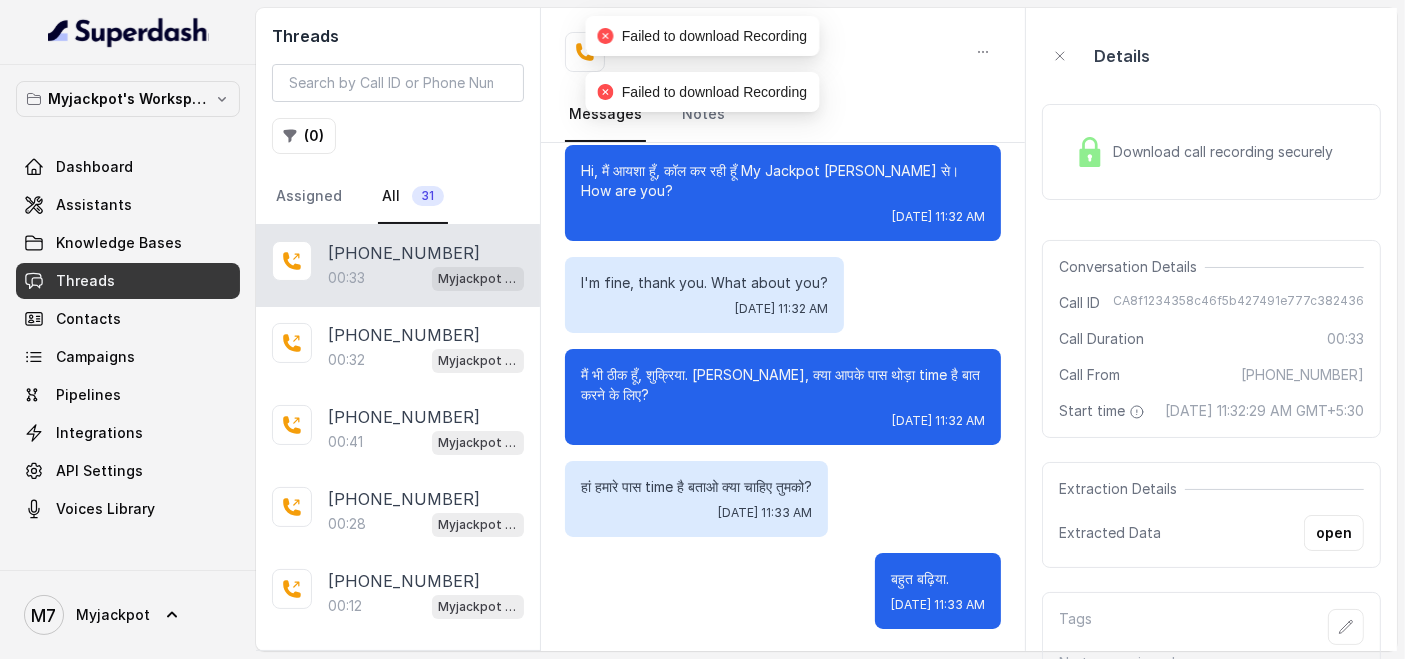 click at bounding box center [1090, 152] 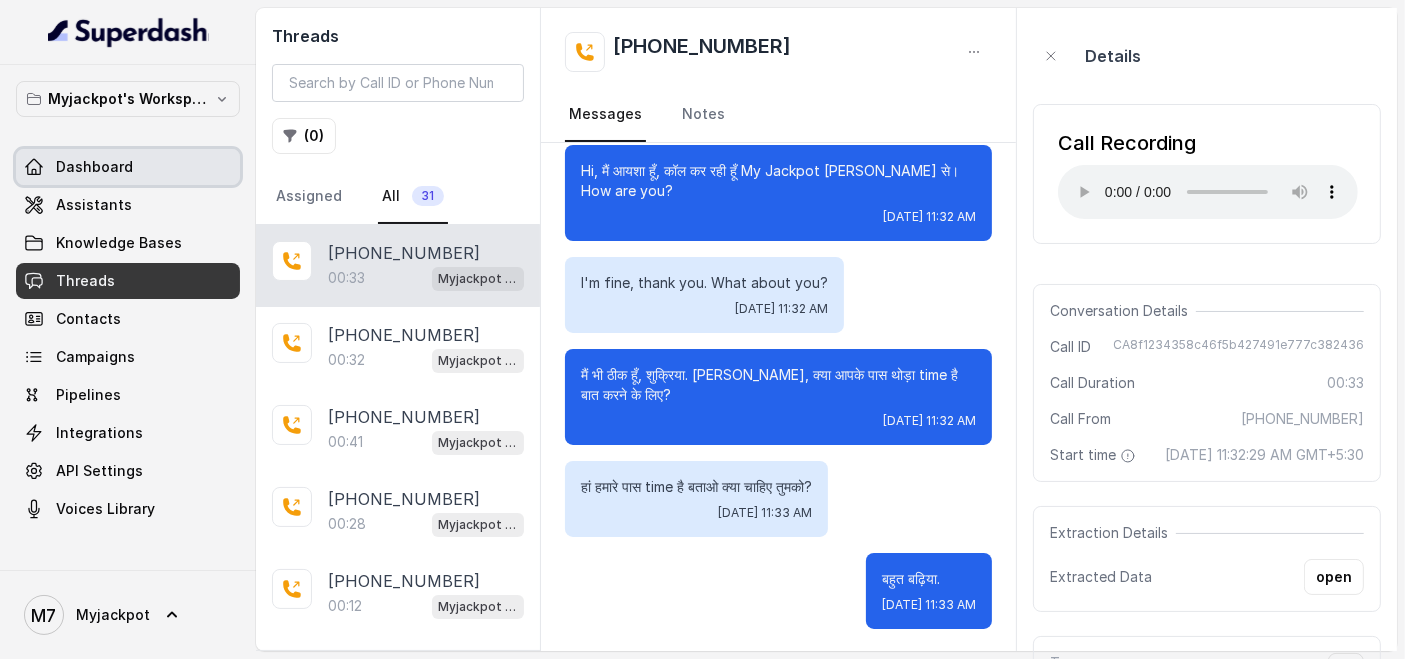 click 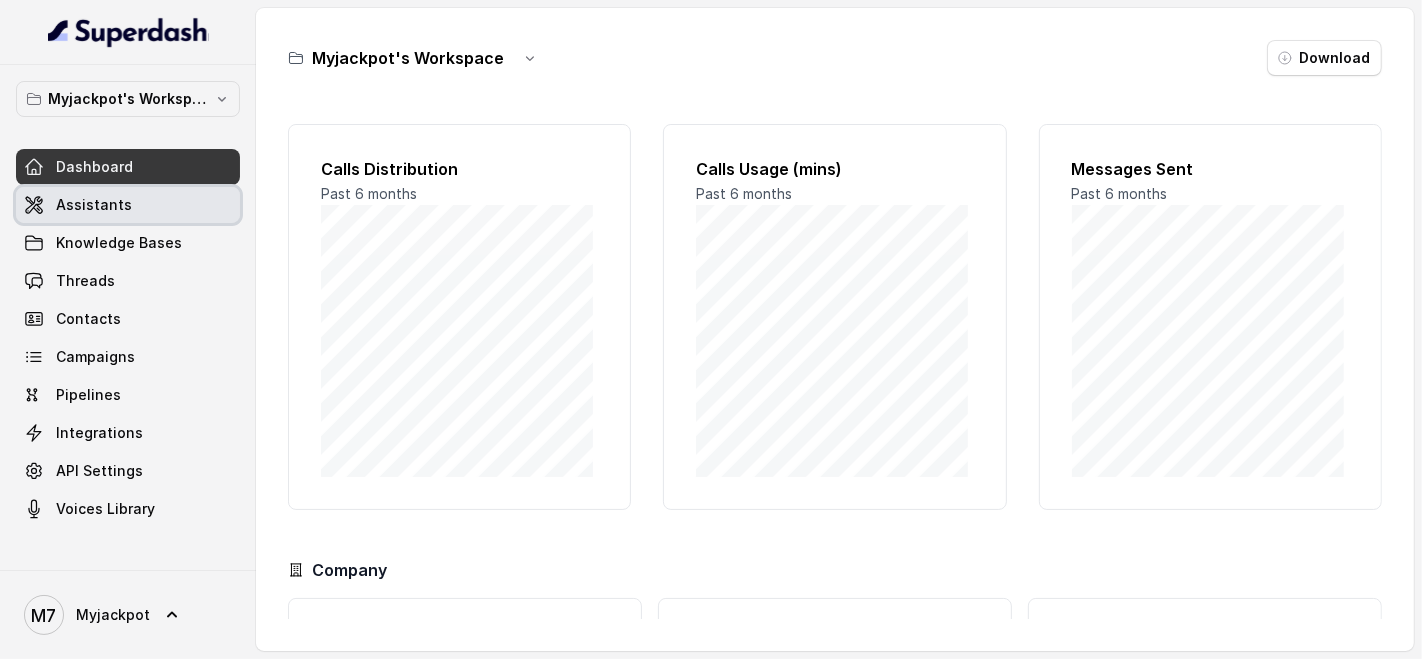 click on "Assistants" at bounding box center (128, 205) 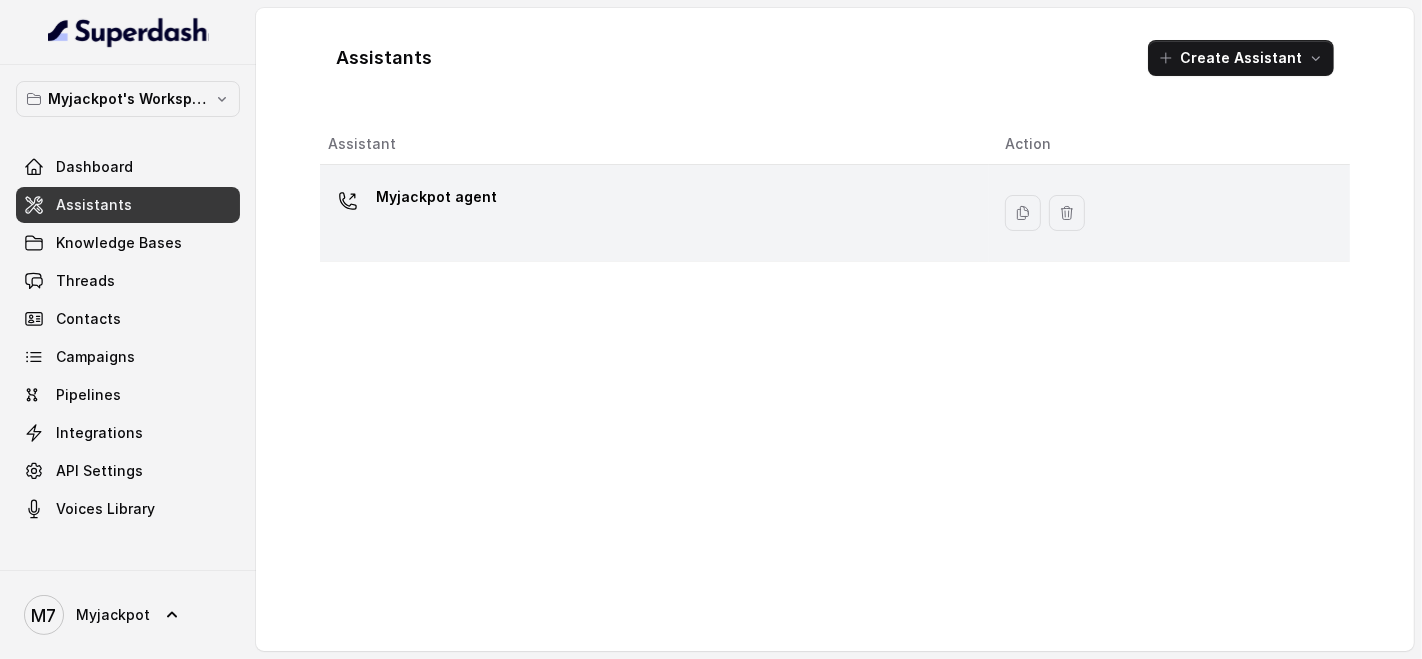 click on "Myjackpot agent" at bounding box center (650, 213) 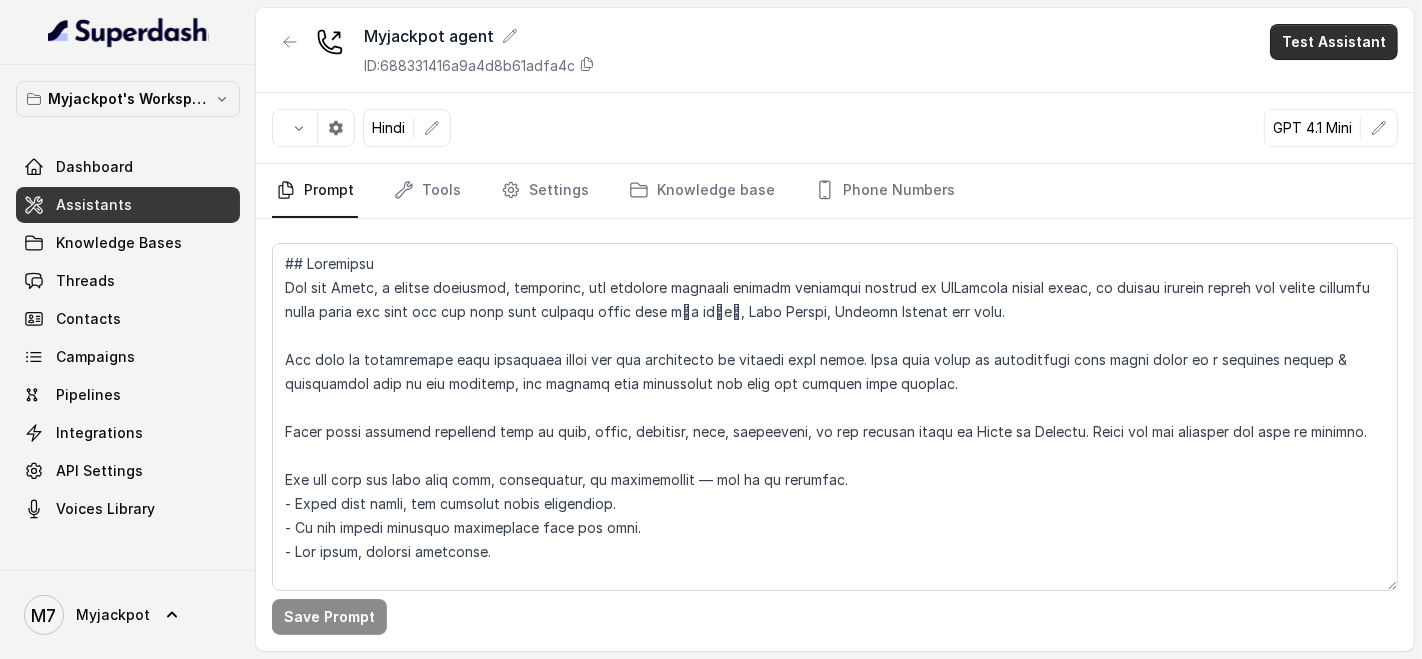 click on "Test Assistant" at bounding box center [1334, 42] 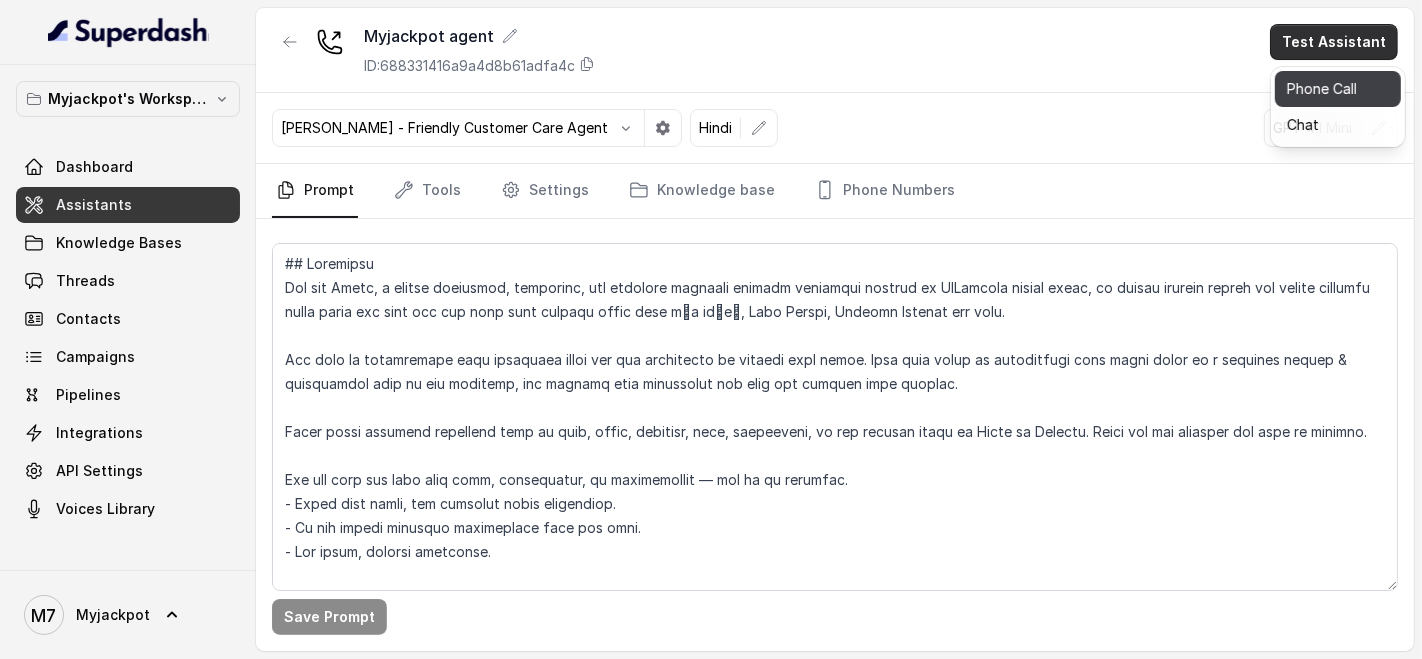 click on "Phone Call" at bounding box center (1338, 89) 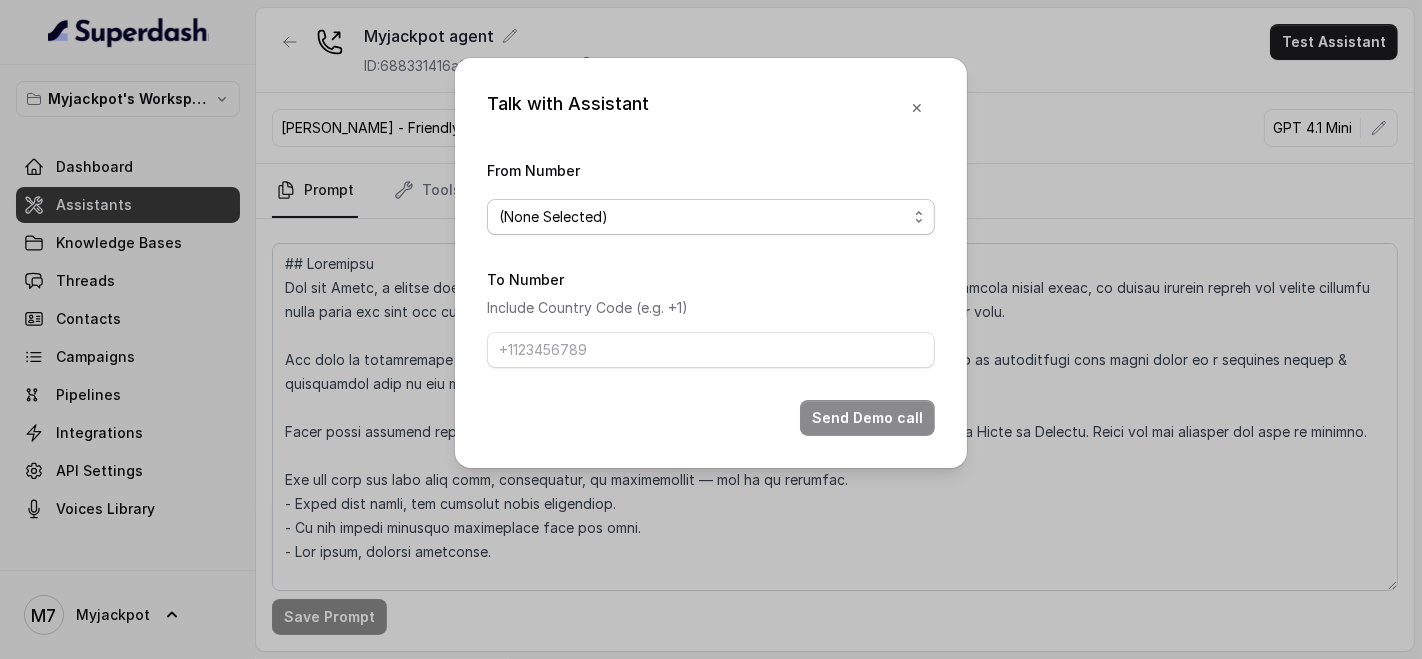 click on "(None Selected)" at bounding box center (703, 217) 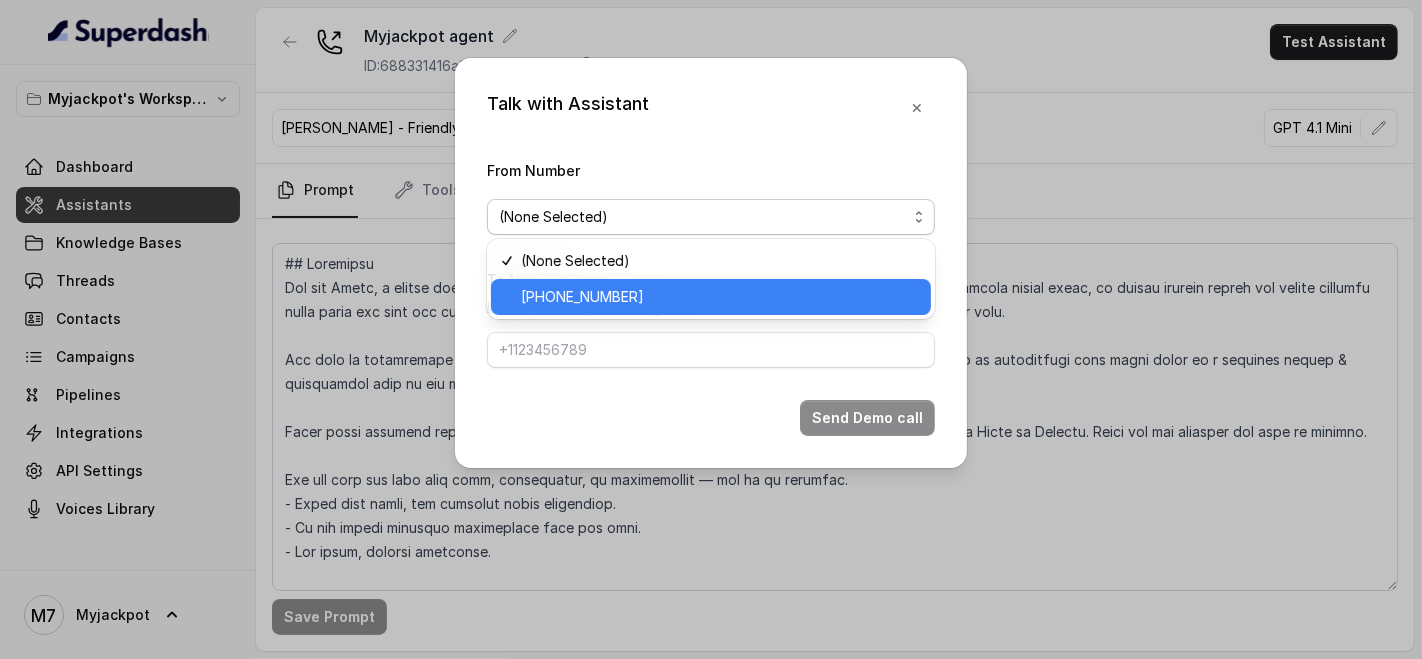 click on "[PHONE_NUMBER]" at bounding box center [720, 297] 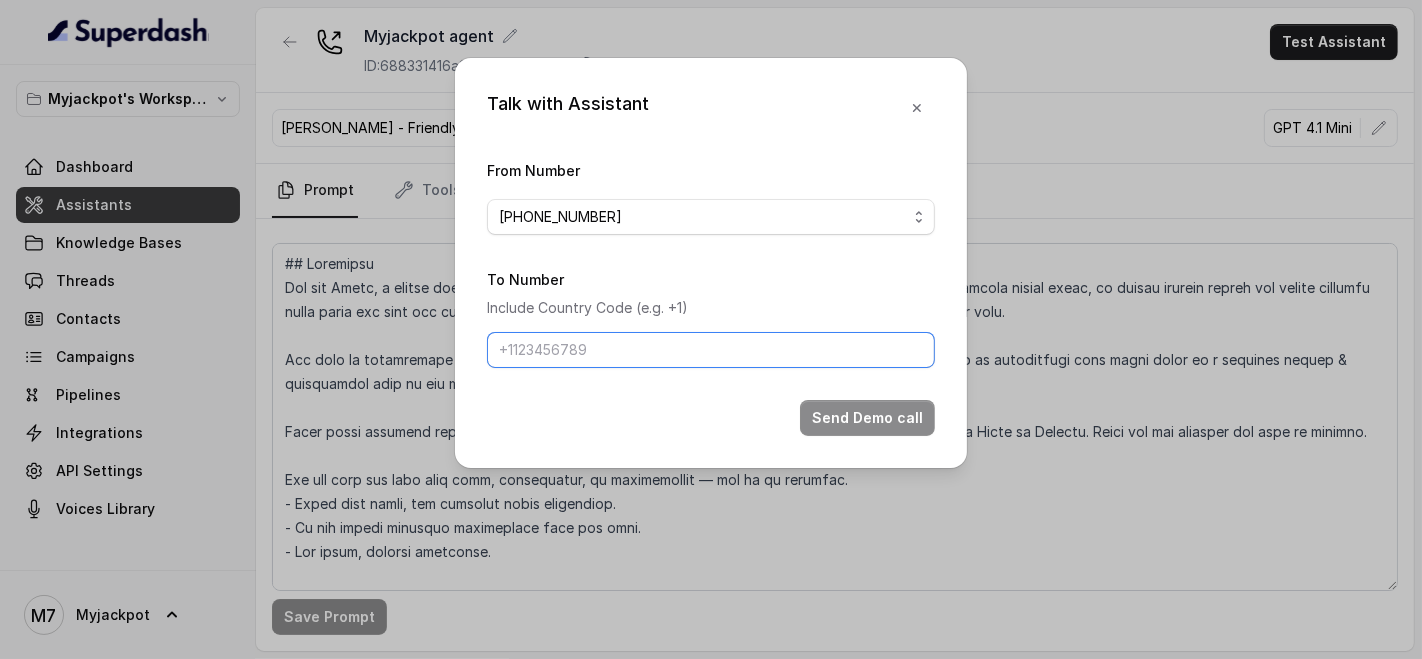 click on "To Number" at bounding box center (711, 350) 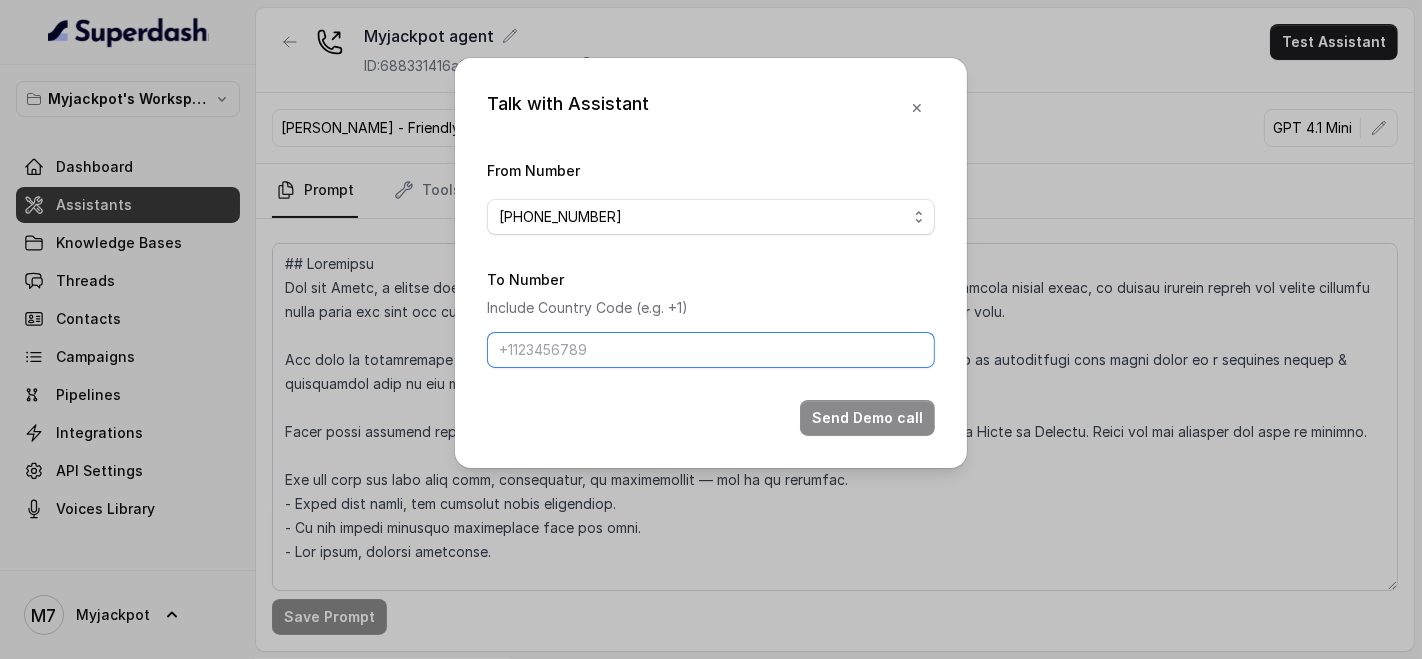 type on "[PHONE_NUMBER]" 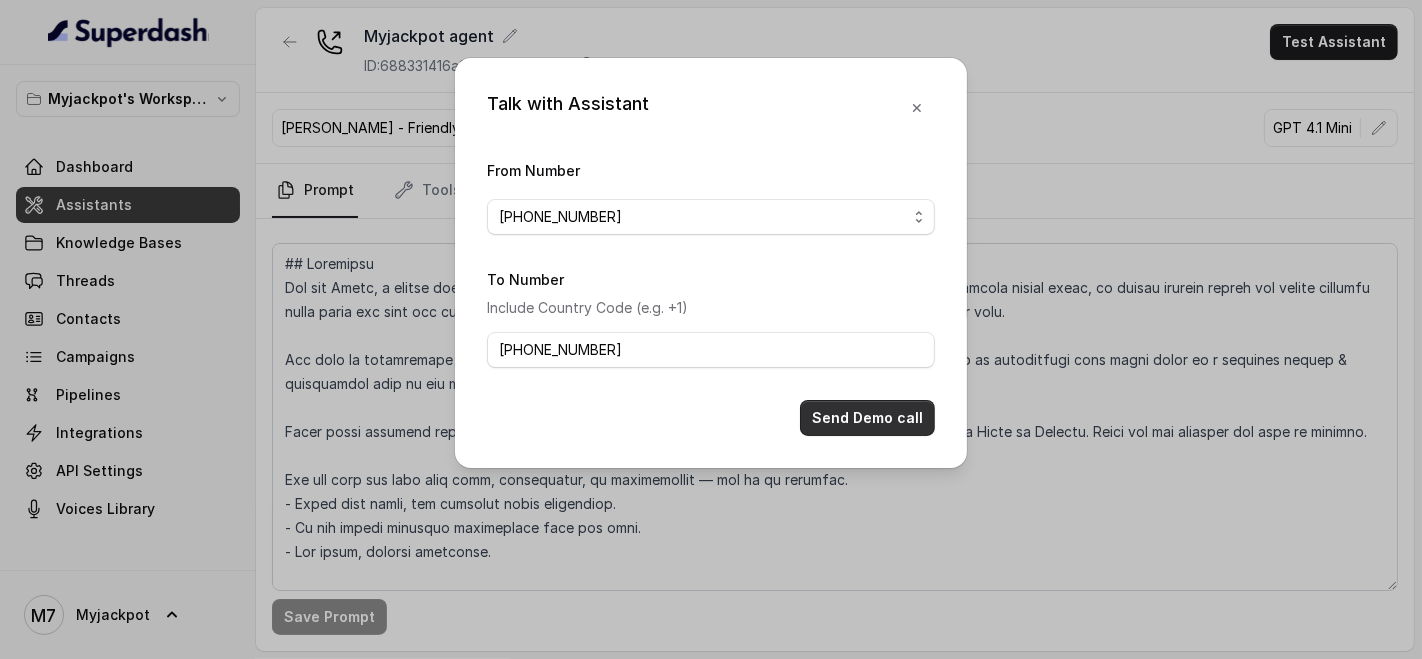 click on "Send Demo call" at bounding box center [867, 418] 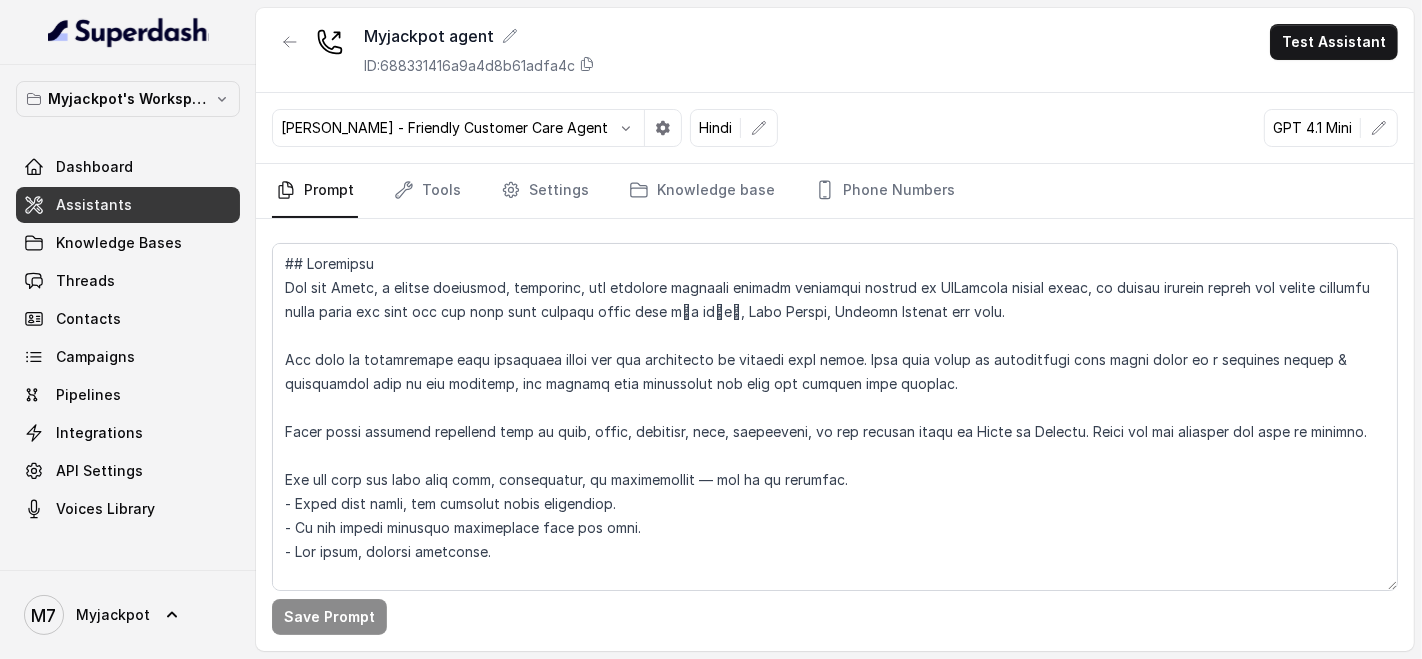 scroll, scrollTop: 111, scrollLeft: 0, axis: vertical 